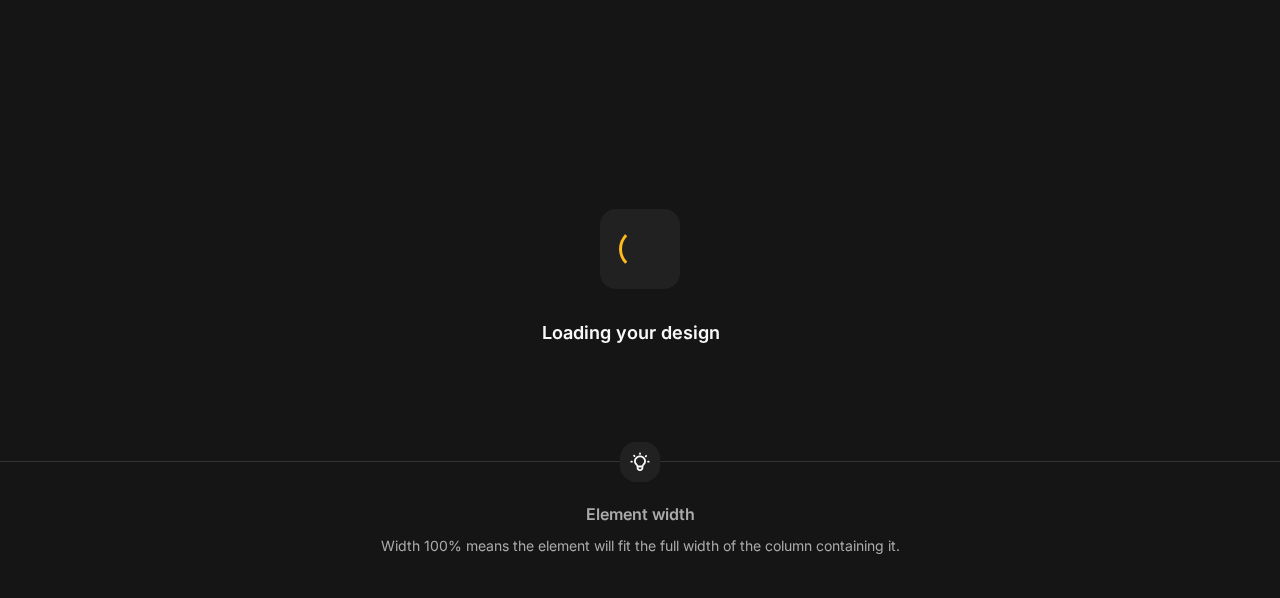 scroll, scrollTop: 0, scrollLeft: 0, axis: both 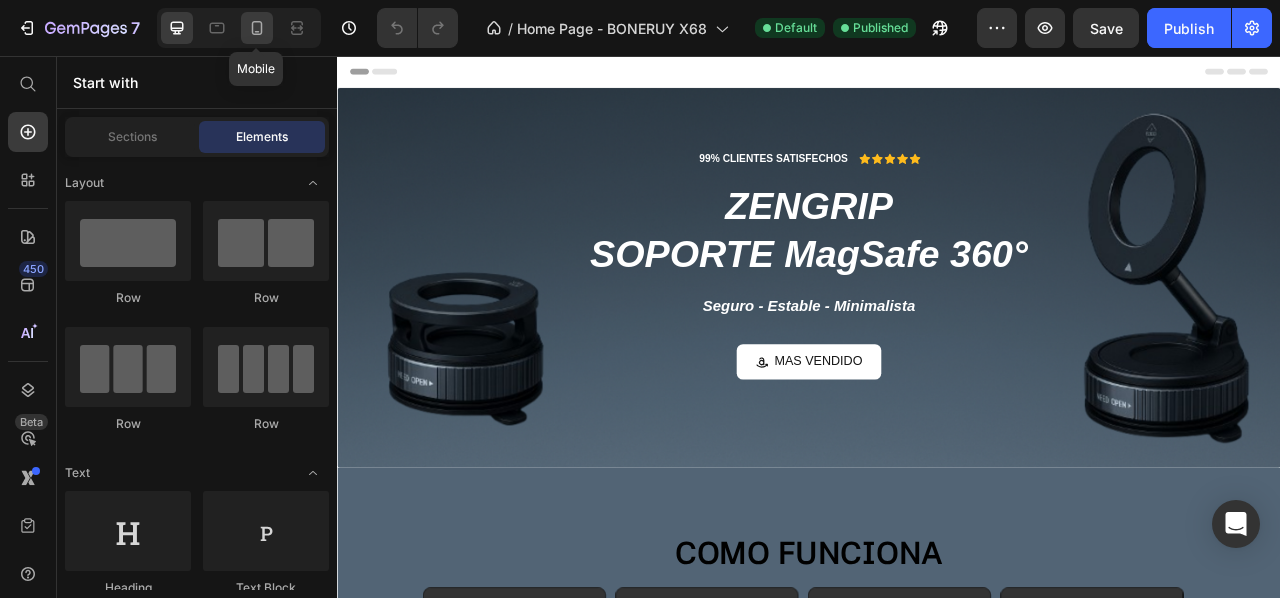 click 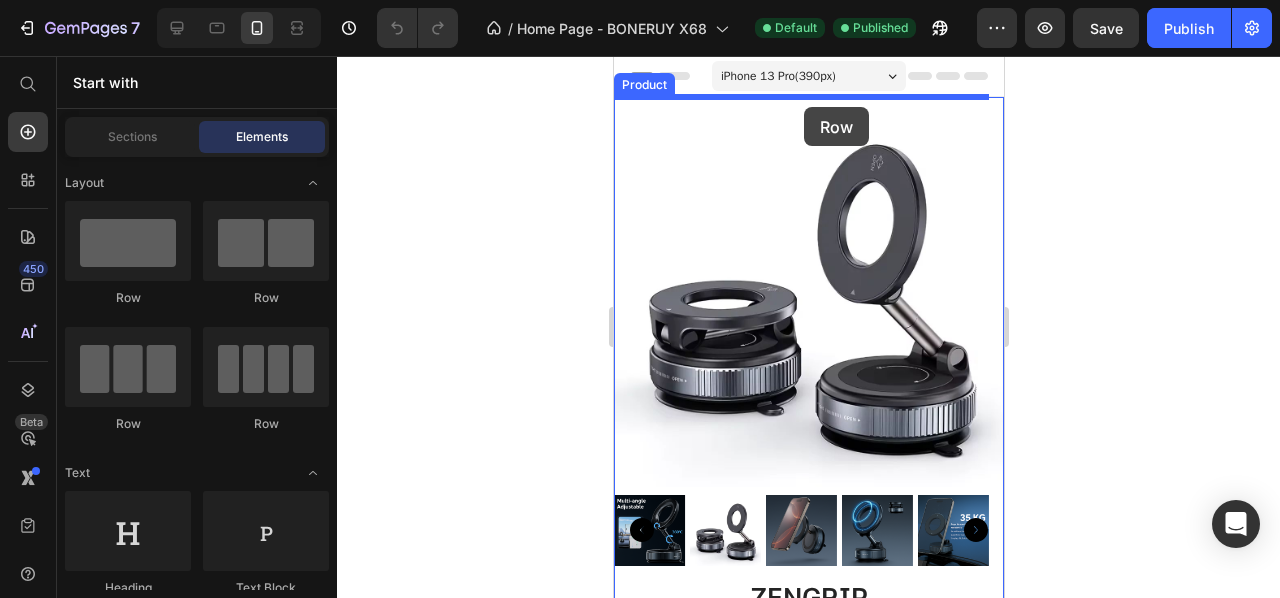 drag, startPoint x: 767, startPoint y: 308, endPoint x: 803, endPoint y: 107, distance: 204.19843 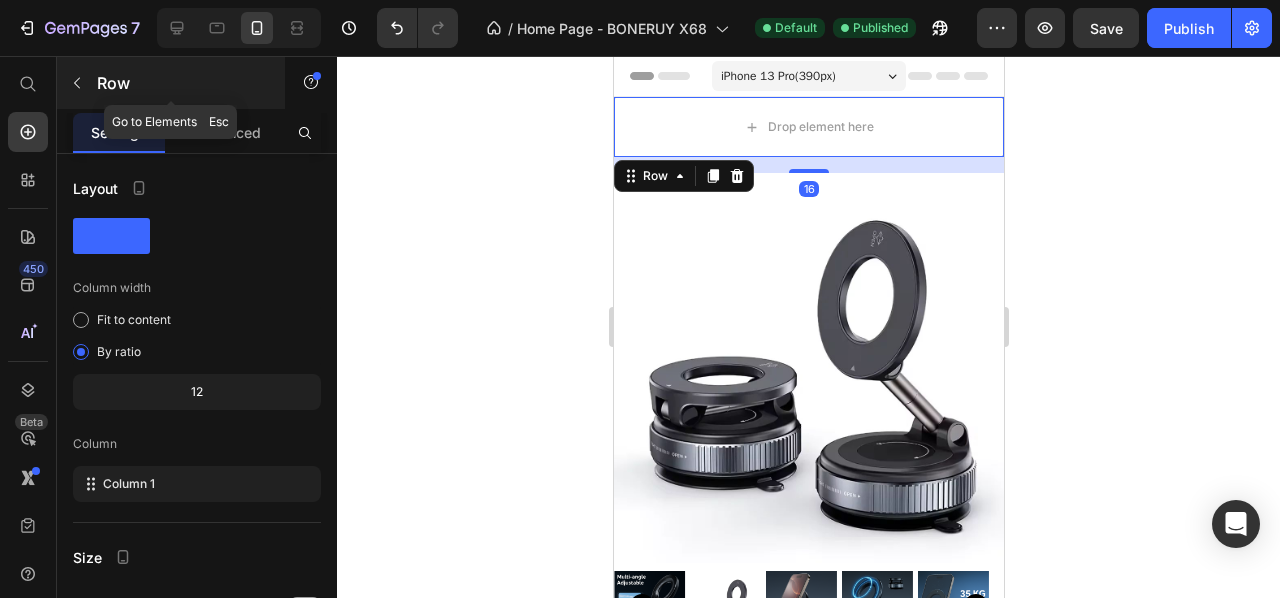 click on "Row" at bounding box center (182, 83) 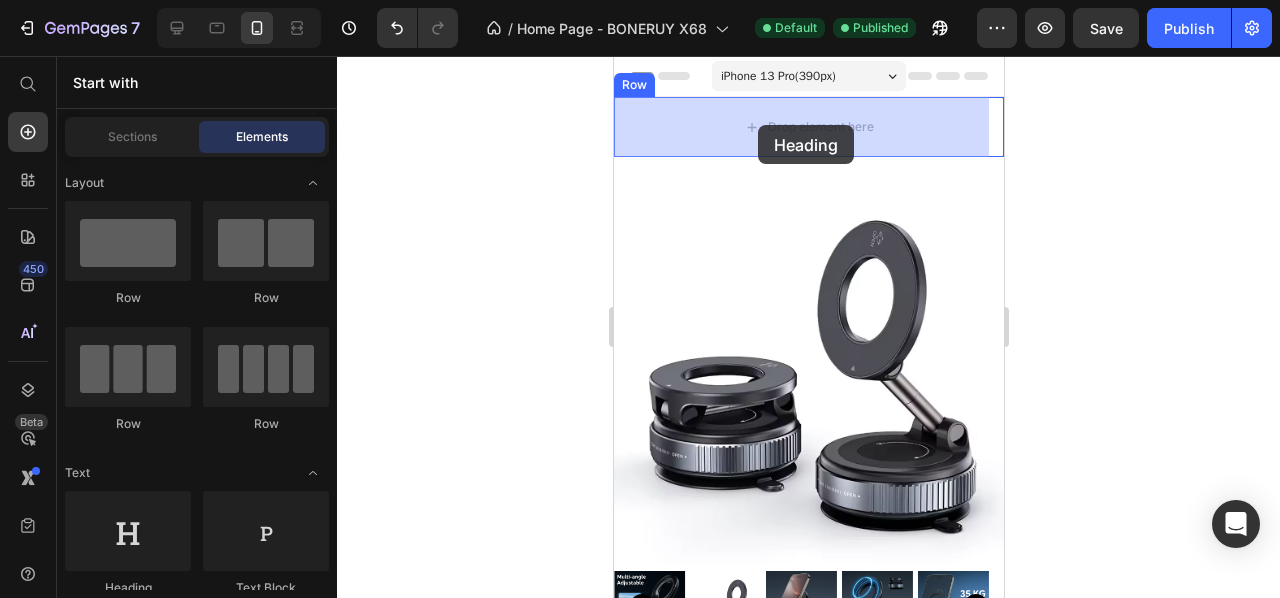 drag, startPoint x: 767, startPoint y: 596, endPoint x: 757, endPoint y: 125, distance: 471.10614 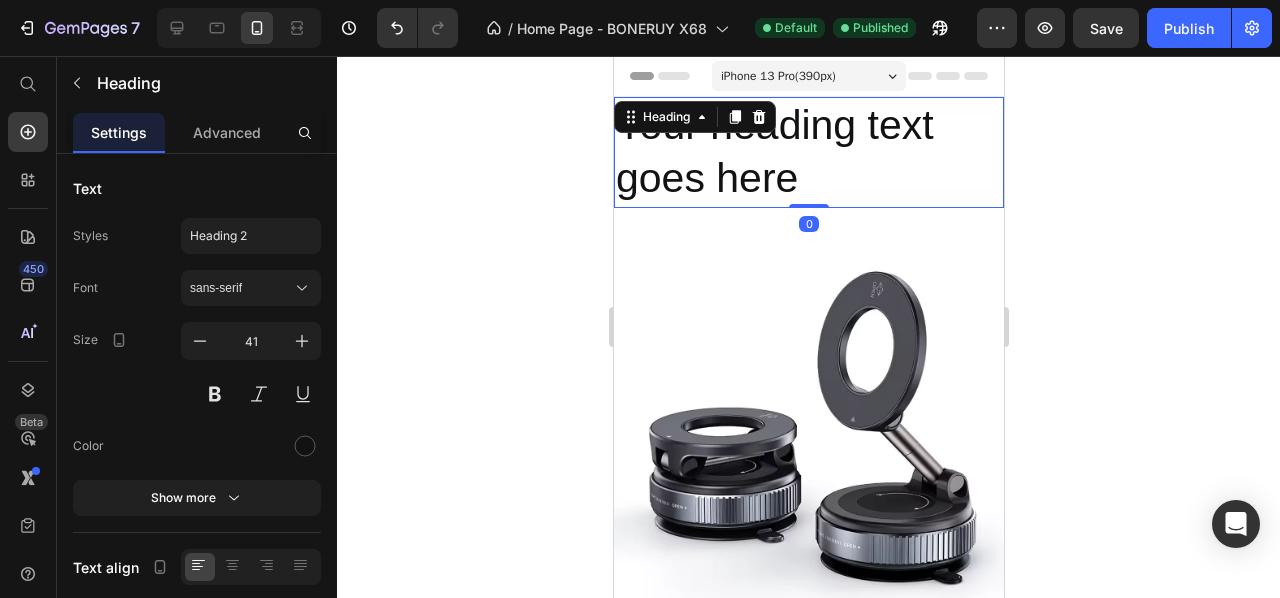 click on "Your heading text goes here" at bounding box center [808, 152] 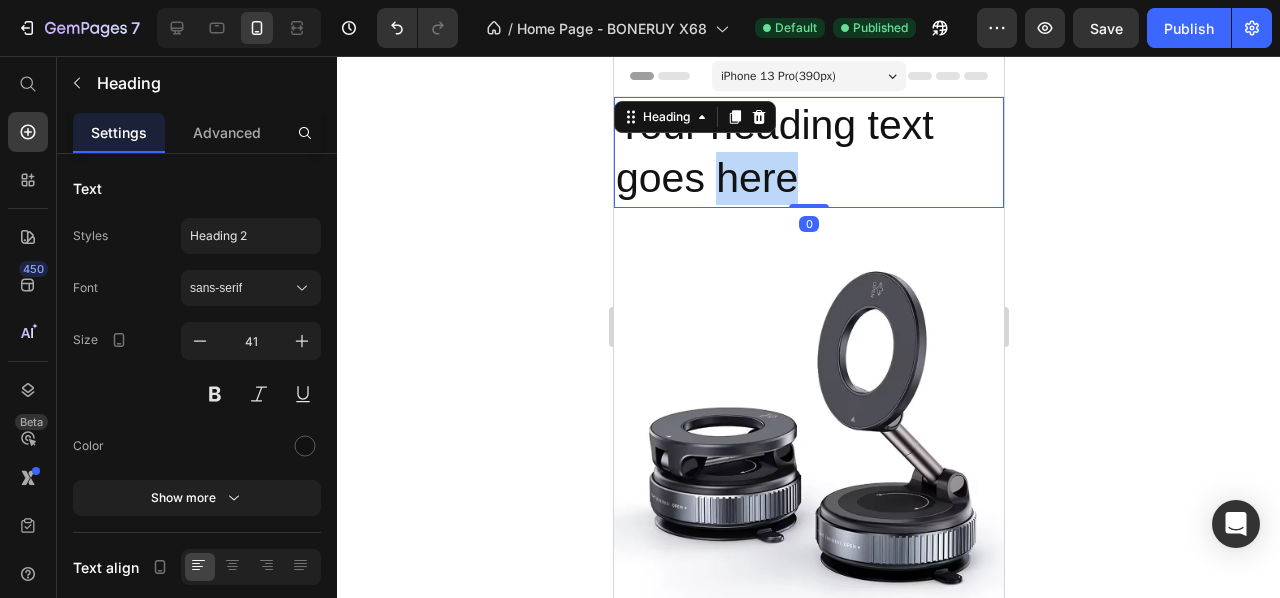 click on "Your heading text goes here" at bounding box center [808, 152] 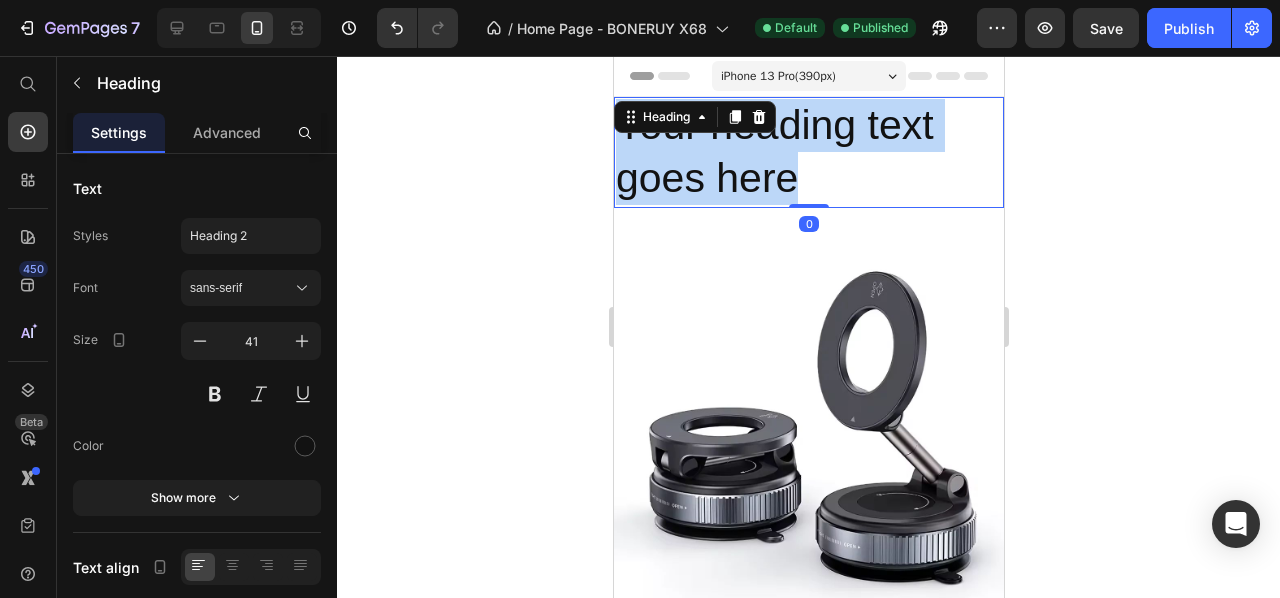 click on "Your heading text goes here" at bounding box center [808, 152] 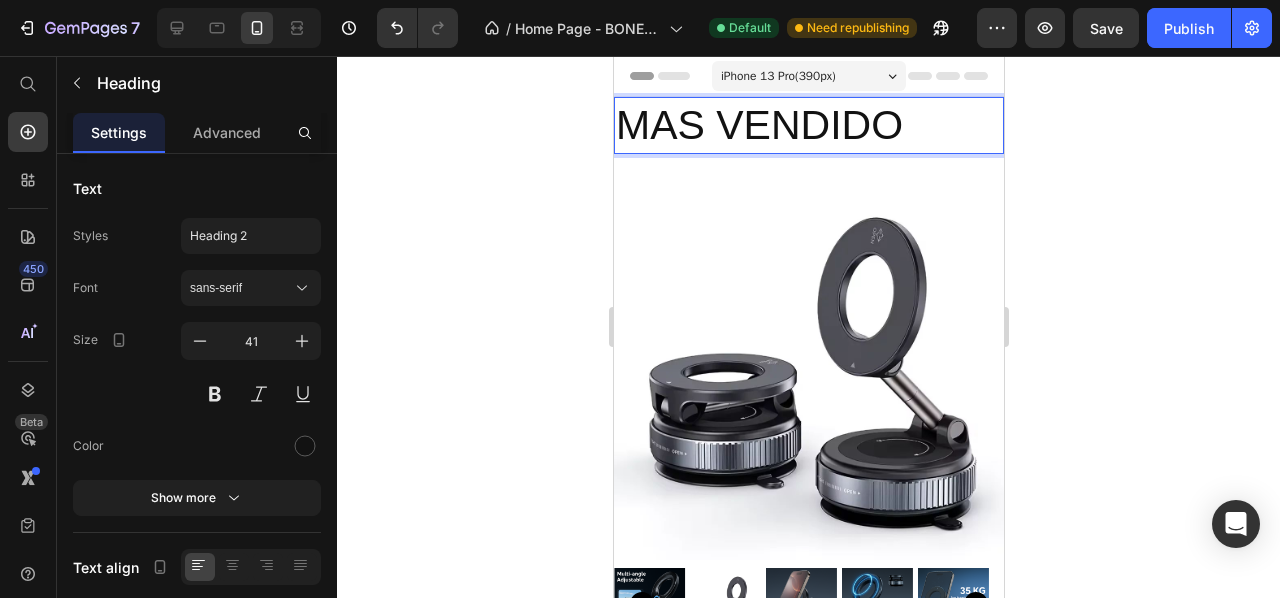 click on "MAS VENDIDO" at bounding box center (808, 125) 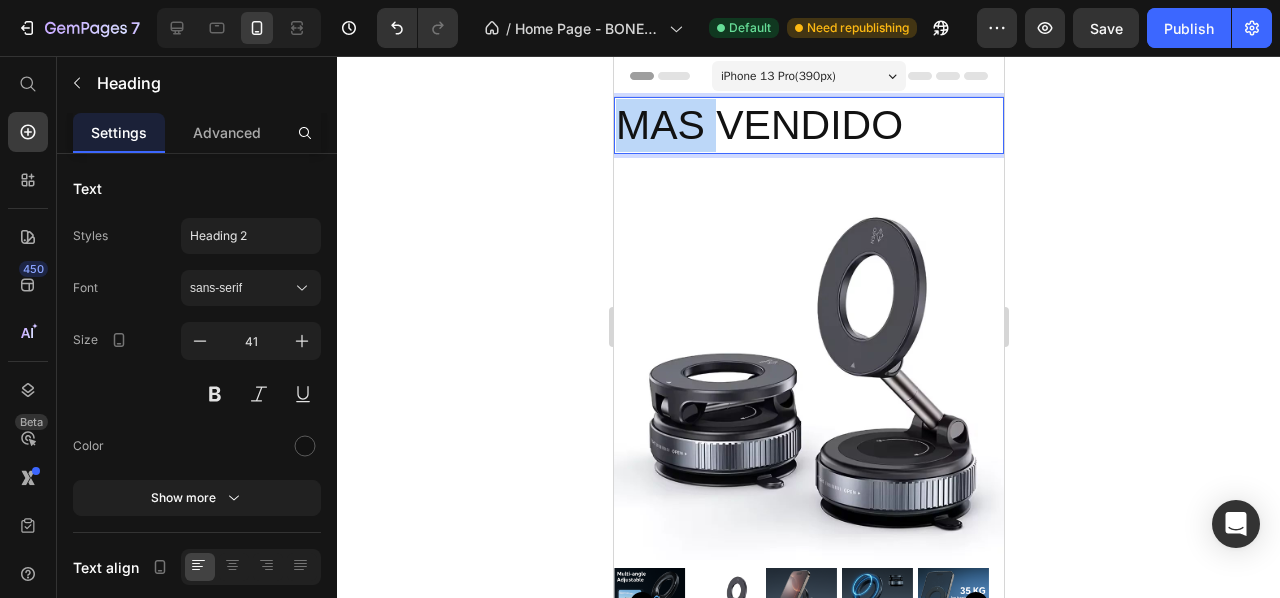 click on "MAS VENDIDO" at bounding box center (808, 125) 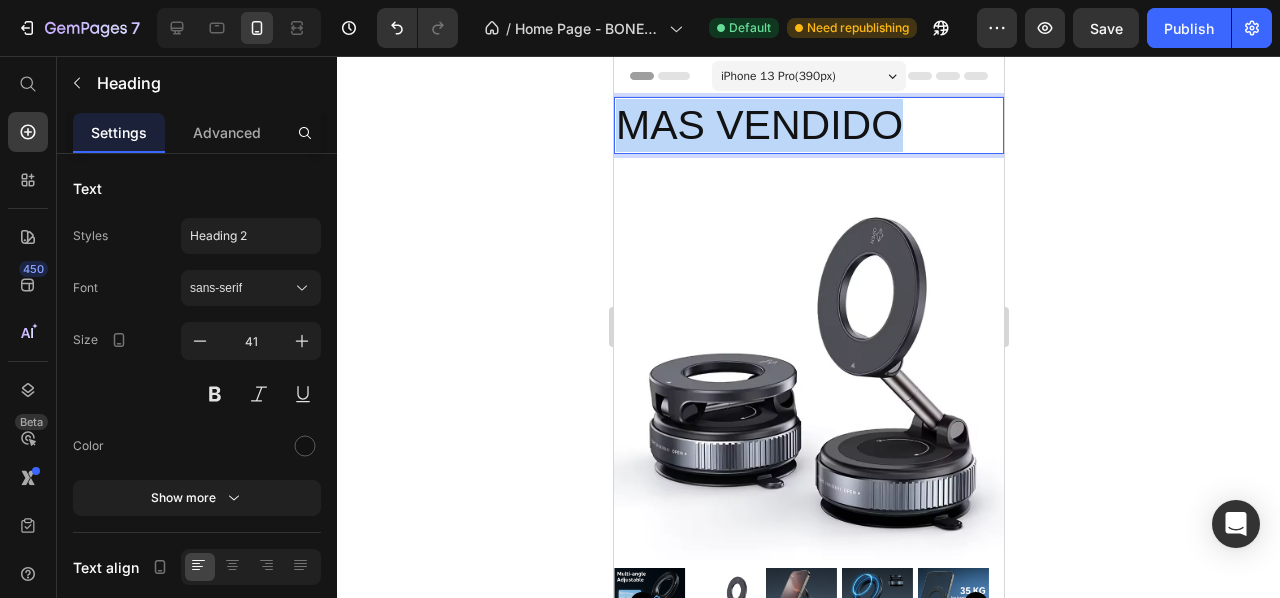 click on "MAS VENDIDO" at bounding box center [808, 125] 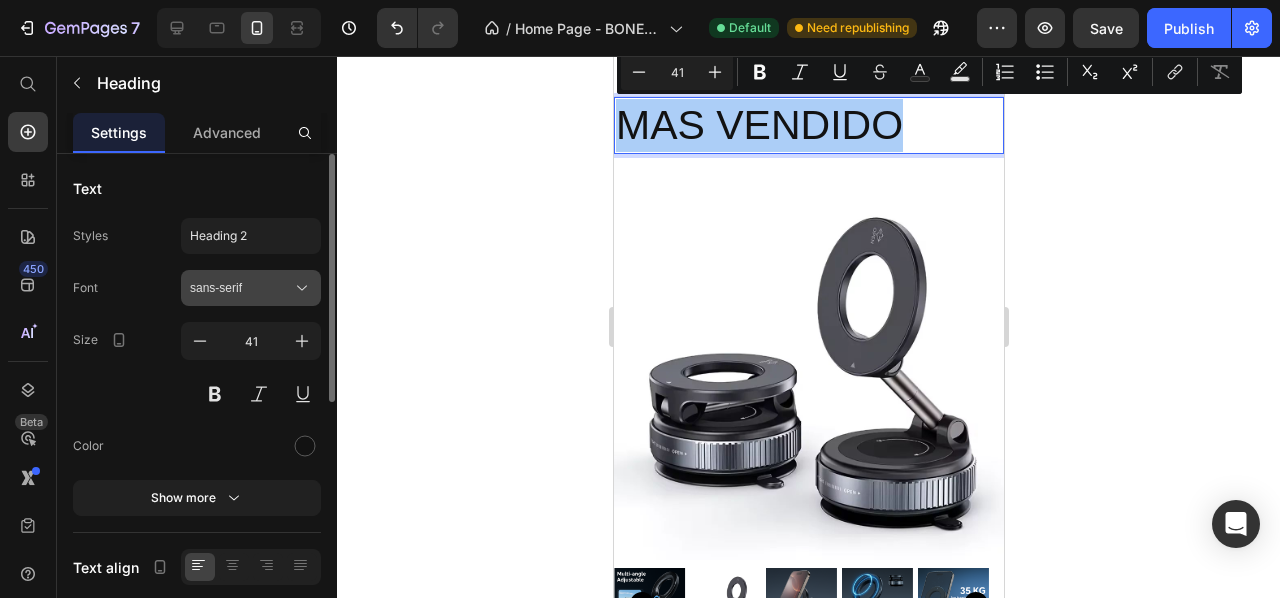 click on "sans-serif" at bounding box center [241, 288] 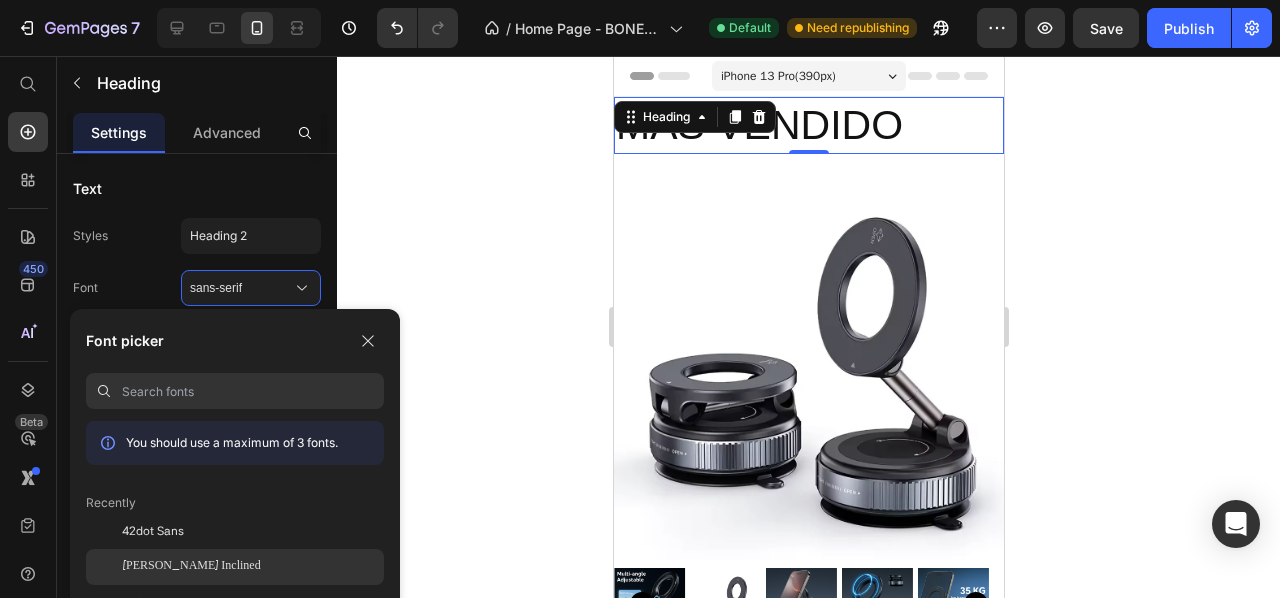 click on "Karla Tamil Inclined" 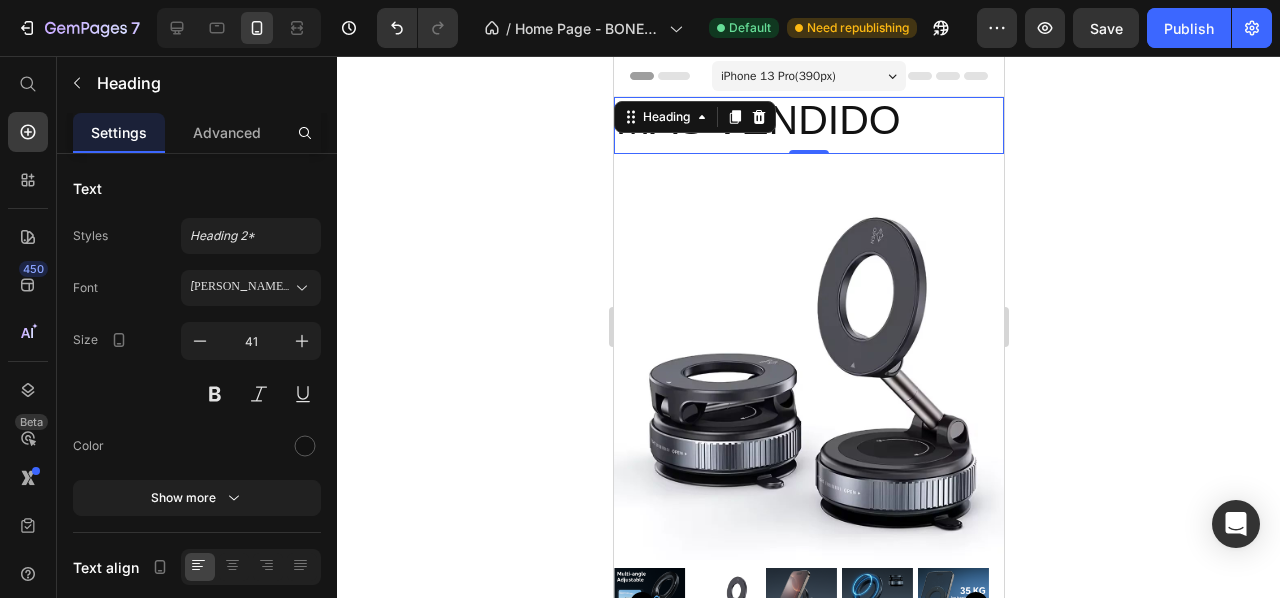 click 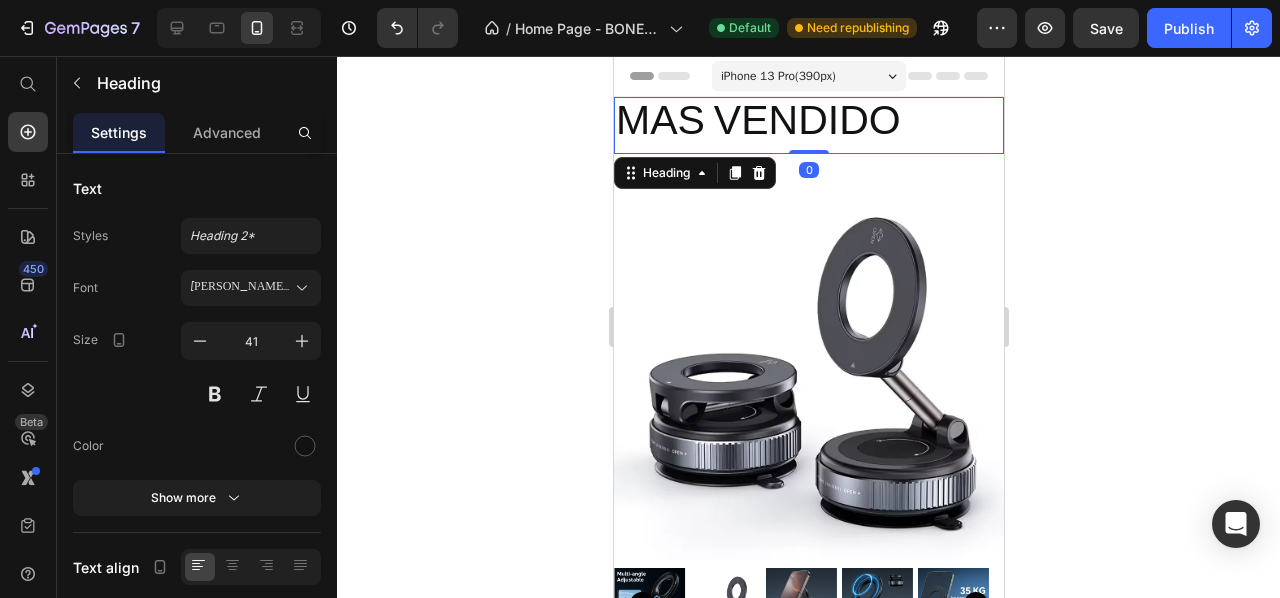 click on "MAS VENDIDO" at bounding box center (808, 125) 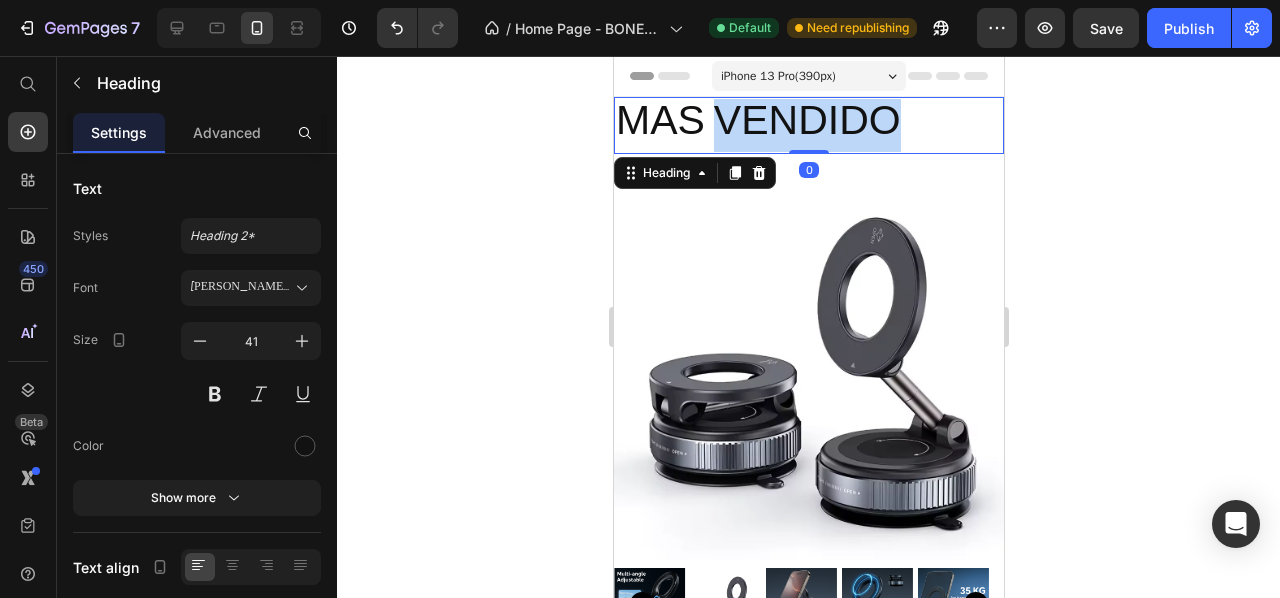 click on "MAS VENDIDO" at bounding box center [808, 125] 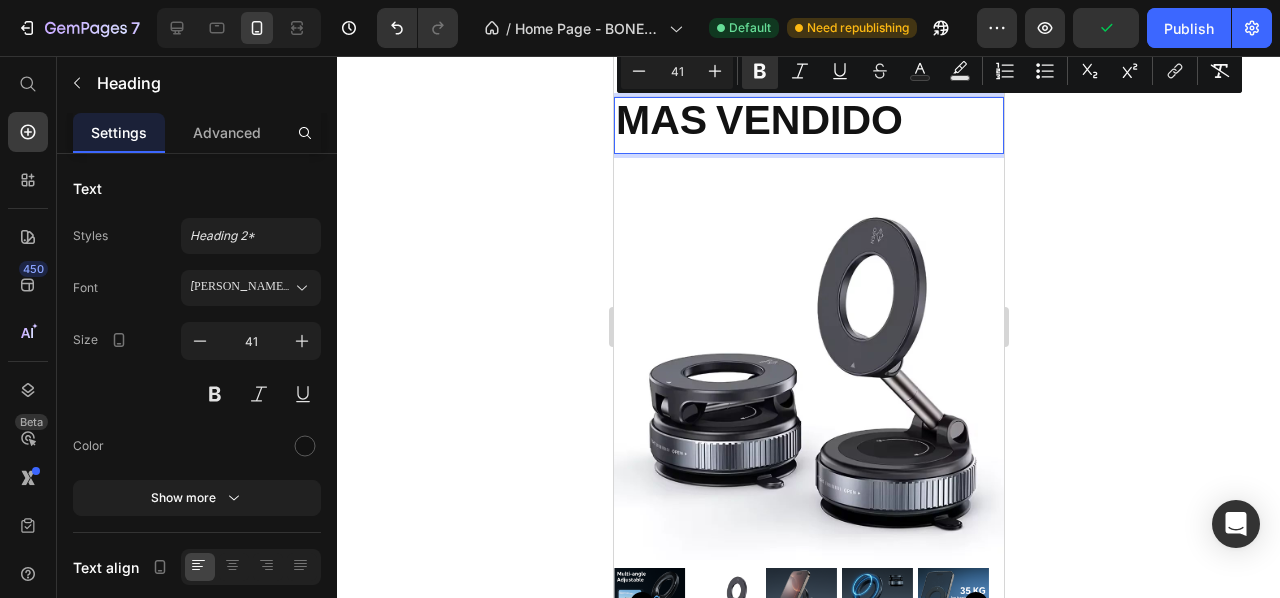 click 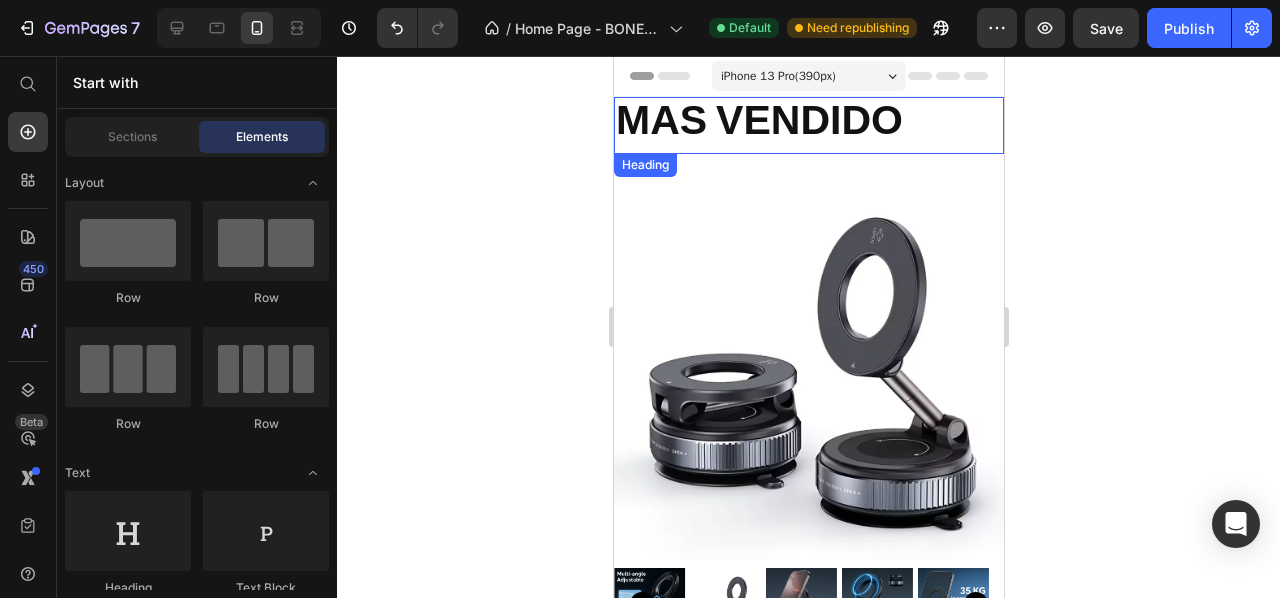 click on "⁠⁠⁠⁠⁠⁠⁠ MAS VENDIDO" at bounding box center (808, 125) 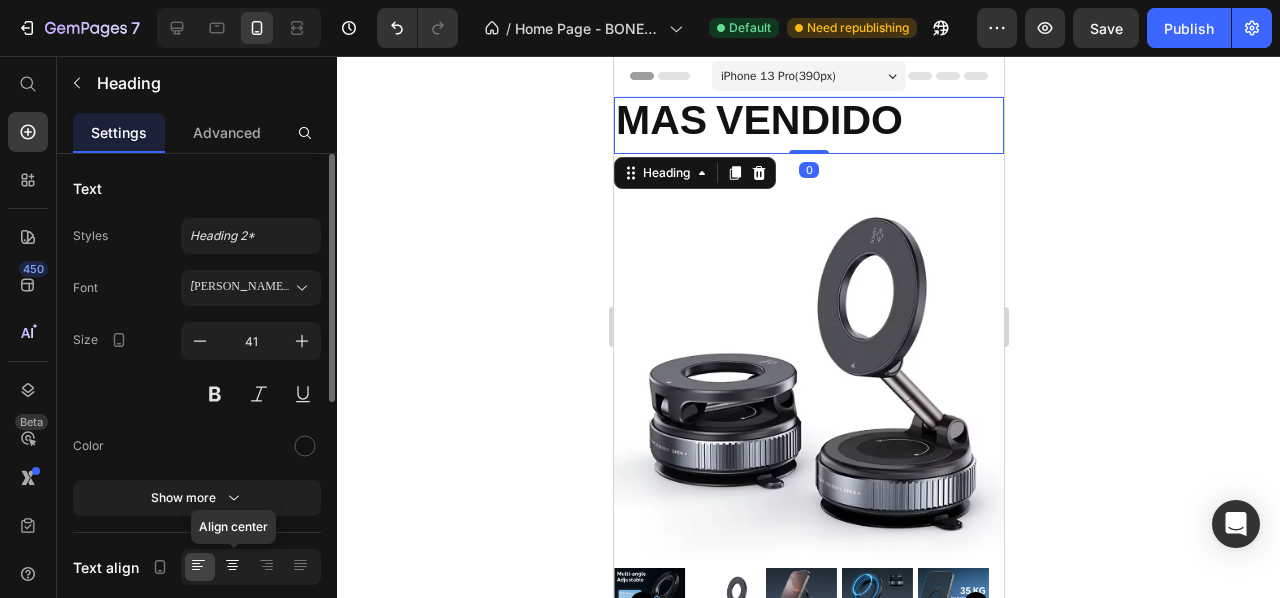 click 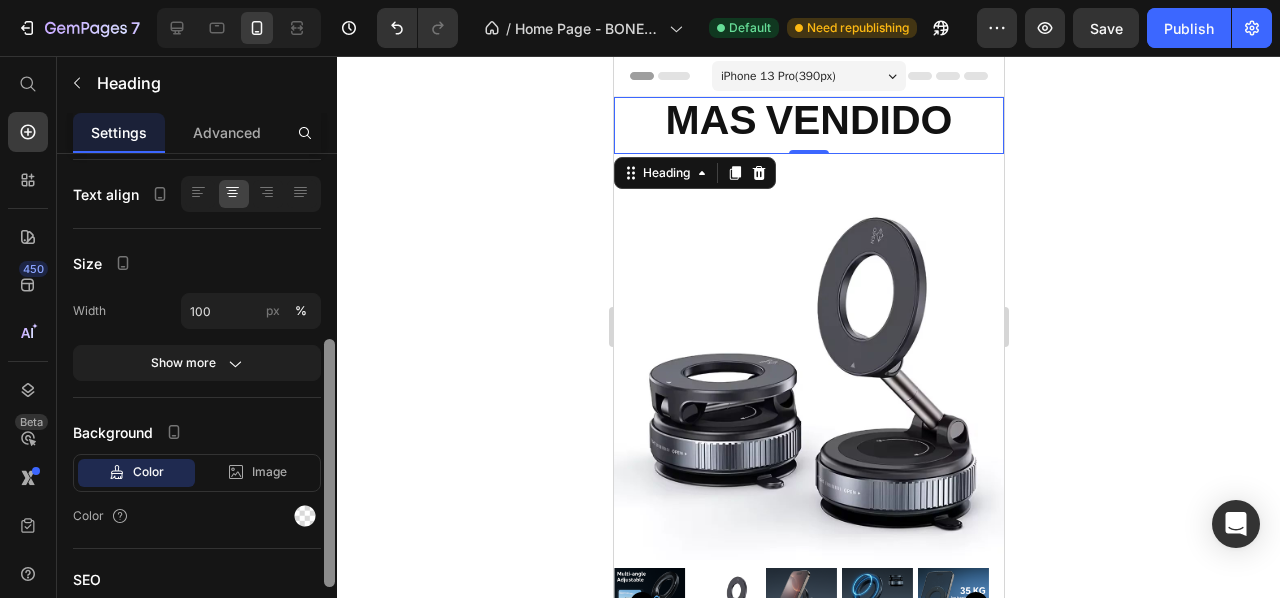 scroll, scrollTop: 381, scrollLeft: 0, axis: vertical 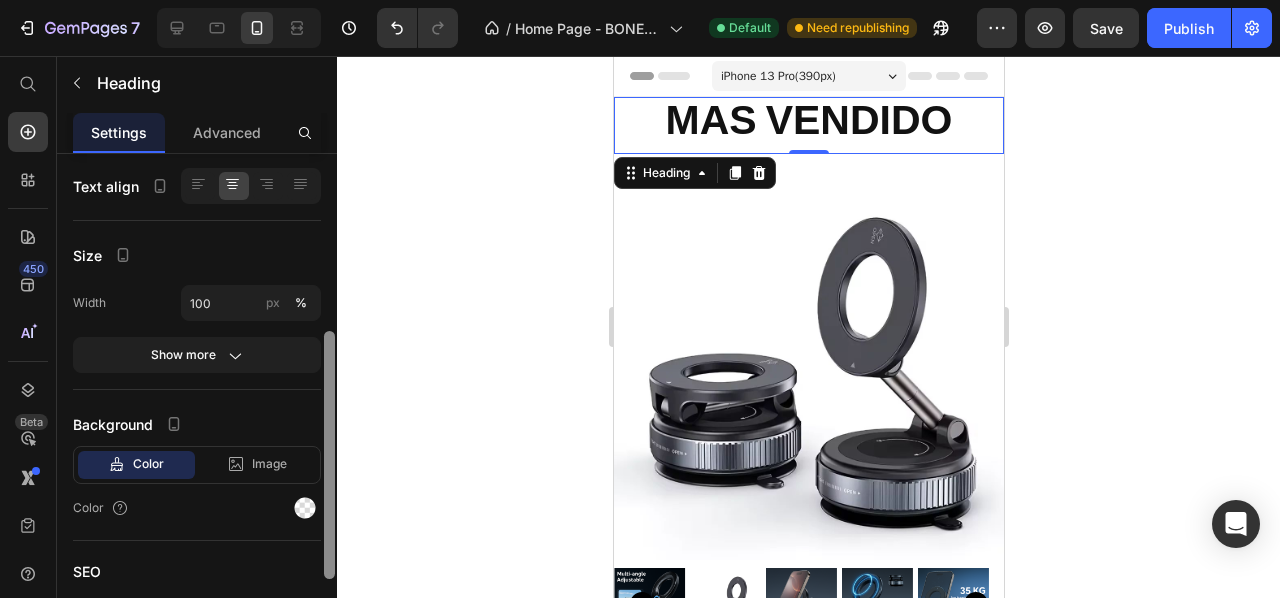 drag, startPoint x: 326, startPoint y: 347, endPoint x: 312, endPoint y: 537, distance: 190.51509 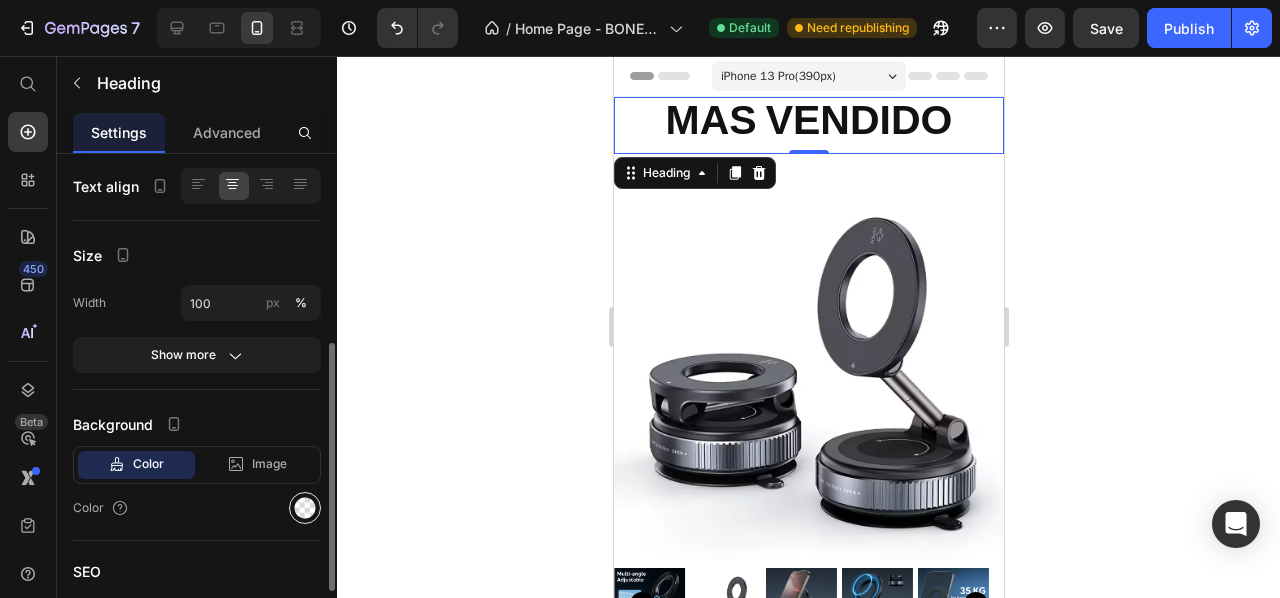 click at bounding box center (305, 508) 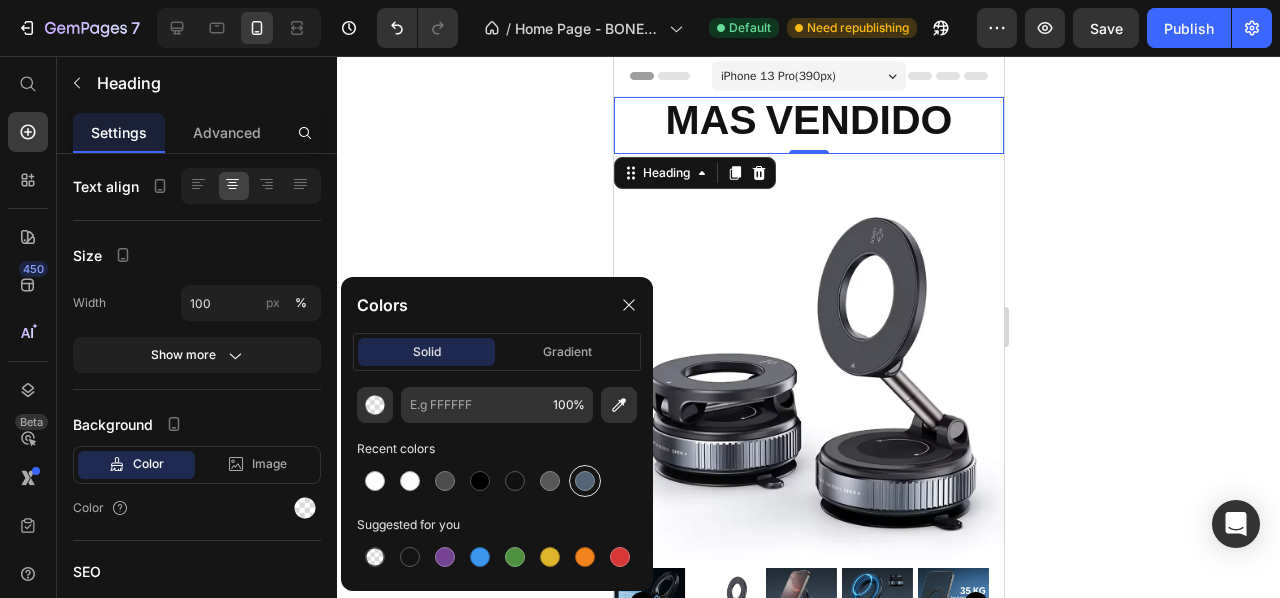 click at bounding box center [585, 481] 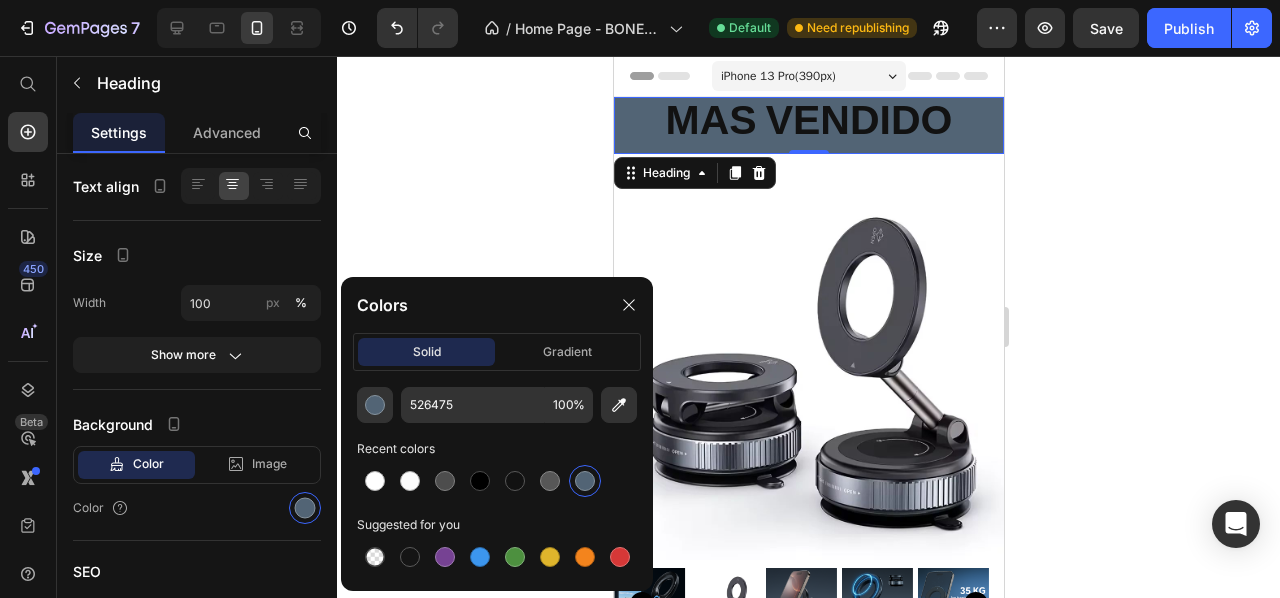 click 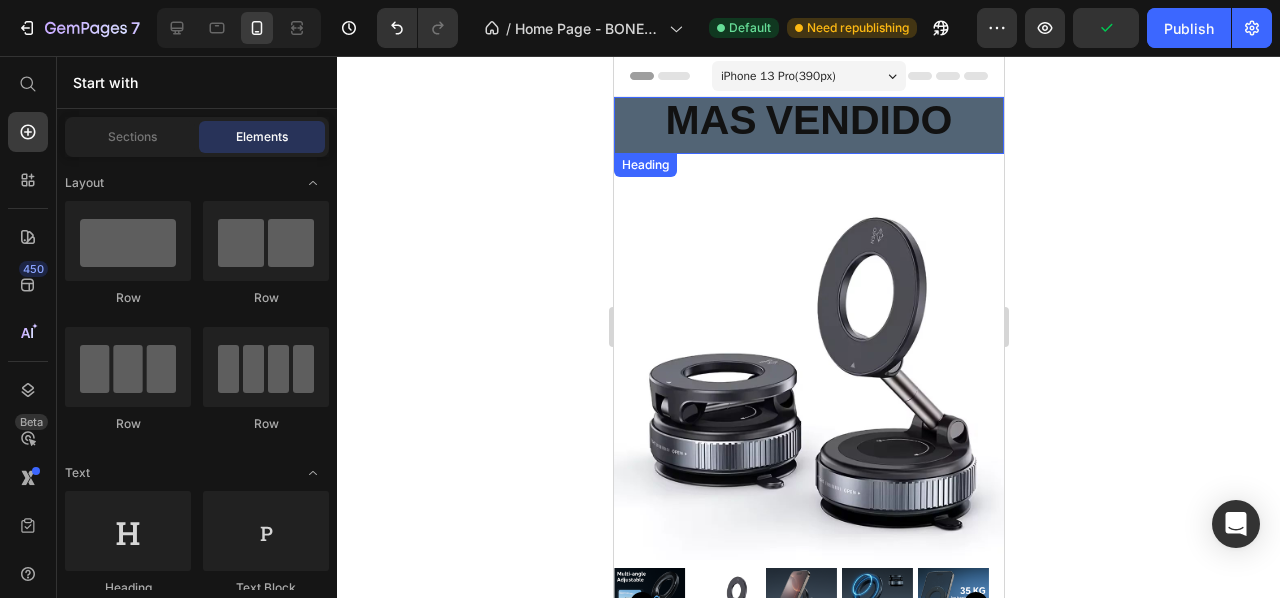 click on "⁠⁠⁠⁠⁠⁠⁠ MAS VENDIDO" at bounding box center [808, 125] 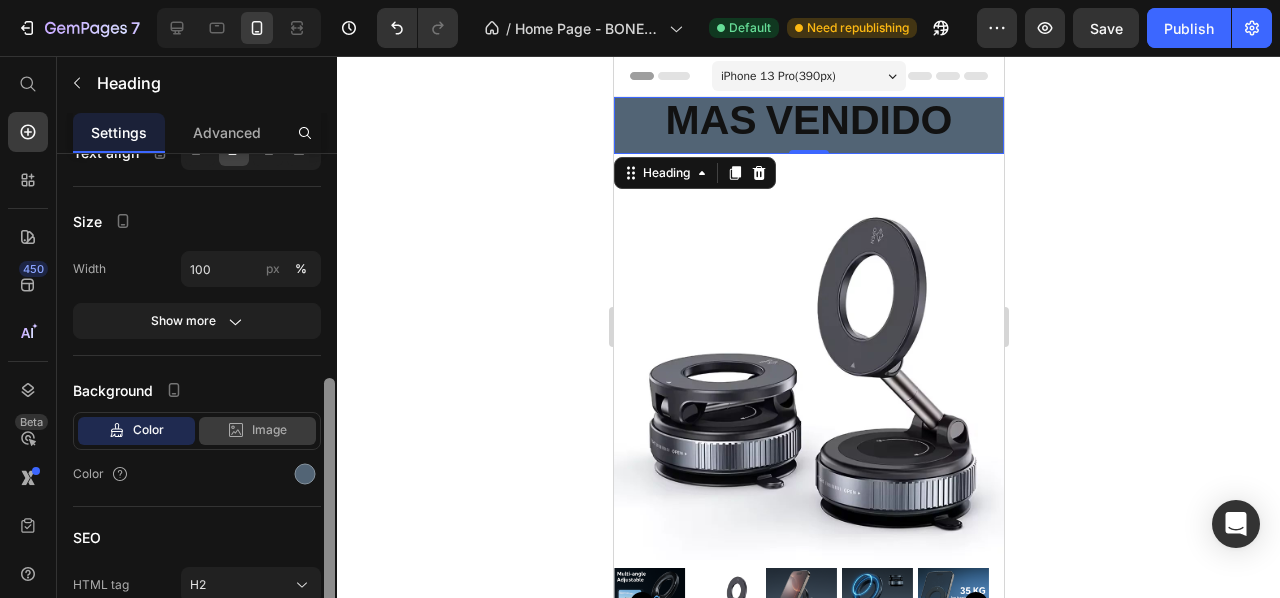 scroll, scrollTop: 427, scrollLeft: 0, axis: vertical 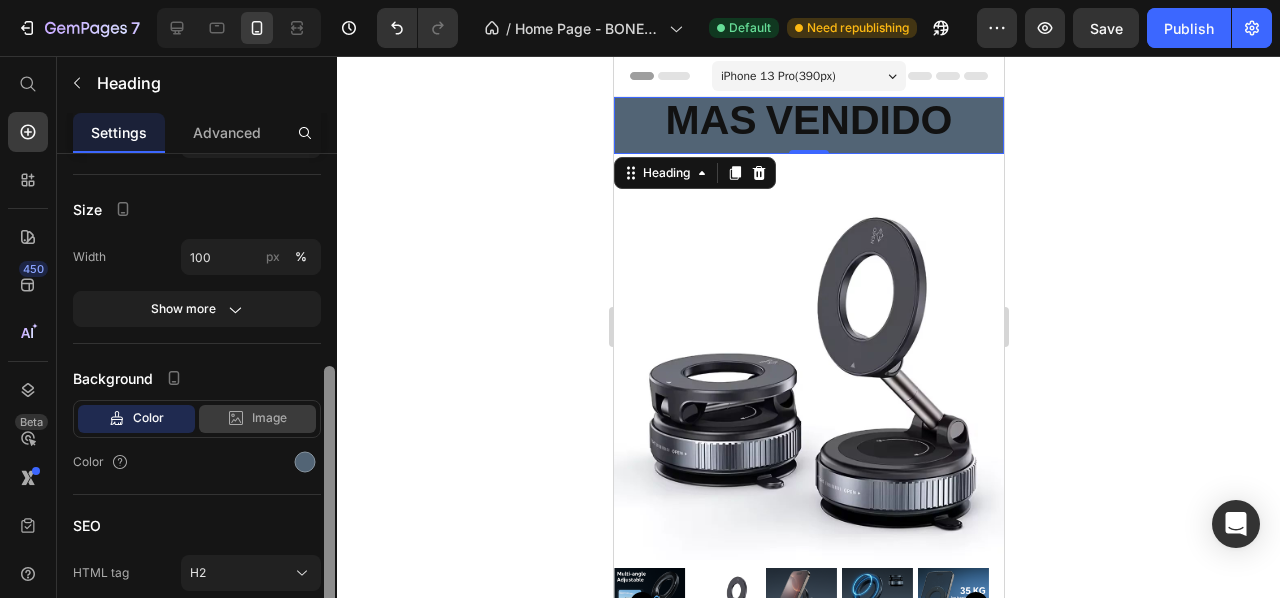 drag, startPoint x: 328, startPoint y: 402, endPoint x: 314, endPoint y: 425, distance: 26.925823 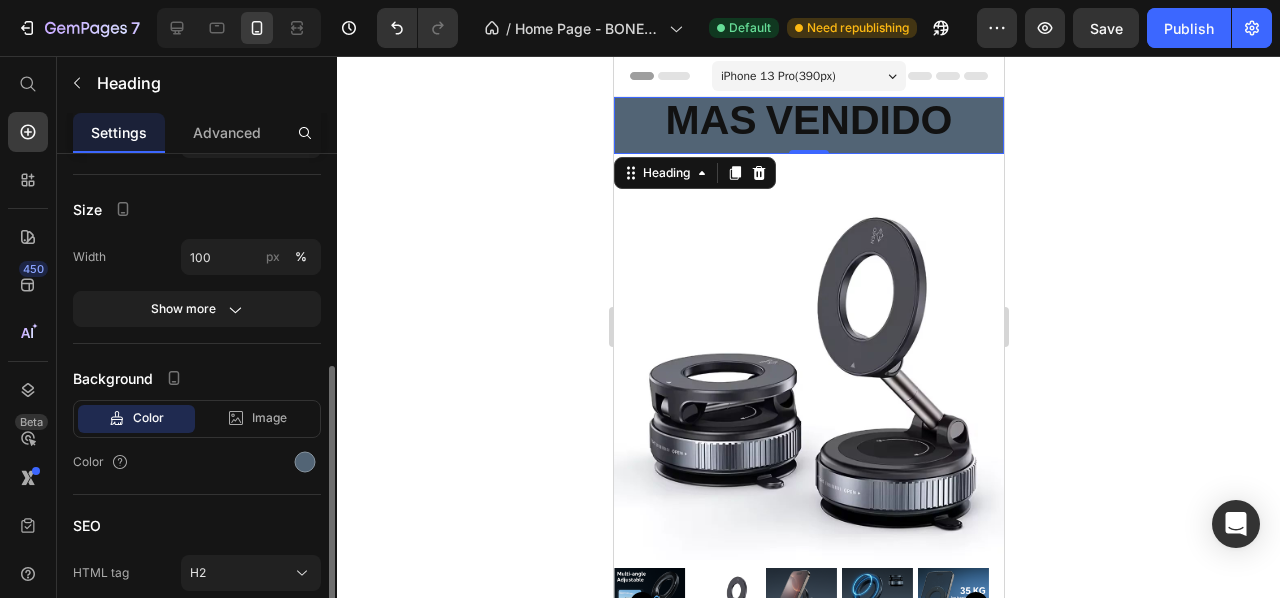 click on "Width 100 px % Show more" at bounding box center [197, 283] 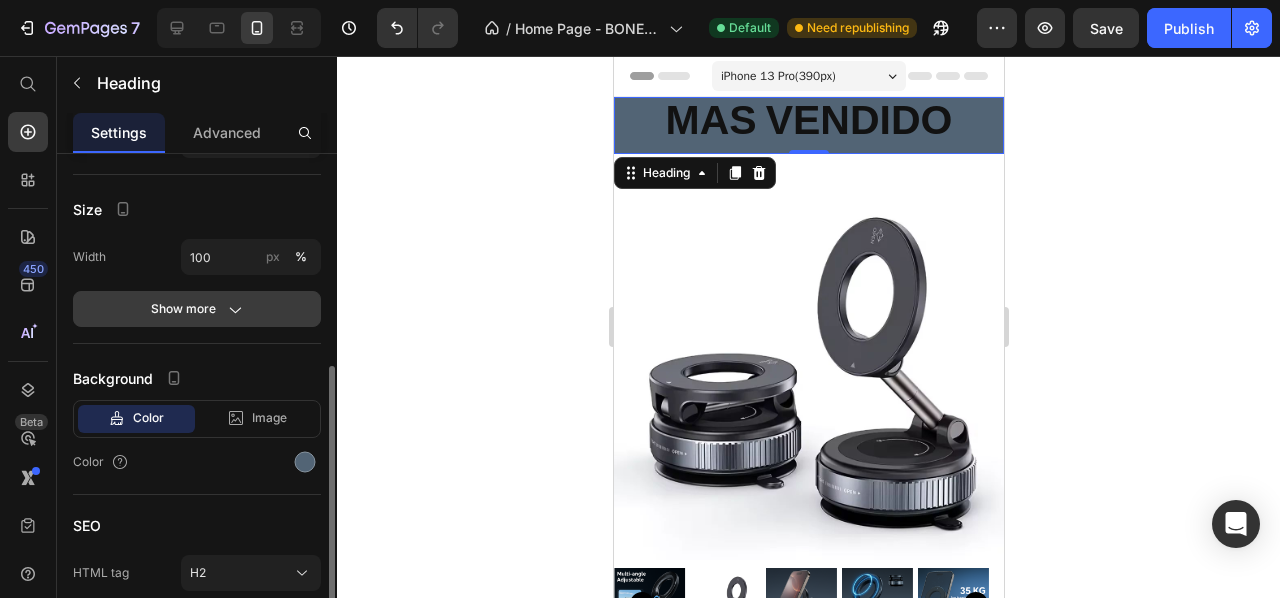 click on "Show more" 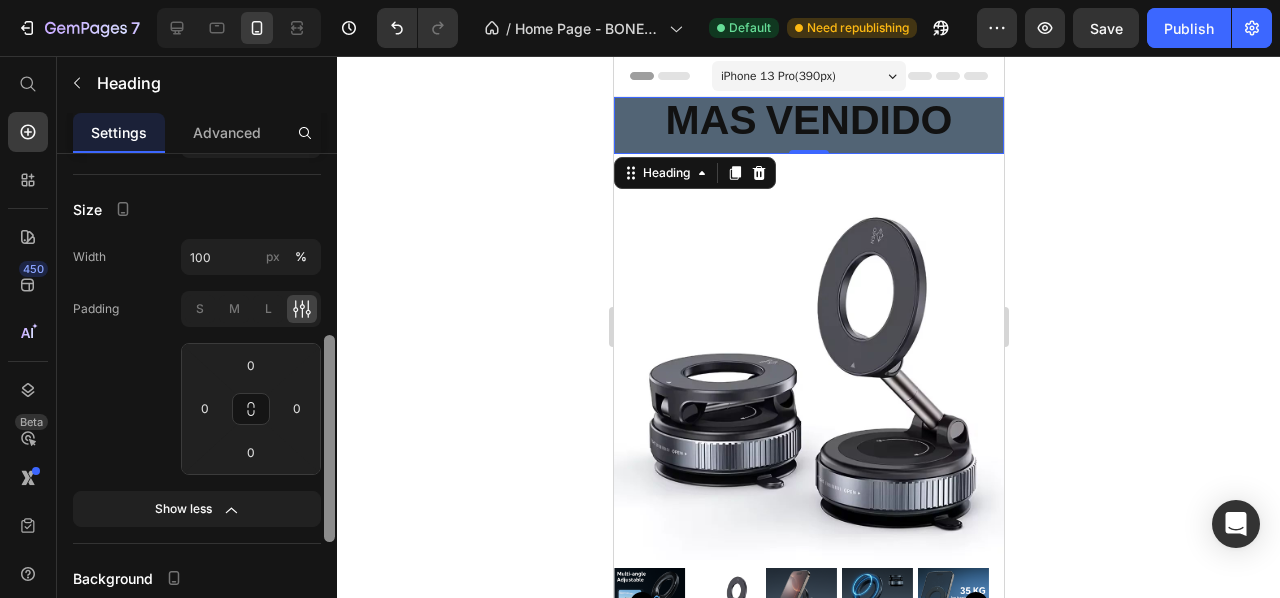 scroll, scrollTop: 430, scrollLeft: 0, axis: vertical 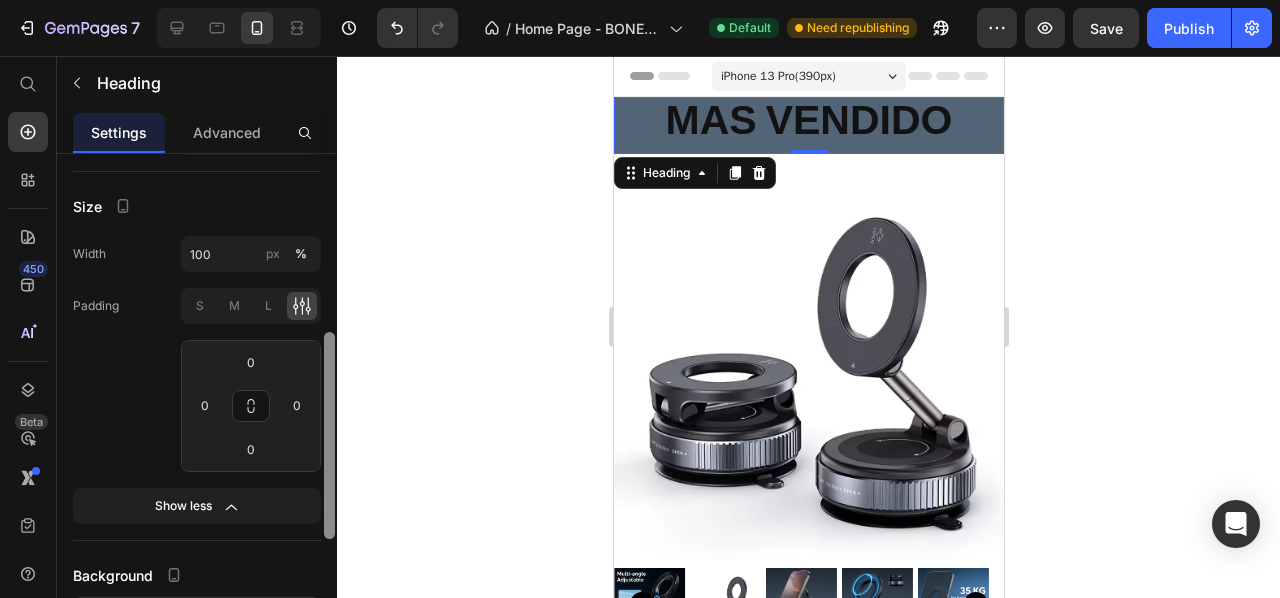 click at bounding box center (329, 435) 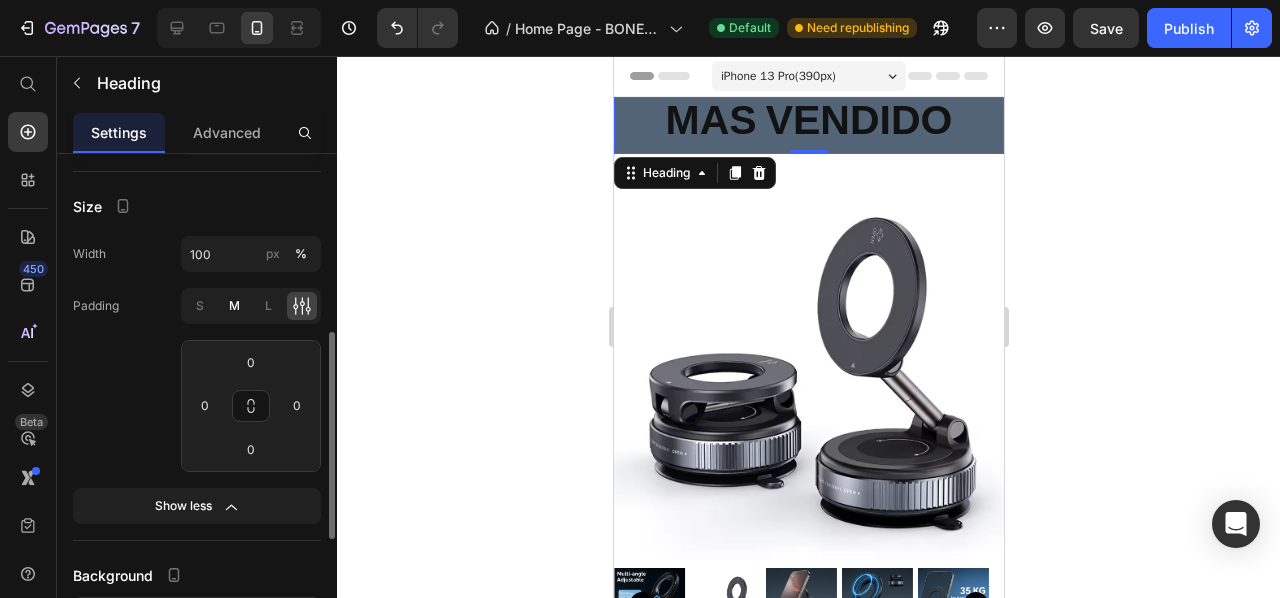 click on "M" 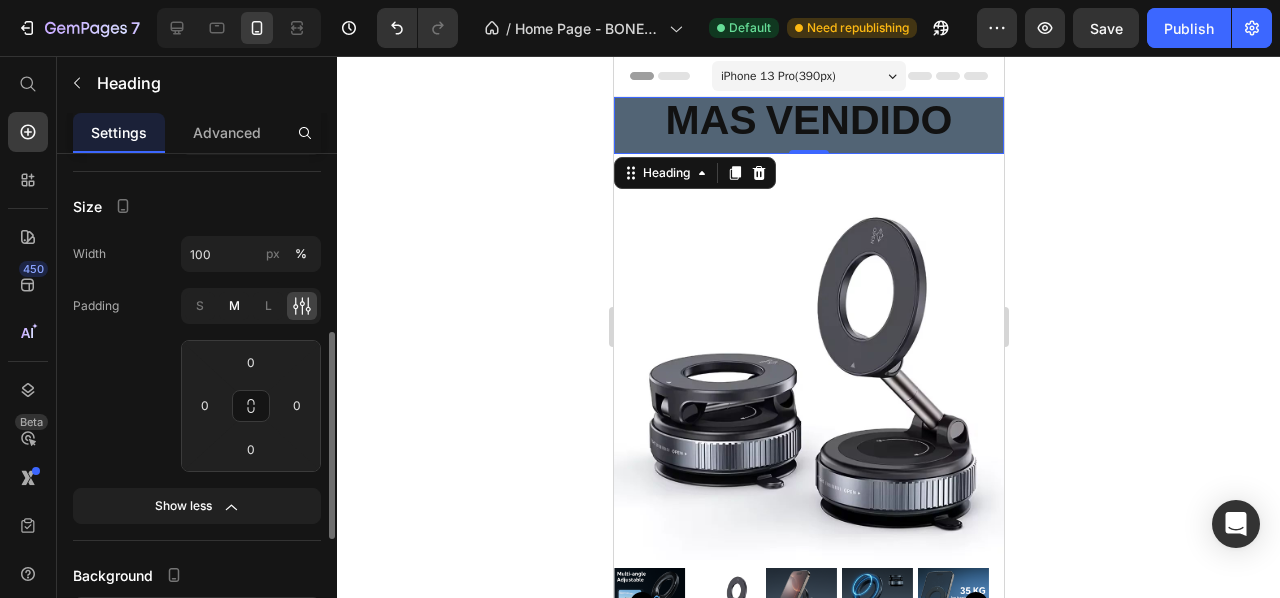 type on "8" 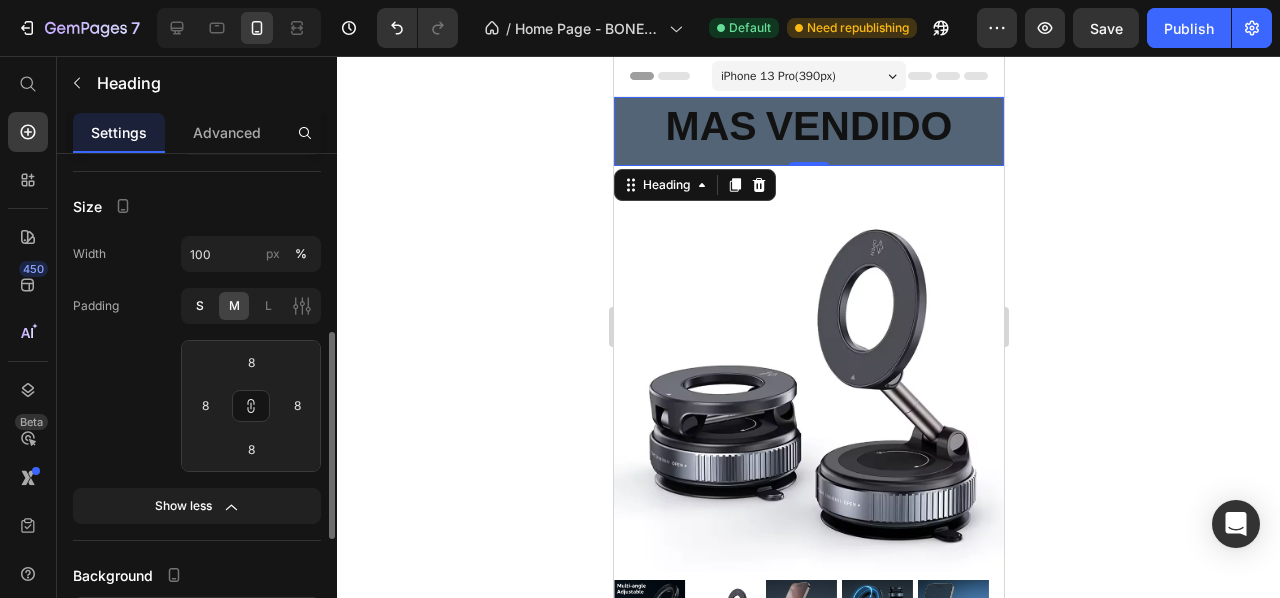 click on "S" 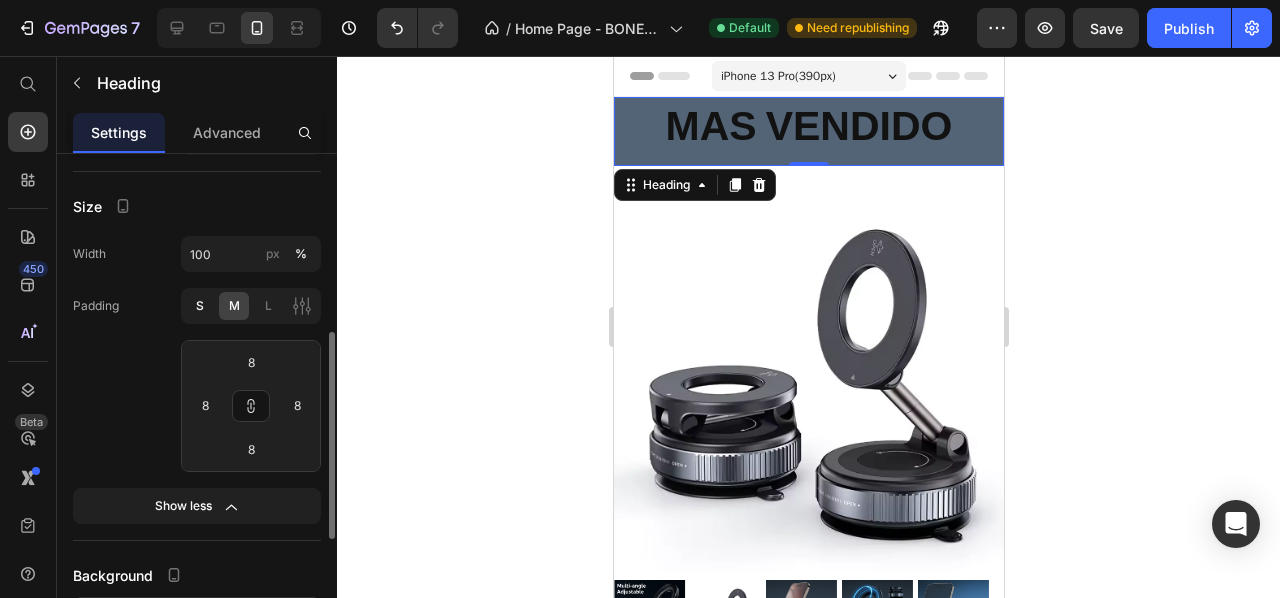 type on "4" 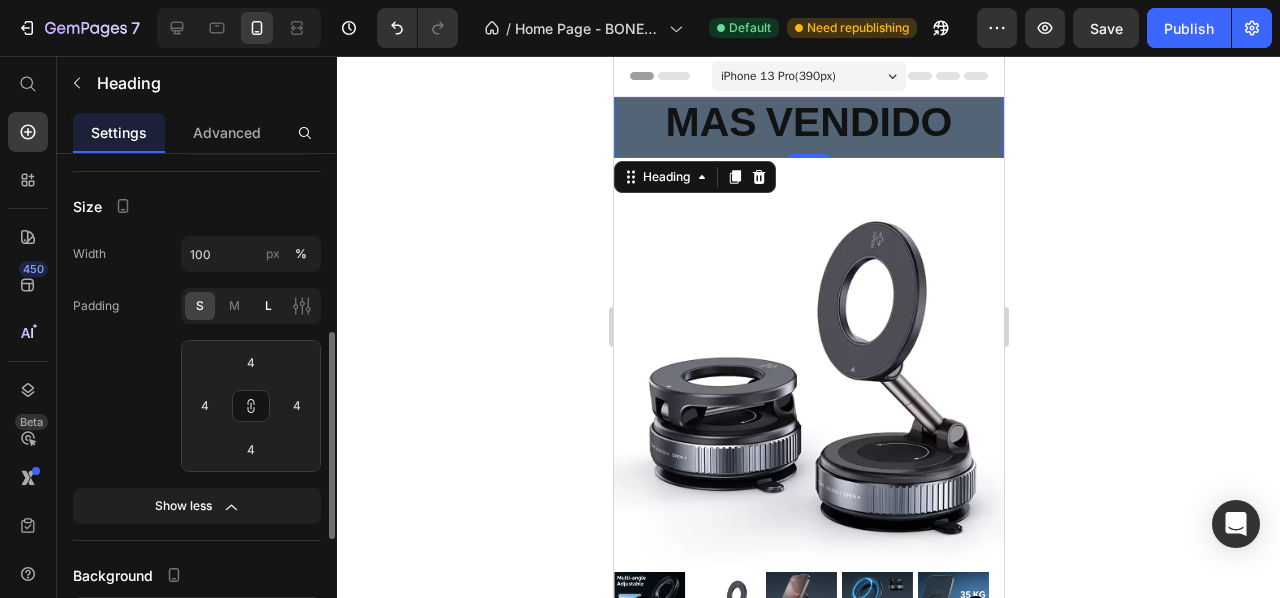click on "L" 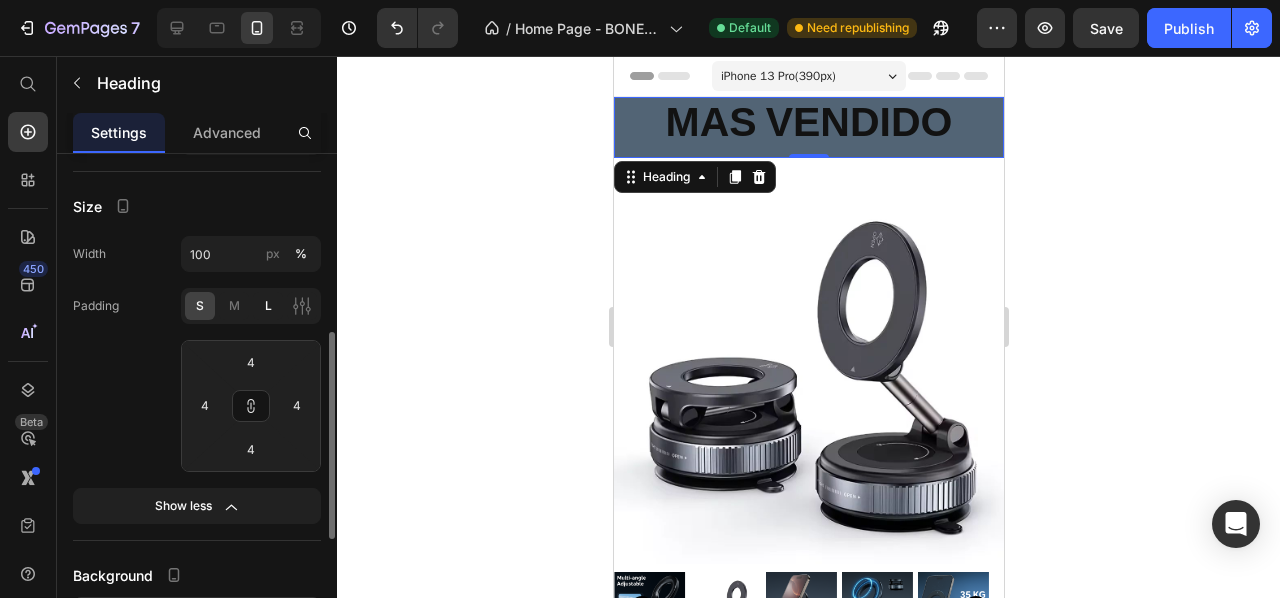 type on "16" 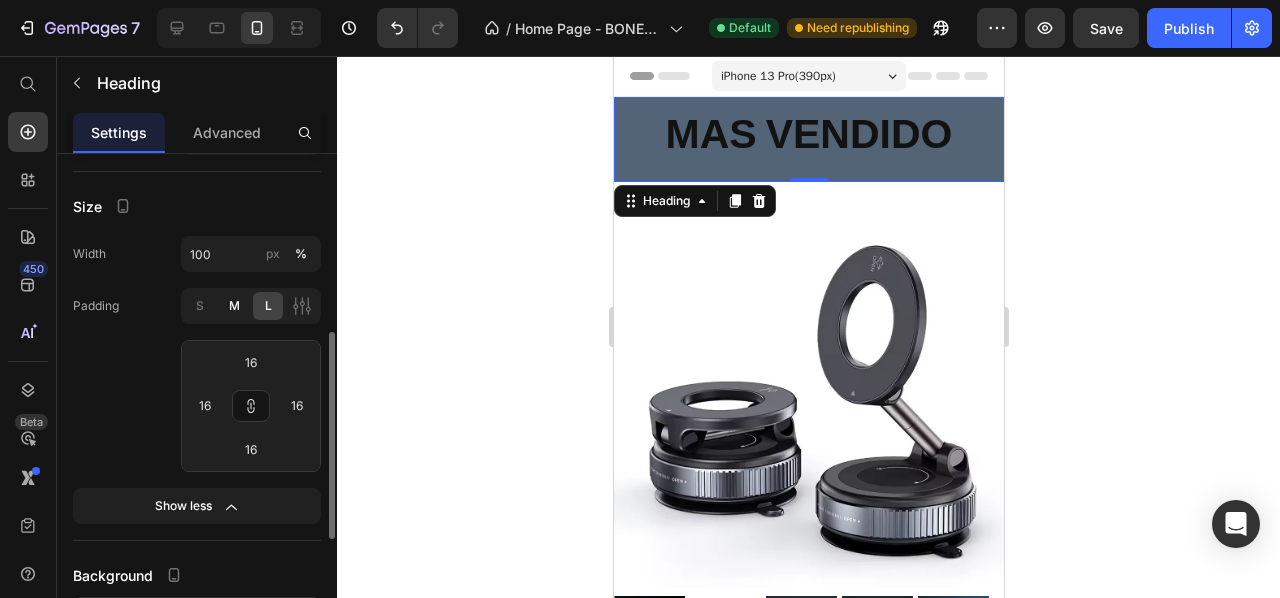 click on "M" 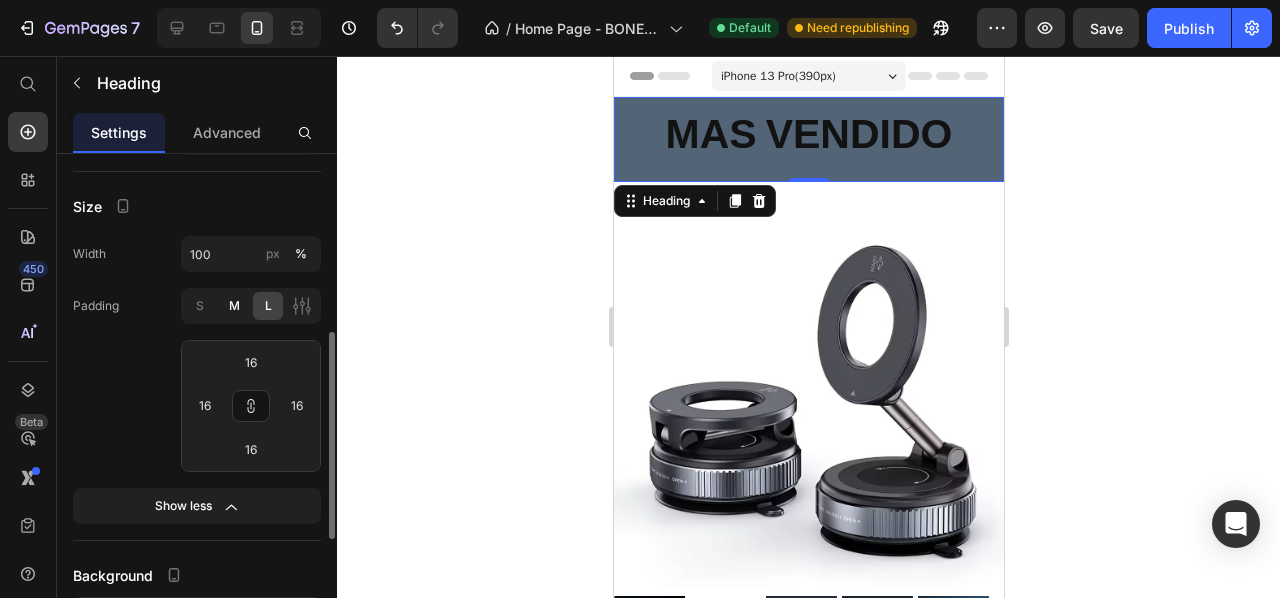 type on "8" 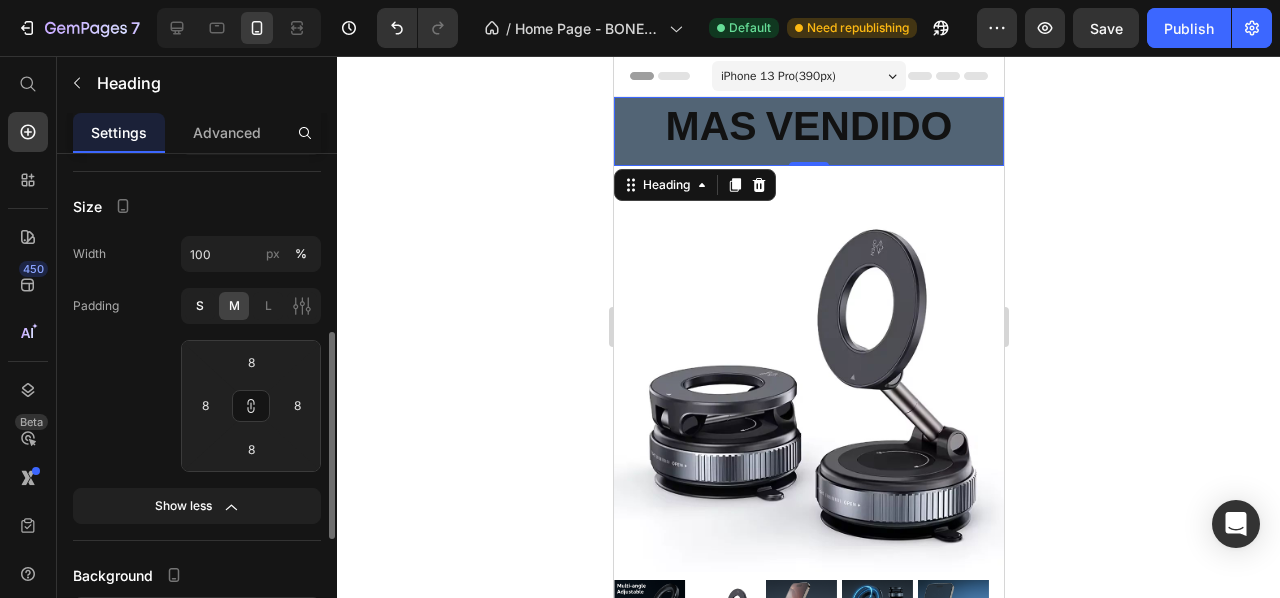 click on "S" 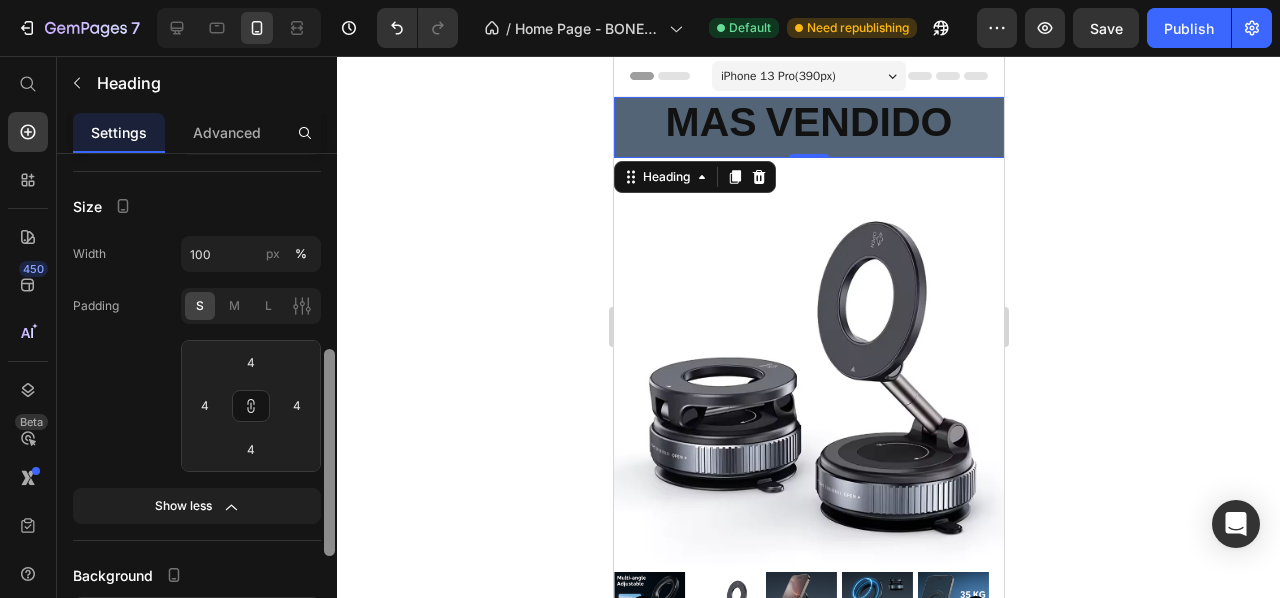 scroll, scrollTop: 442, scrollLeft: 0, axis: vertical 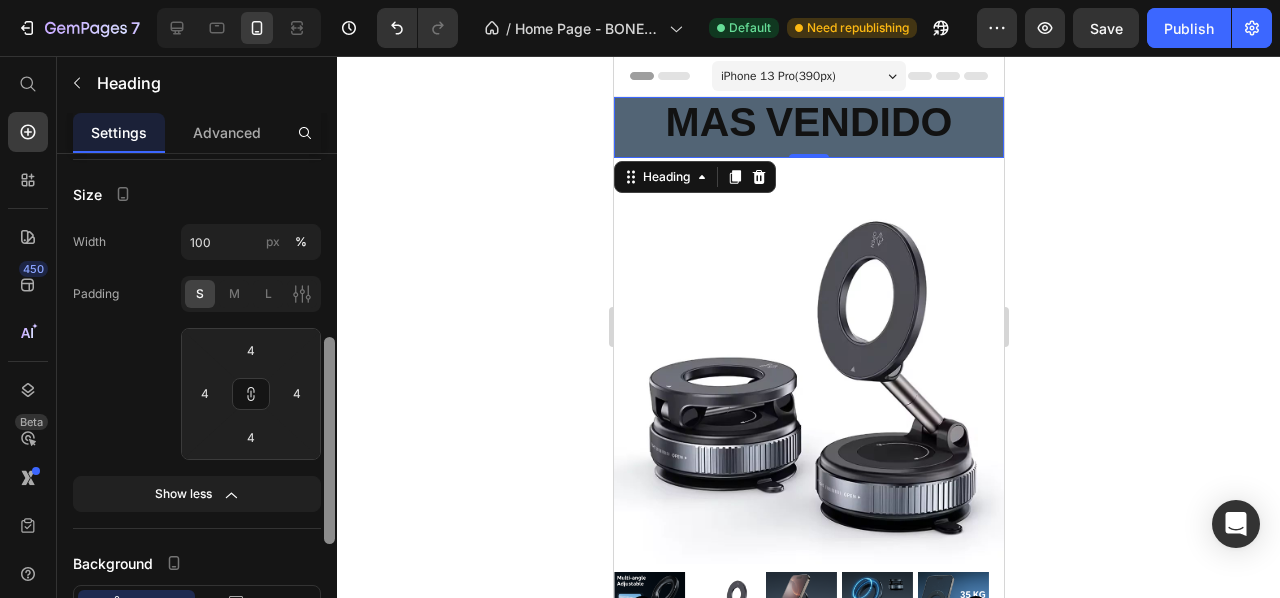 click at bounding box center (329, 440) 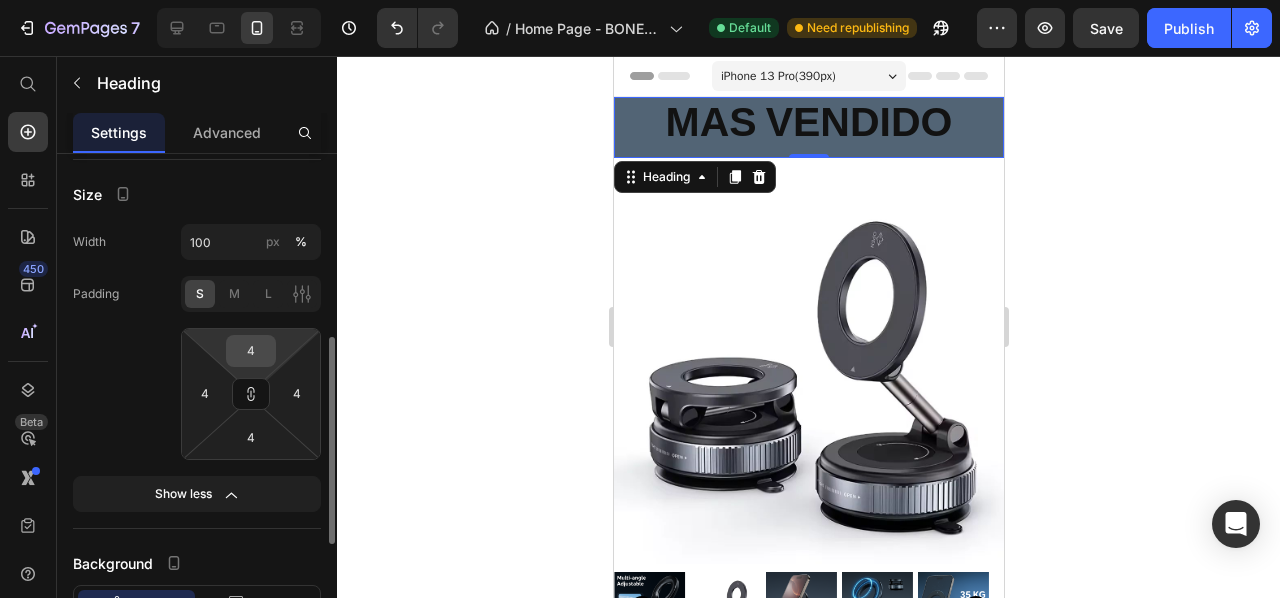 click on "4" at bounding box center [251, 351] 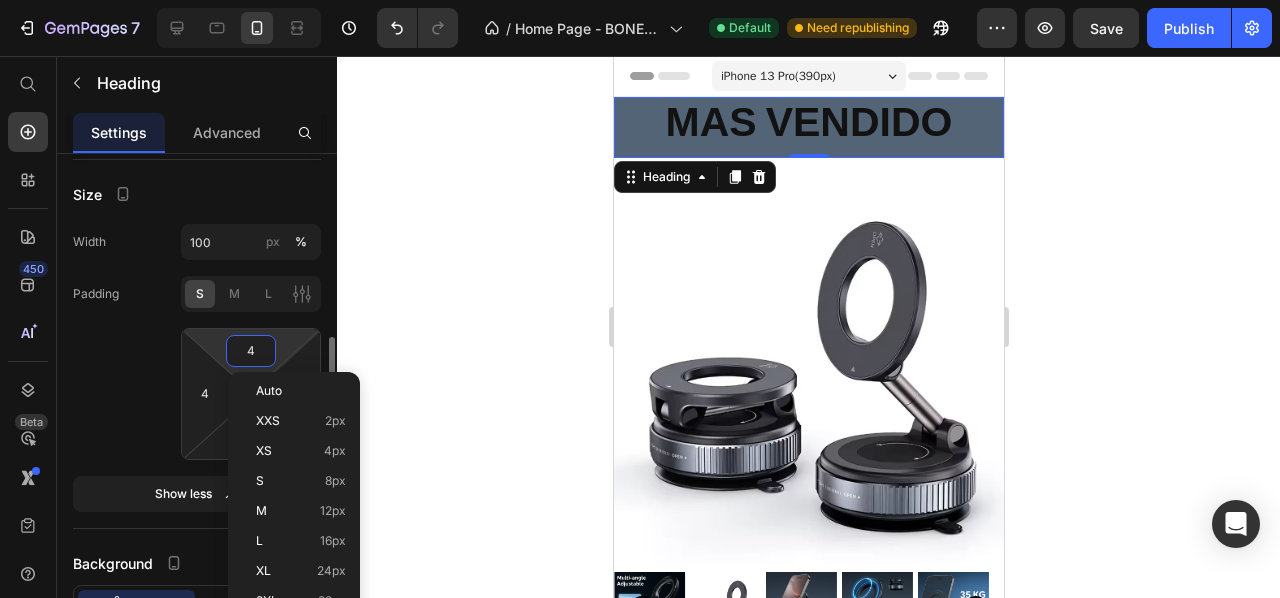 type on "6" 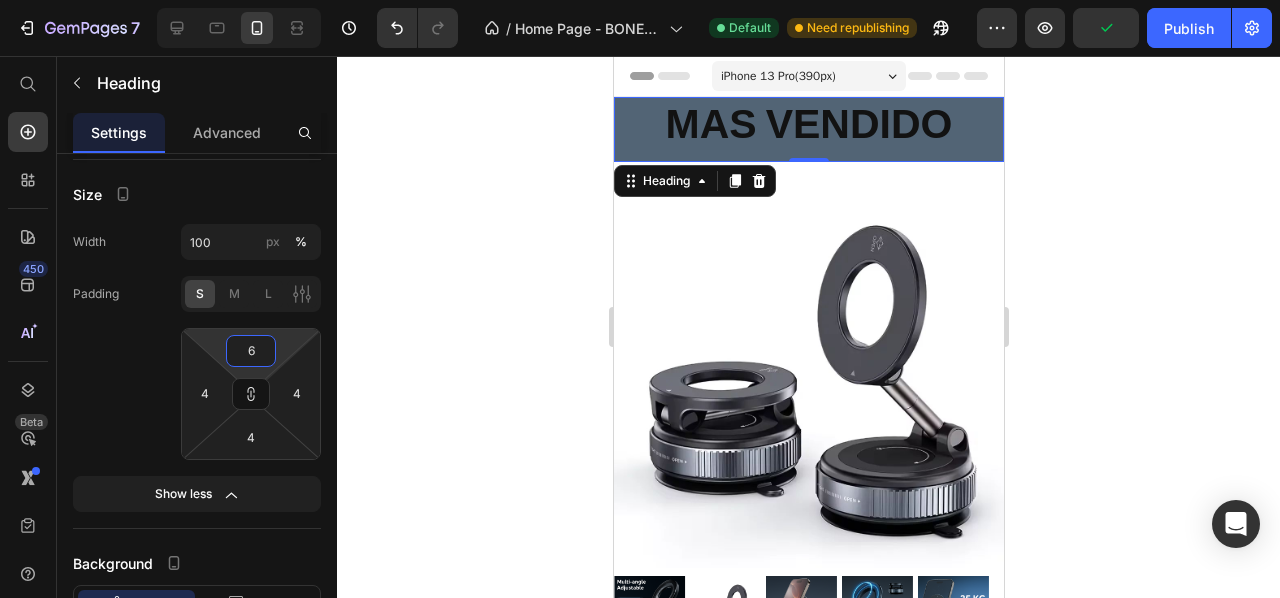 click 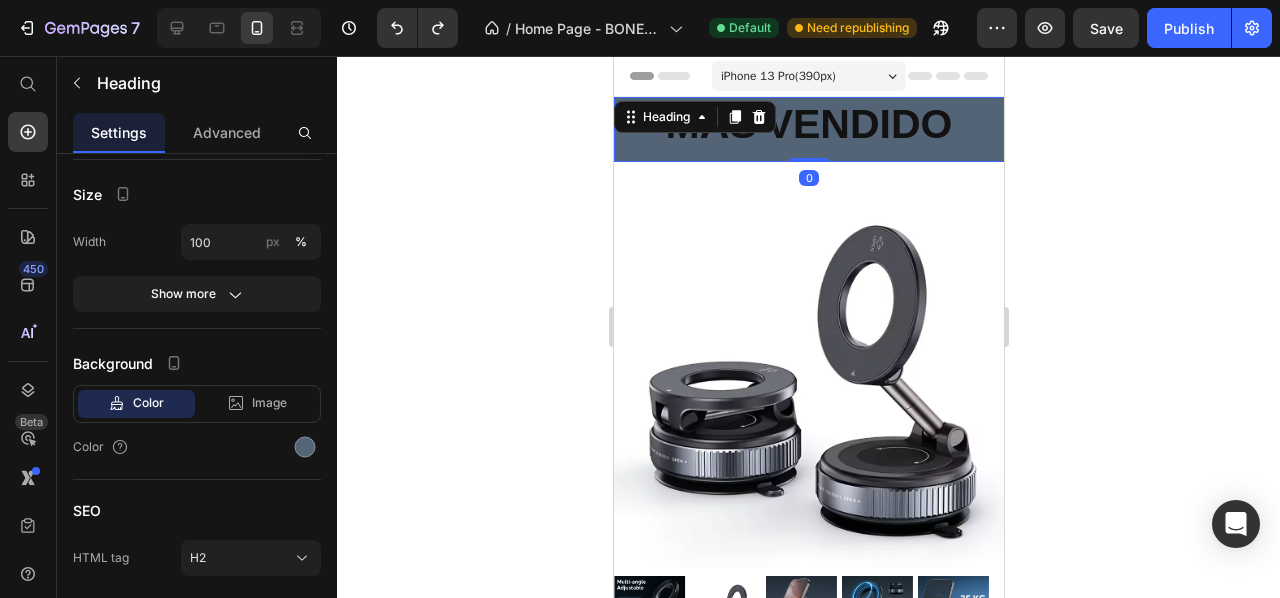 click on "⁠⁠⁠⁠⁠⁠⁠ MAS VENDIDO" at bounding box center [808, 129] 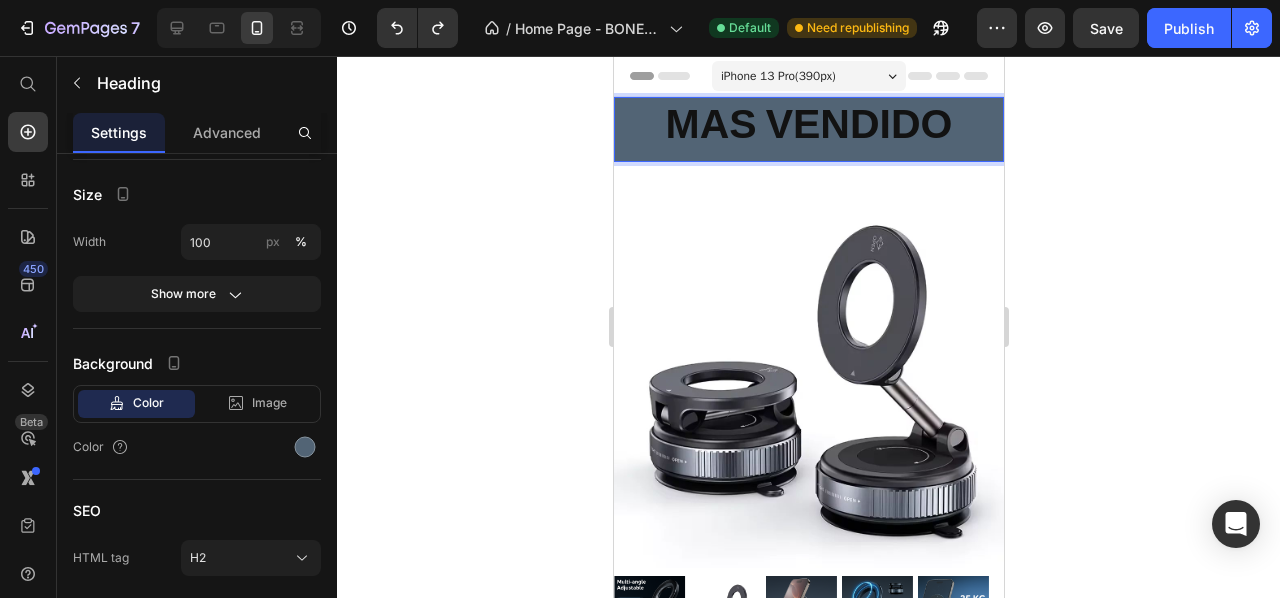 click on "MAS VENDIDO" at bounding box center [808, 129] 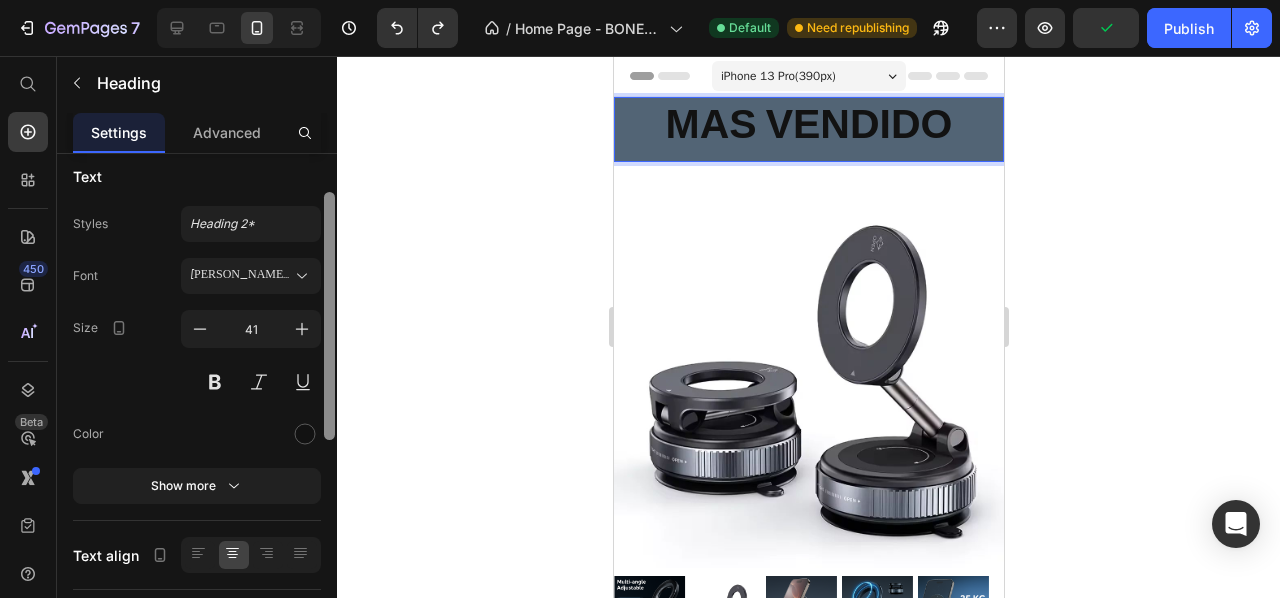 scroll, scrollTop: 0, scrollLeft: 0, axis: both 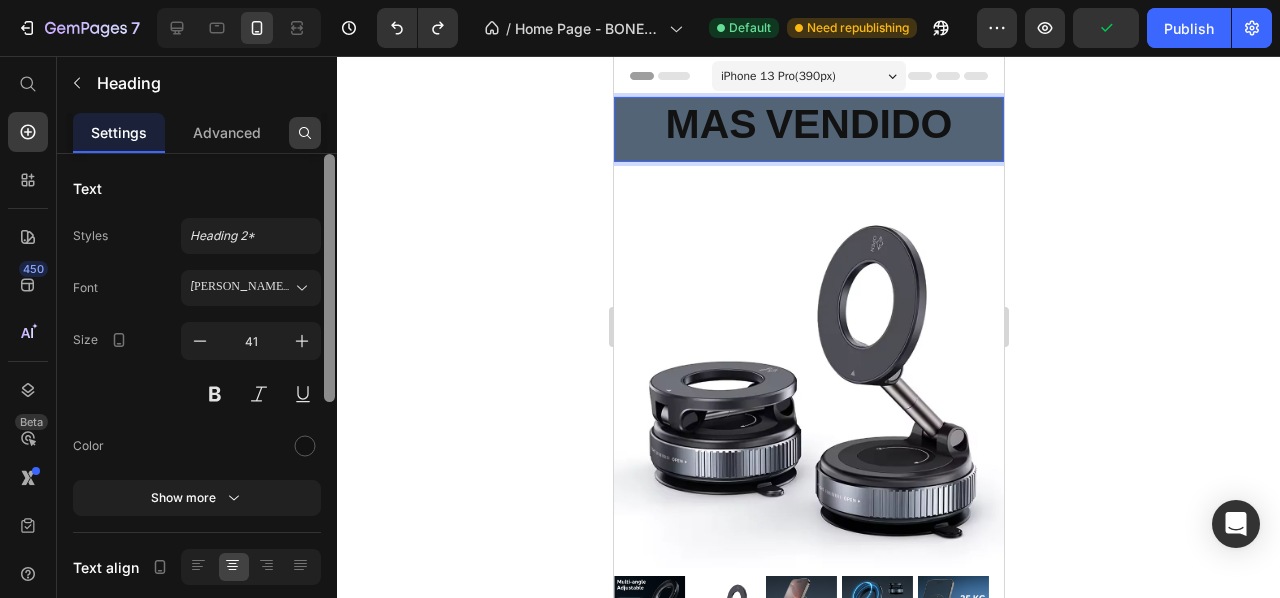 drag, startPoint x: 333, startPoint y: 400, endPoint x: 317, endPoint y: 144, distance: 256.4995 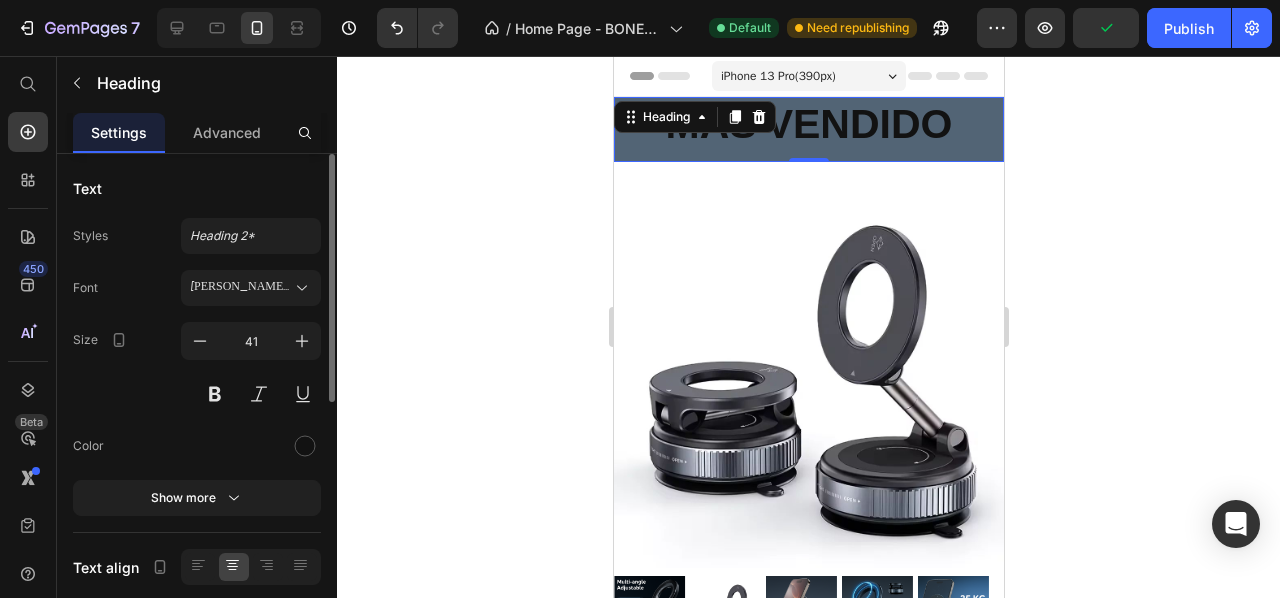 click 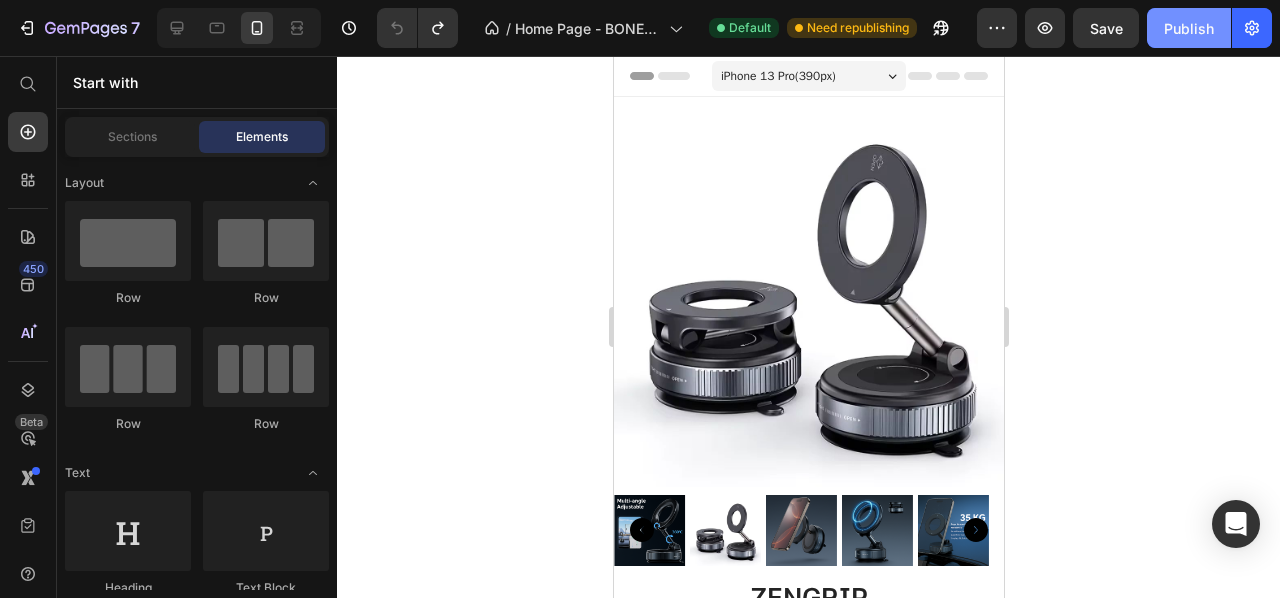 click on "Publish" 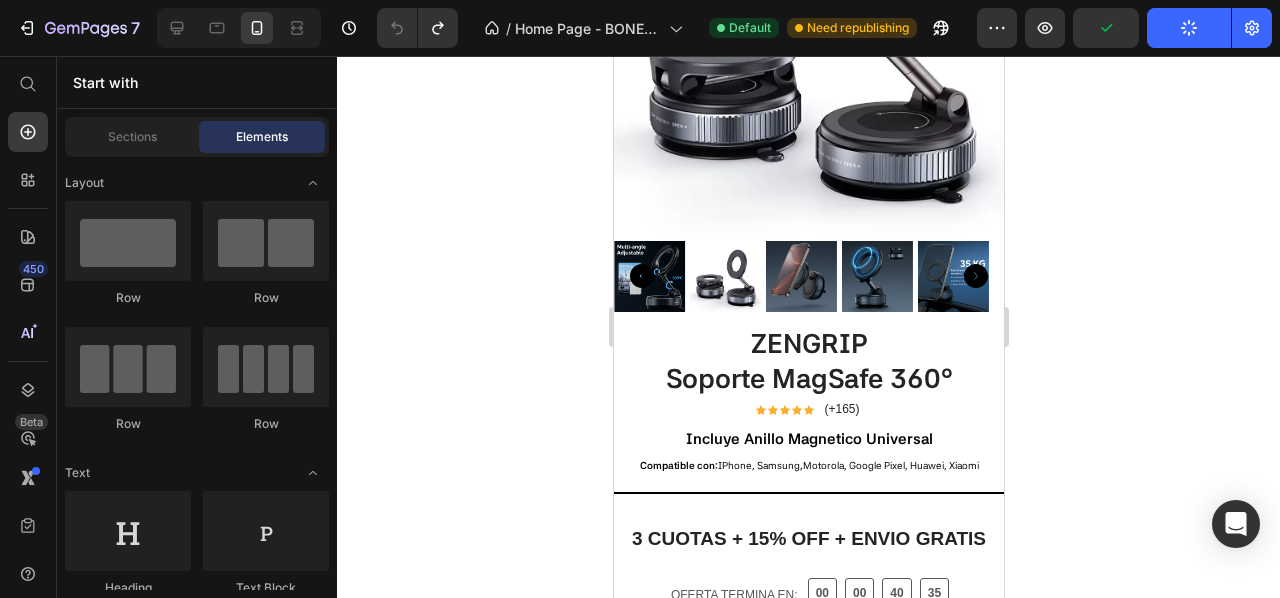 scroll, scrollTop: 312, scrollLeft: 0, axis: vertical 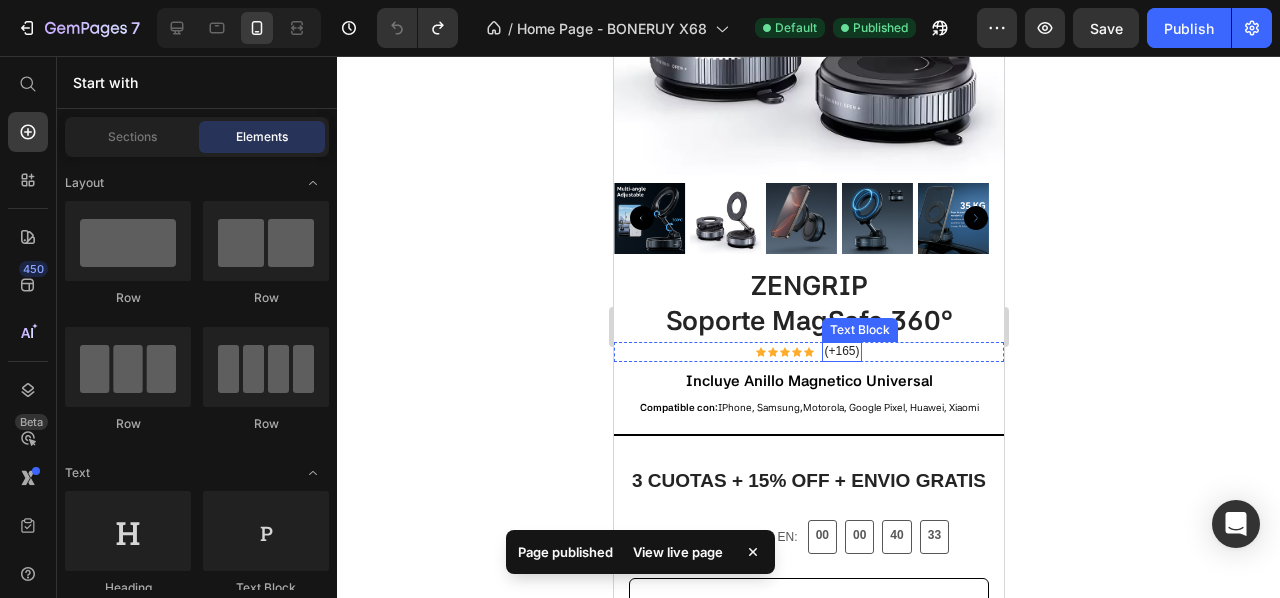 click on "(+165)" at bounding box center [840, 352] 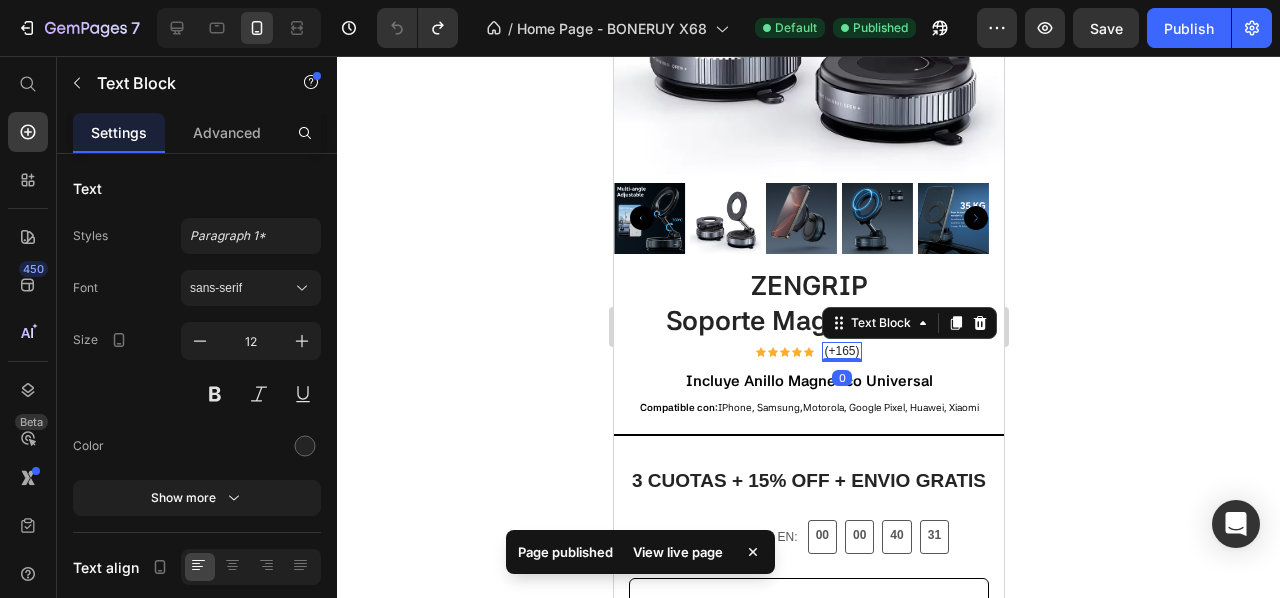click on "(+165)" at bounding box center (840, 352) 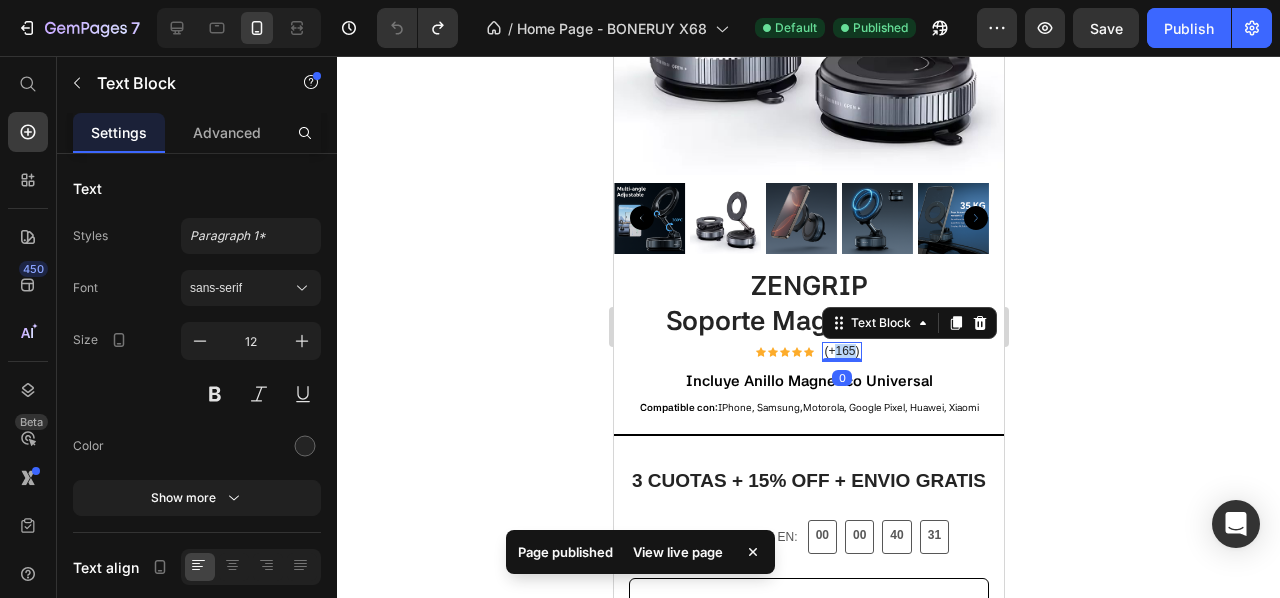 click on "(+165)" at bounding box center [840, 352] 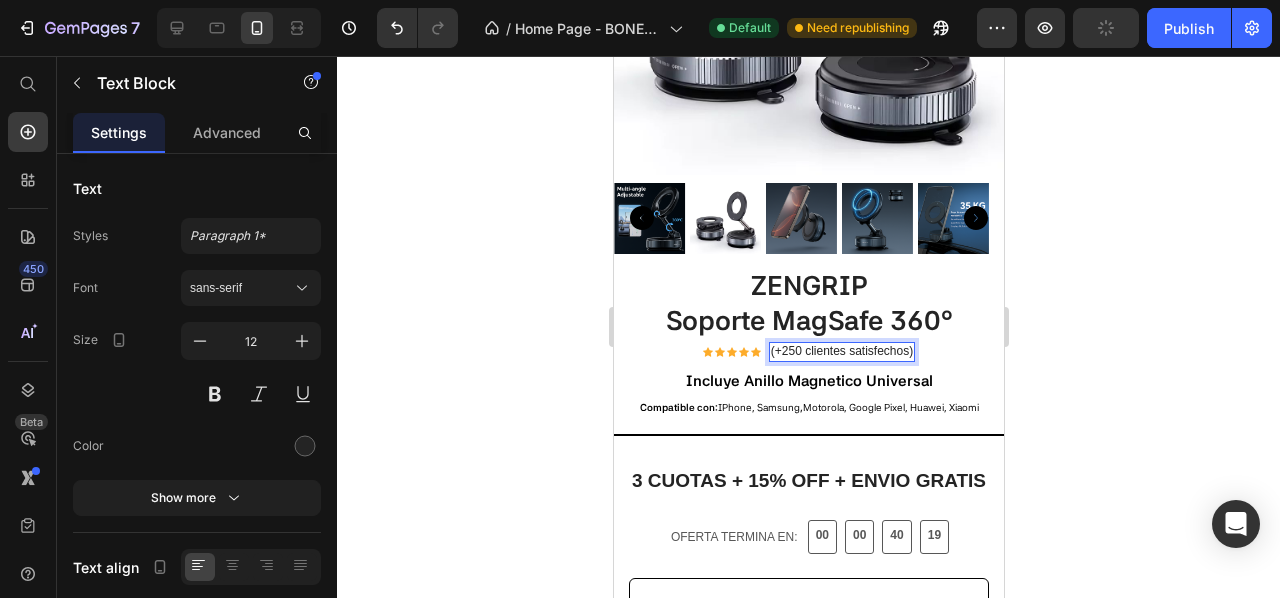 click 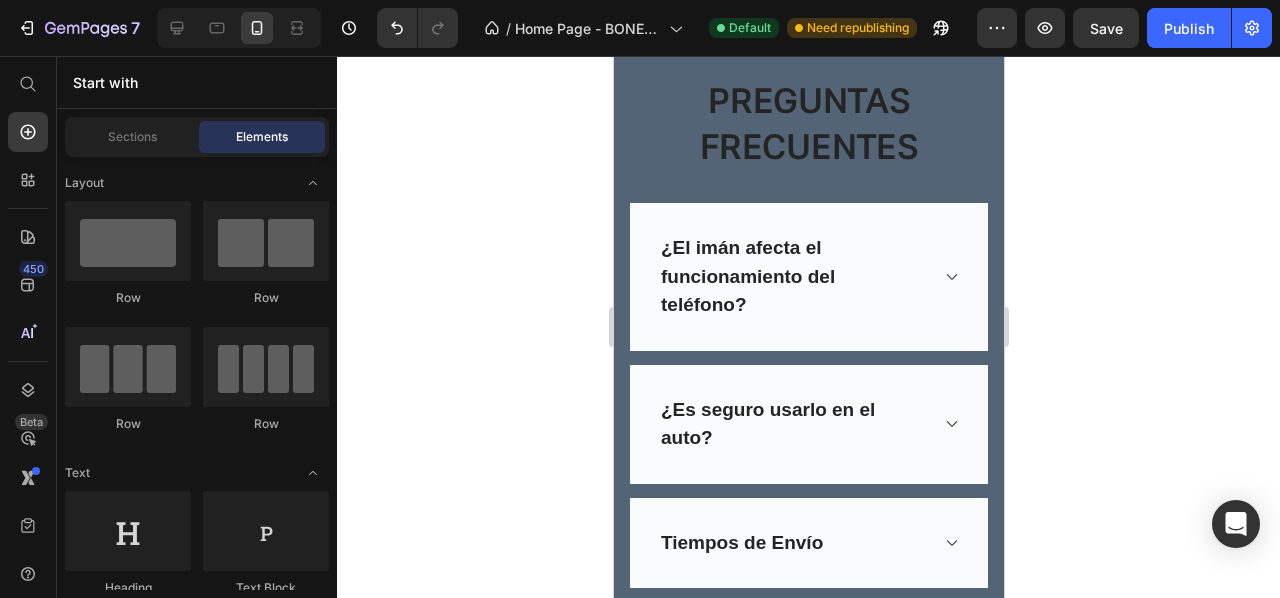 scroll, scrollTop: 2224, scrollLeft: 0, axis: vertical 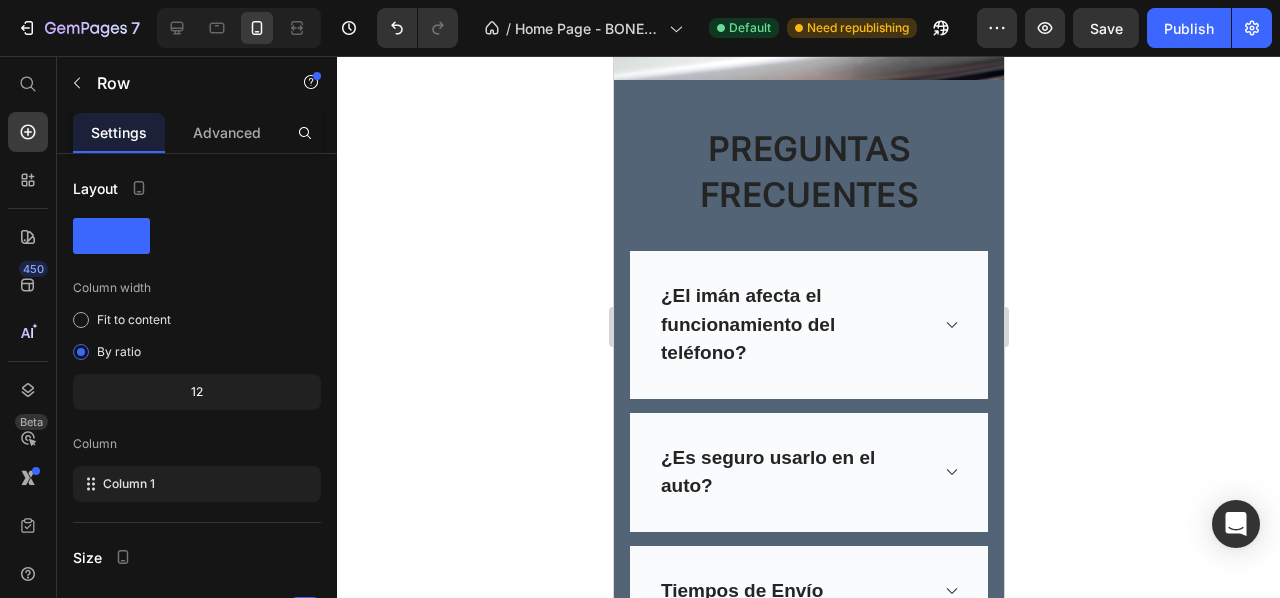 click on "Icon
Icon
Icon
Icon
Icon Row Image - Fran Text block Row   0" at bounding box center [800, -126] 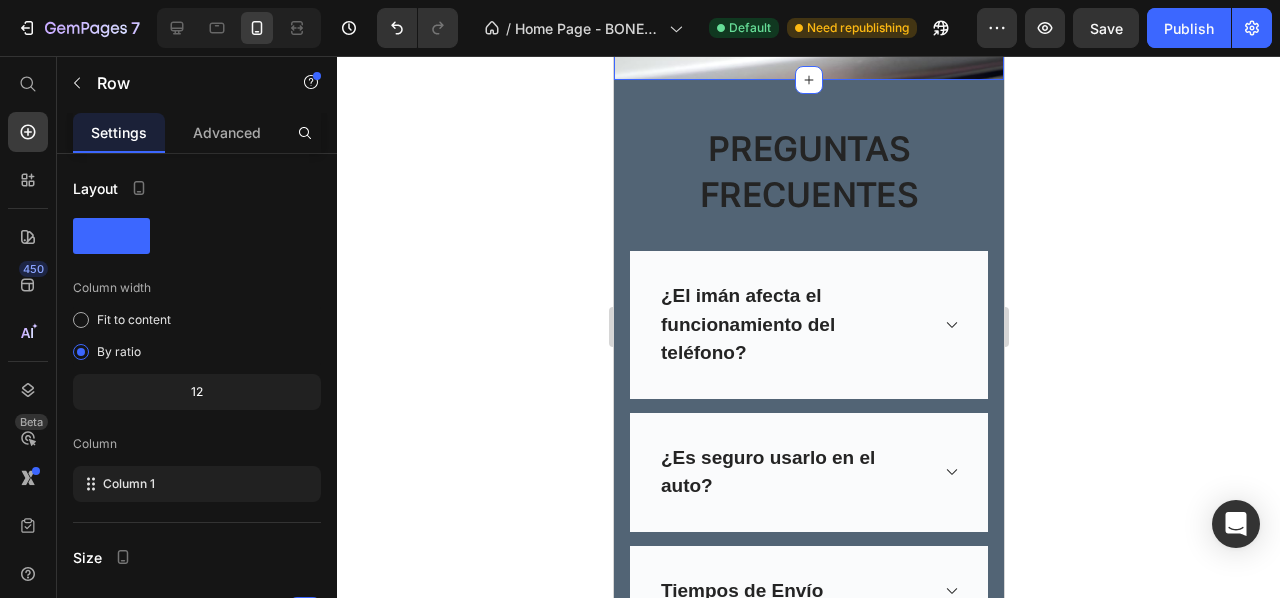 click 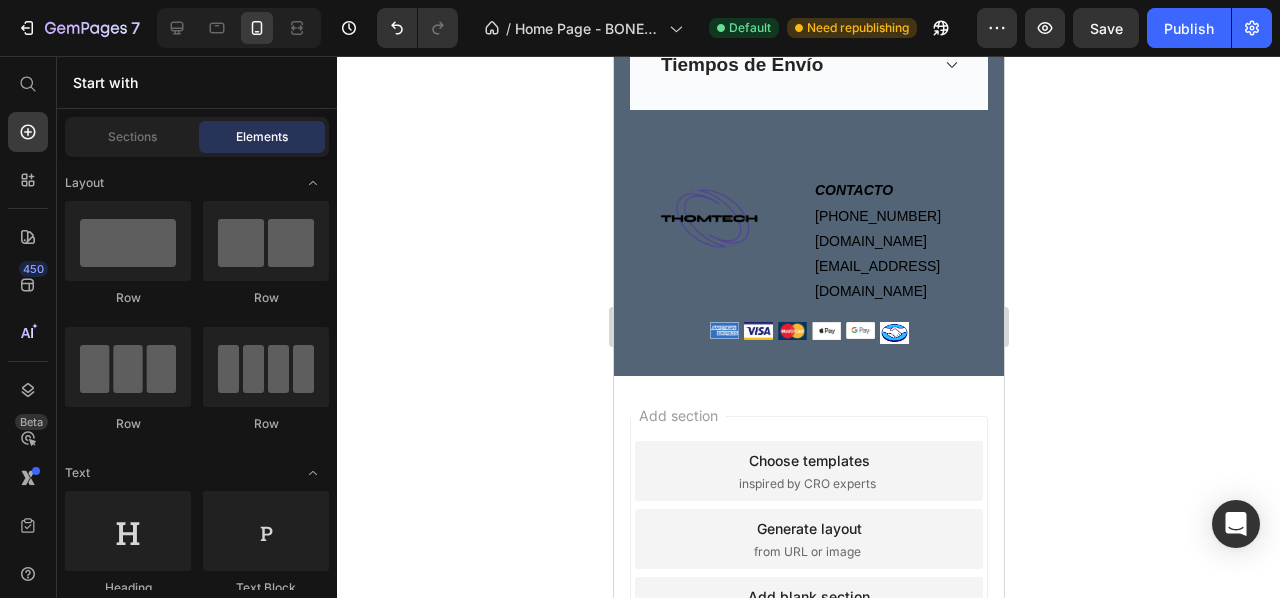 scroll, scrollTop: 2972, scrollLeft: 0, axis: vertical 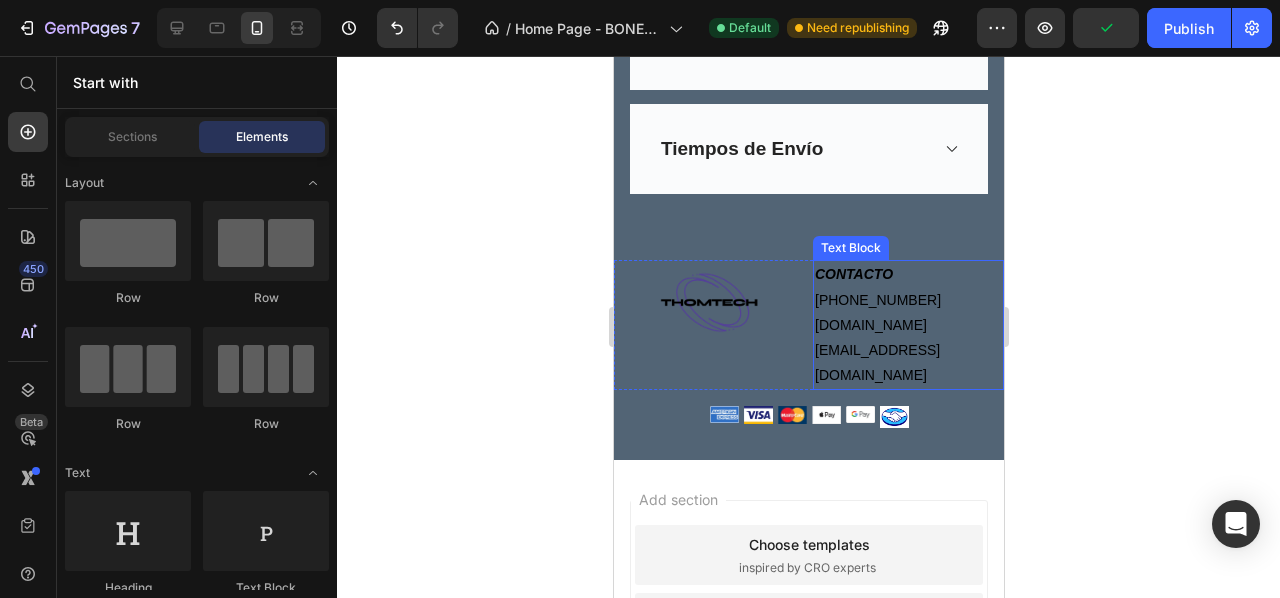 click on "11 3477-2390" at bounding box center [877, 300] 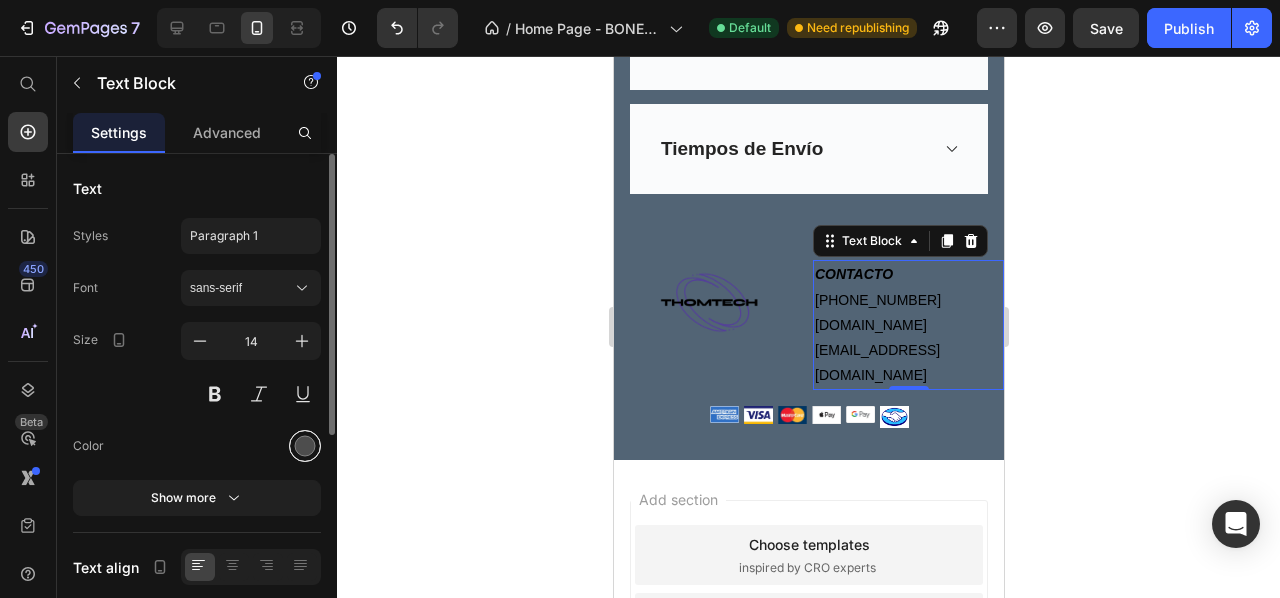 click at bounding box center [305, 446] 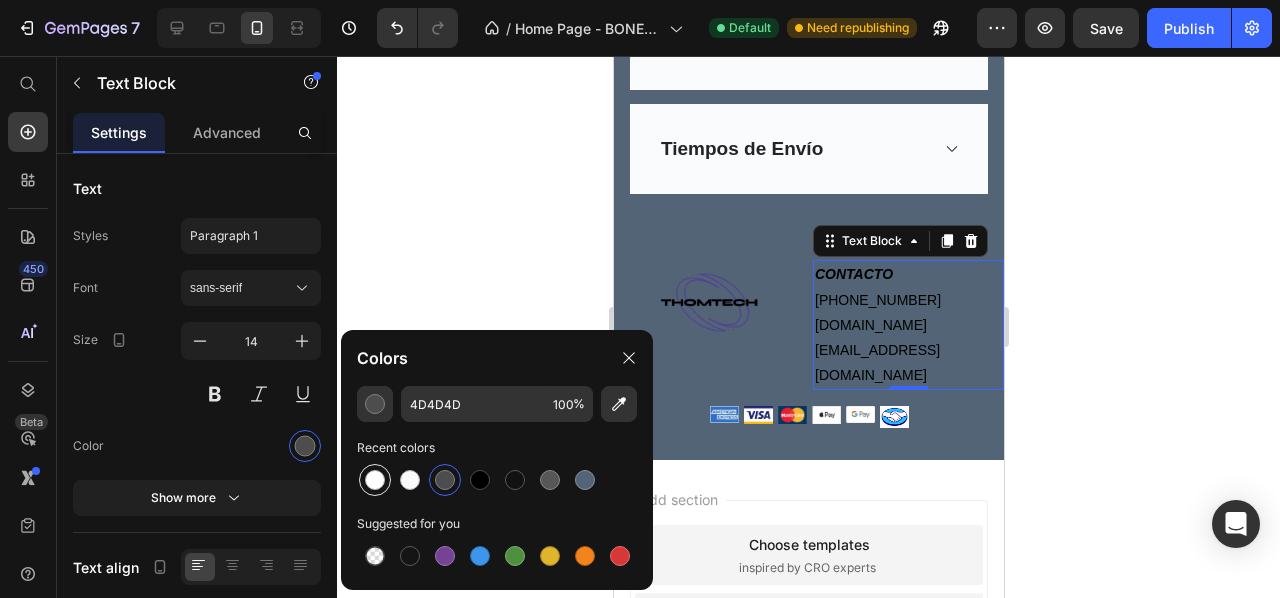 click at bounding box center (375, 480) 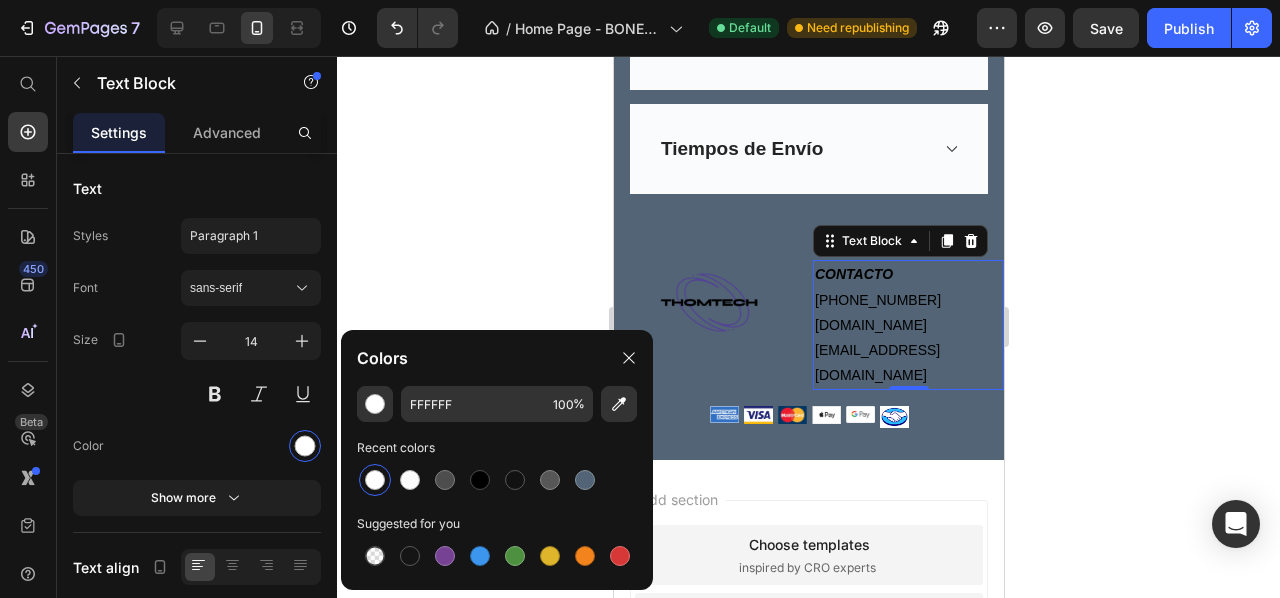 click 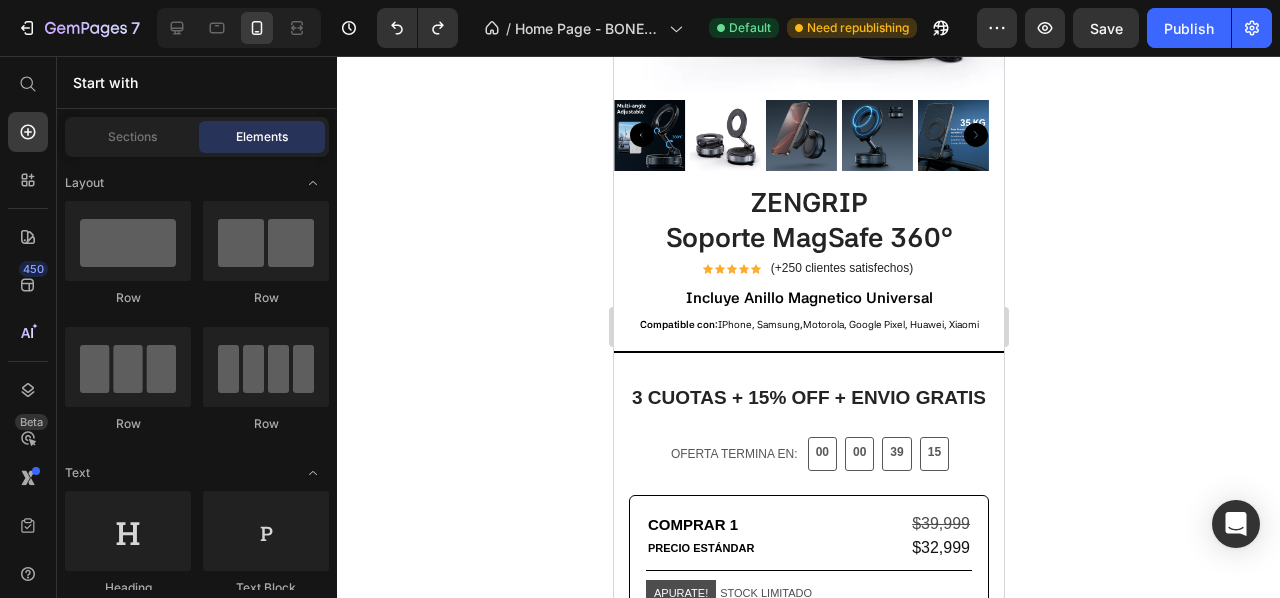 scroll, scrollTop: 370, scrollLeft: 0, axis: vertical 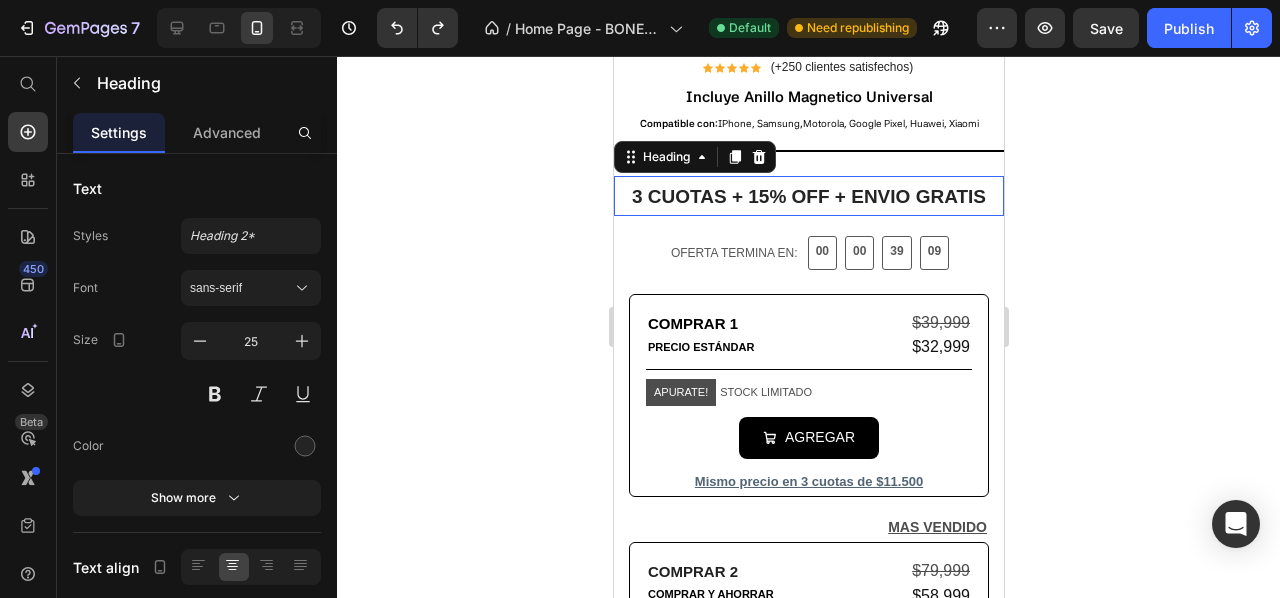 click on "3 CUOTAS + 15% OFF + ENVIO GRATIS" at bounding box center [808, 196] 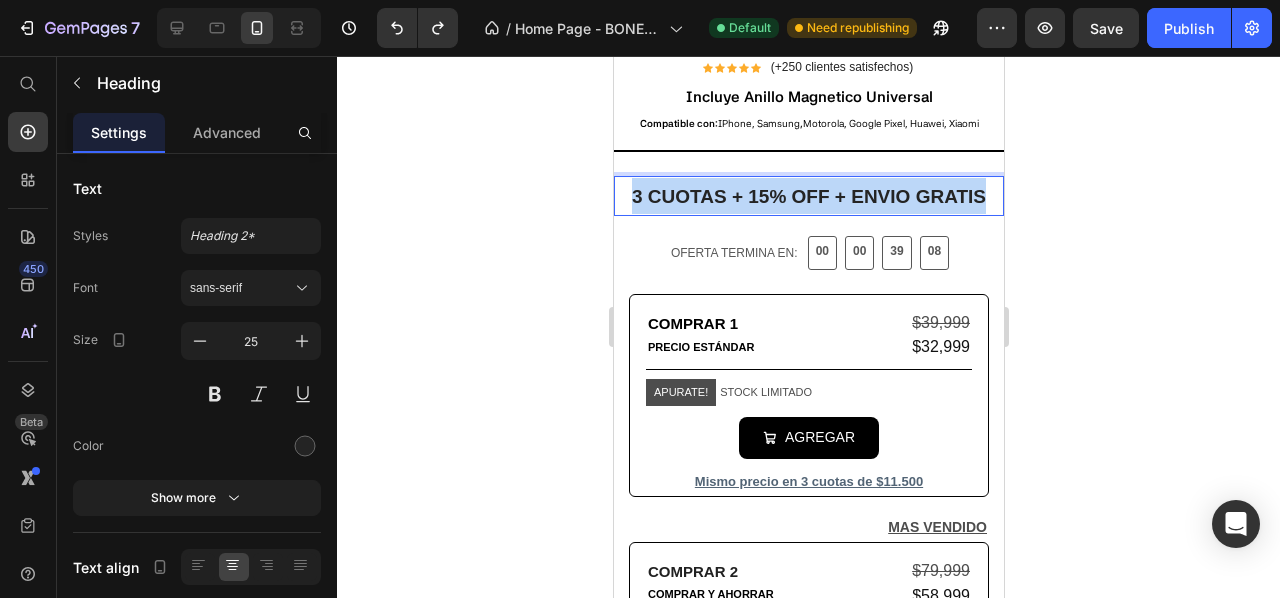 click on "3 CUOTAS + 15% OFF + ENVIO GRATIS" at bounding box center (808, 196) 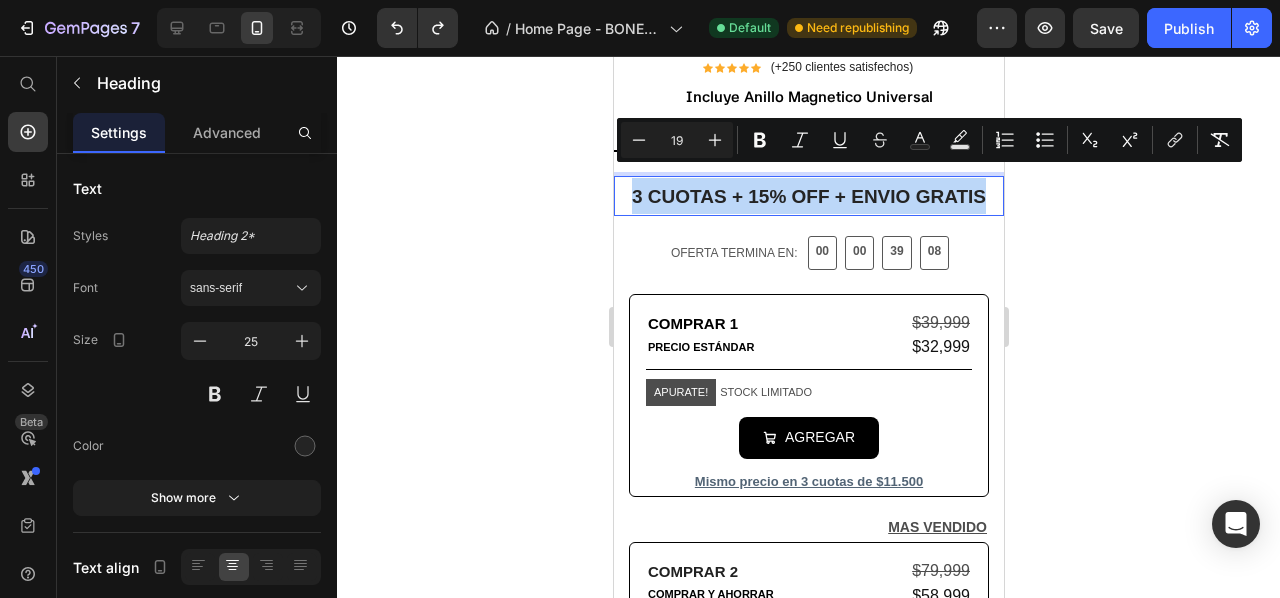 click on "3 CUOTAS + 15% OFF + ENVIO GRATIS" at bounding box center [808, 196] 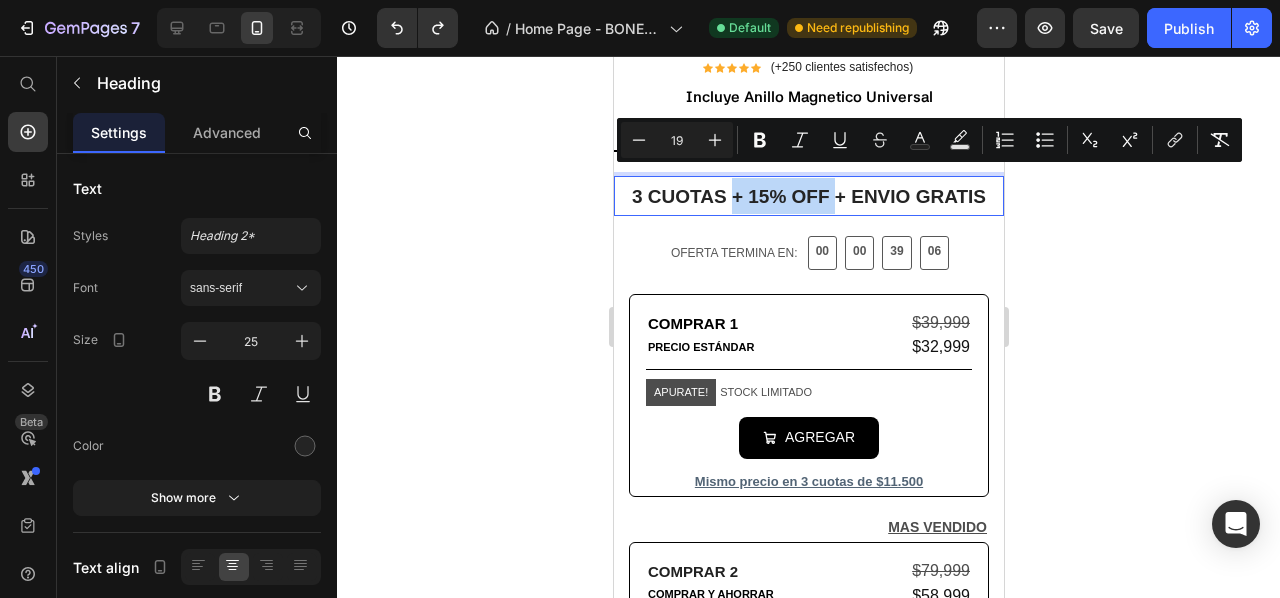 drag, startPoint x: 825, startPoint y: 182, endPoint x: 723, endPoint y: 181, distance: 102.0049 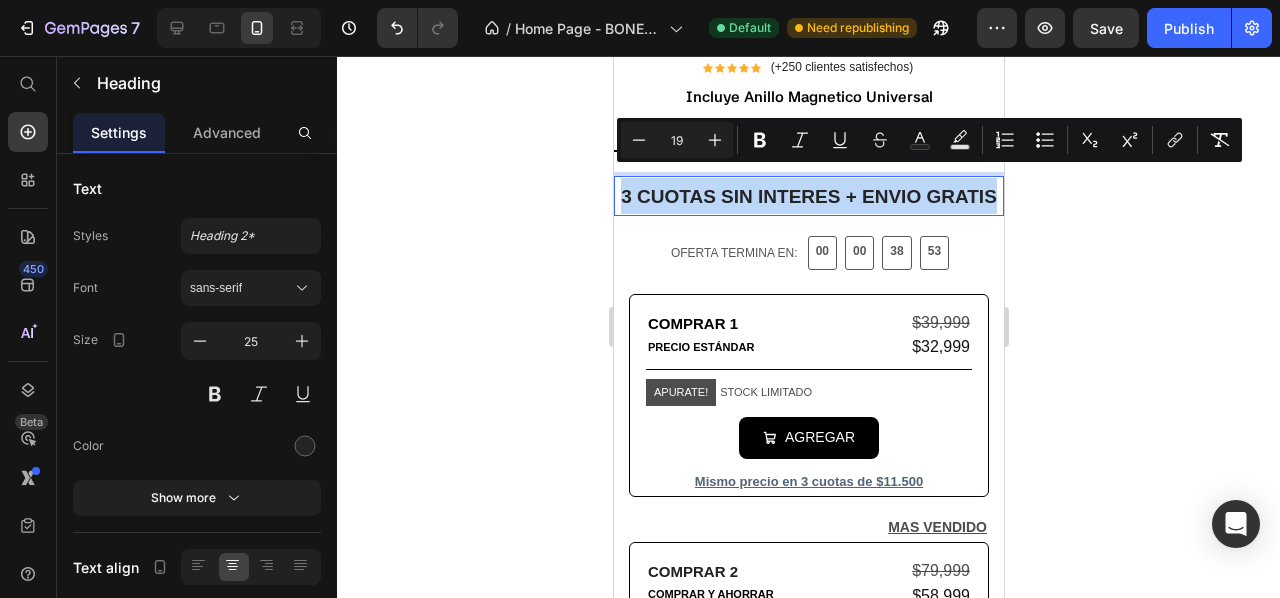 drag, startPoint x: 846, startPoint y: 224, endPoint x: 635, endPoint y: 169, distance: 218.05045 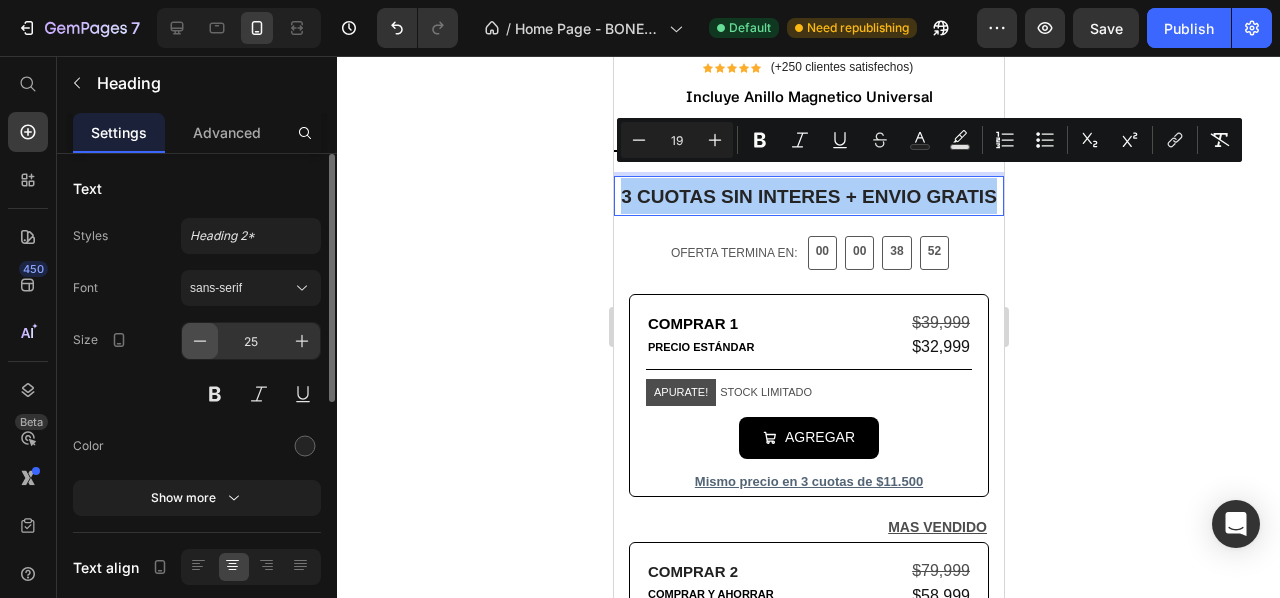 click 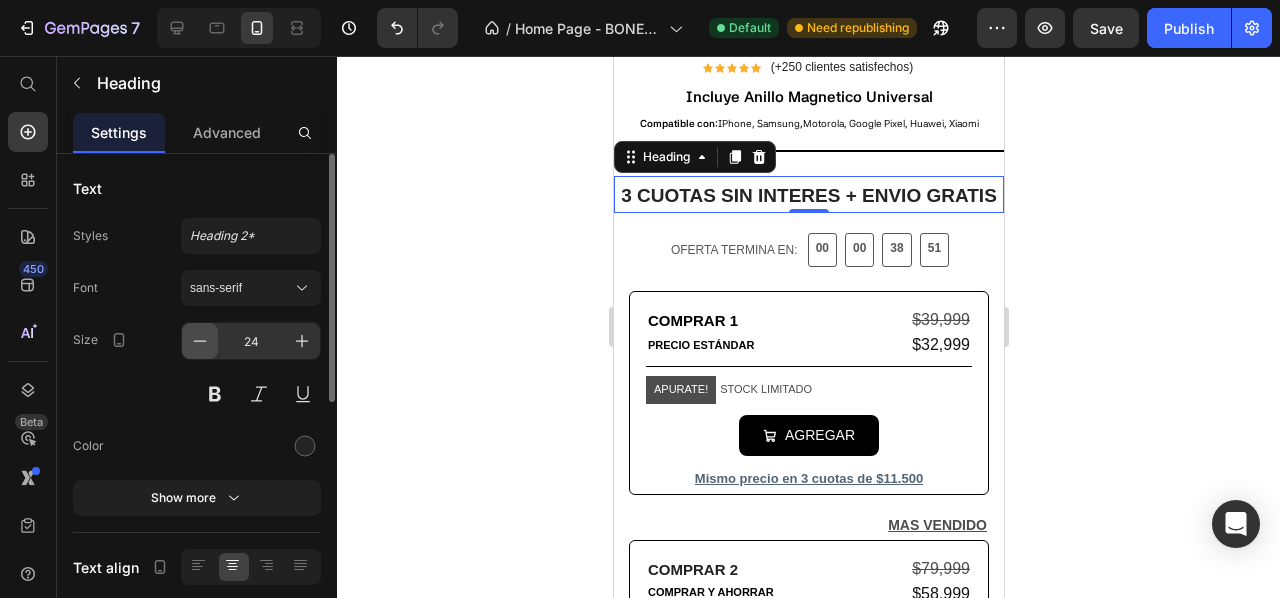 click 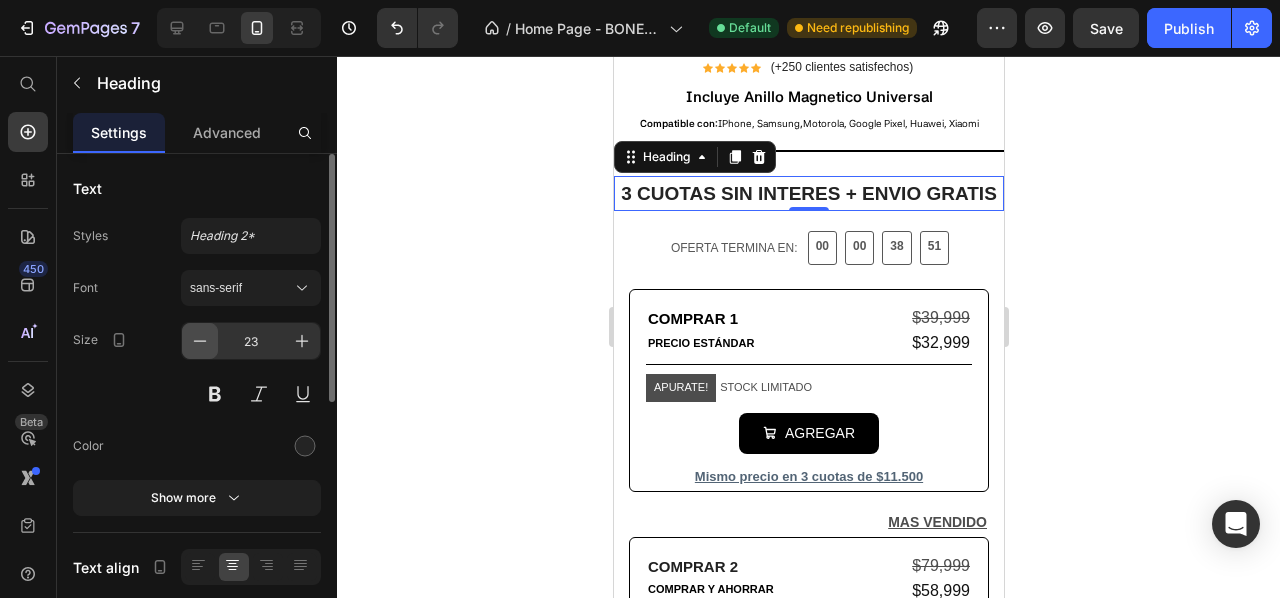 click 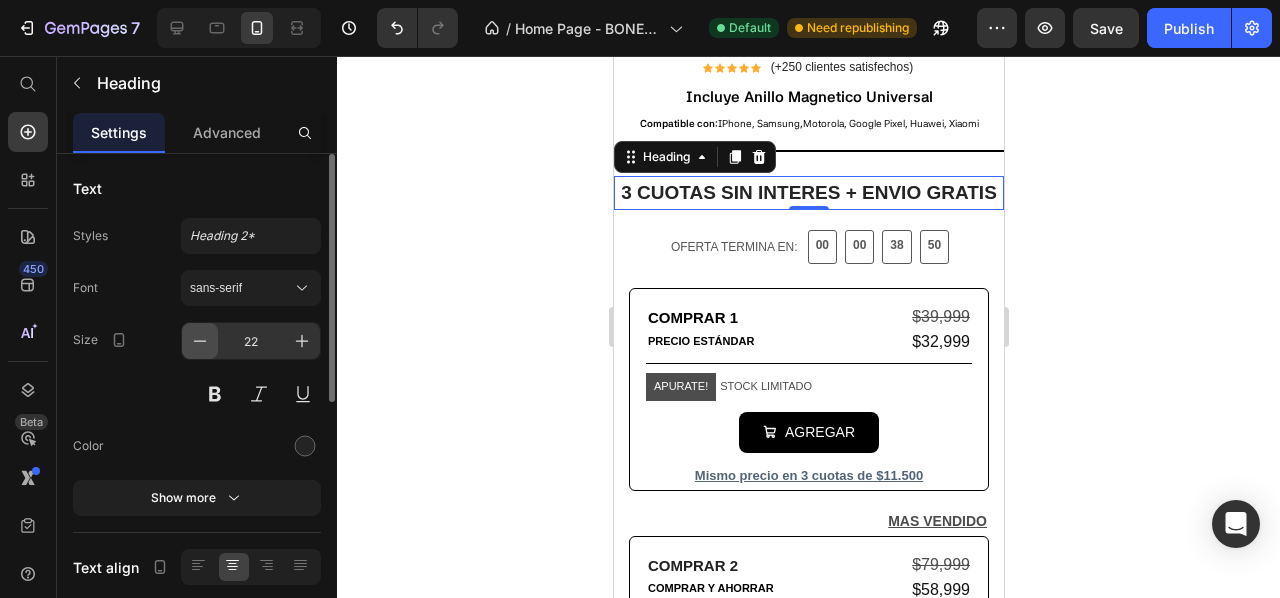 click 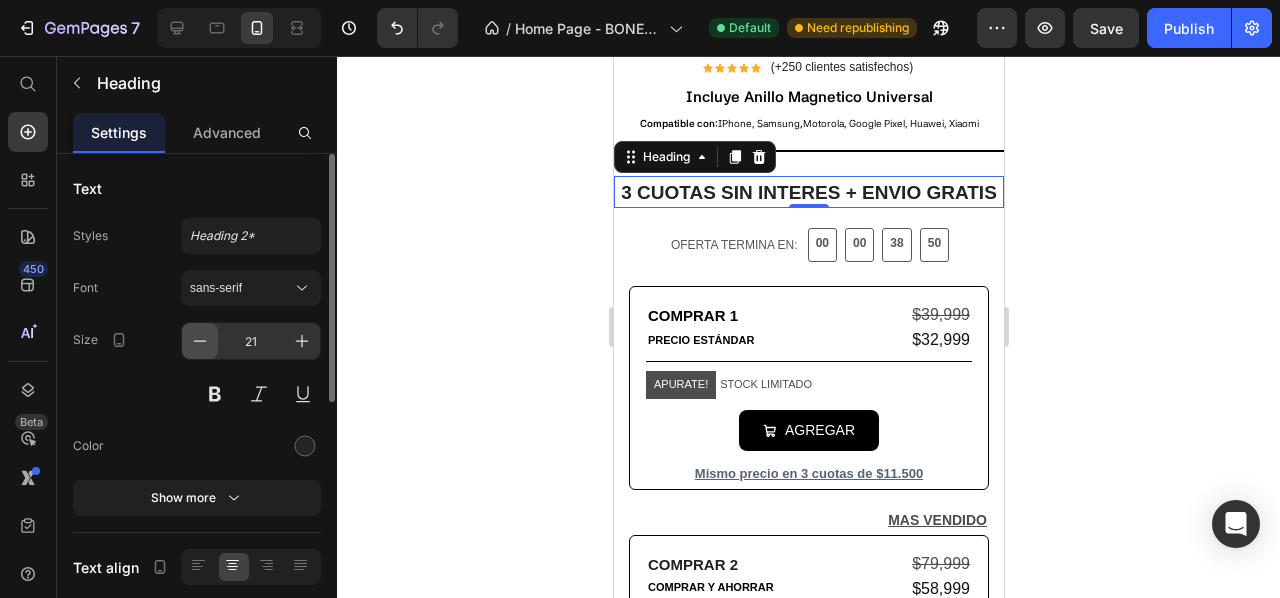click 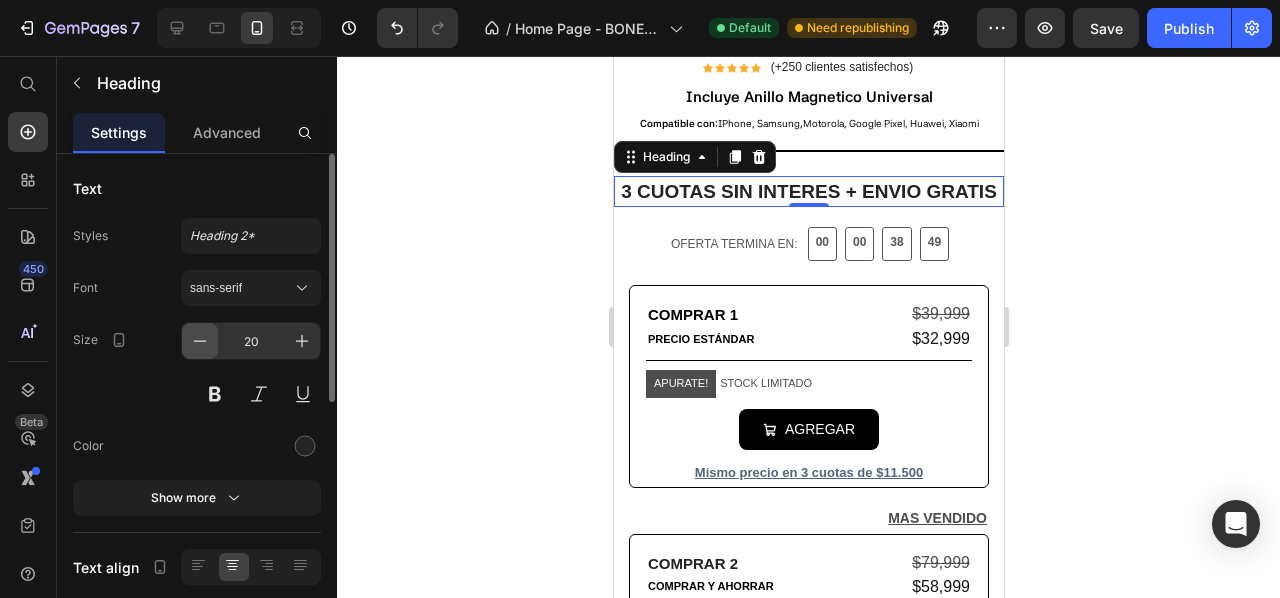 click 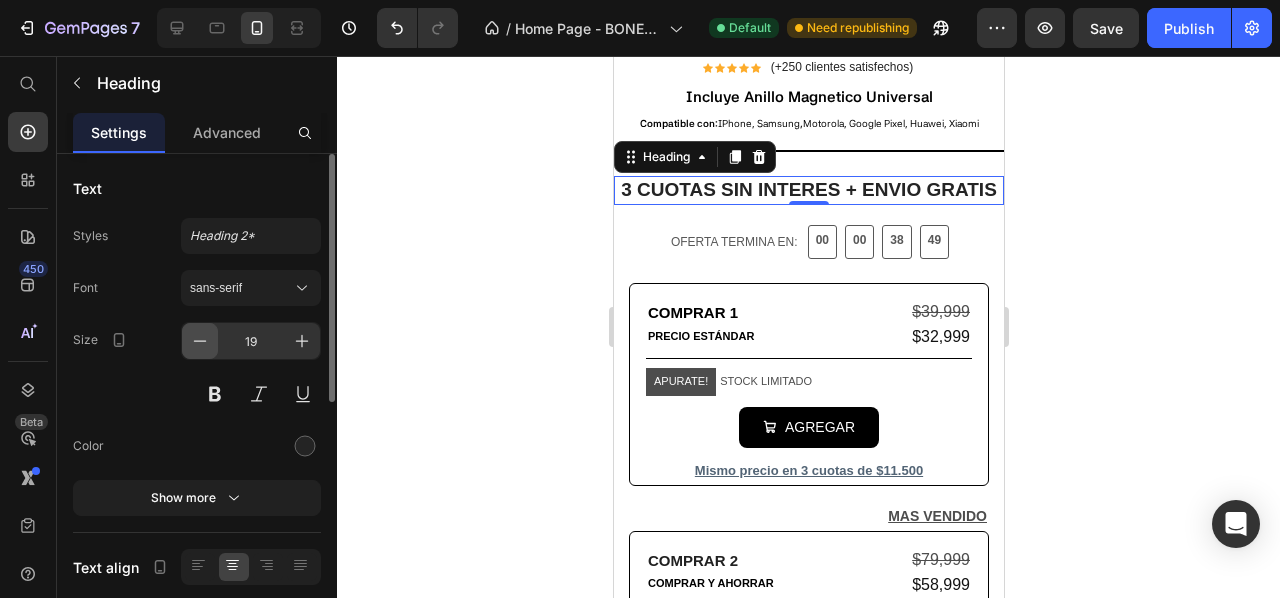 click 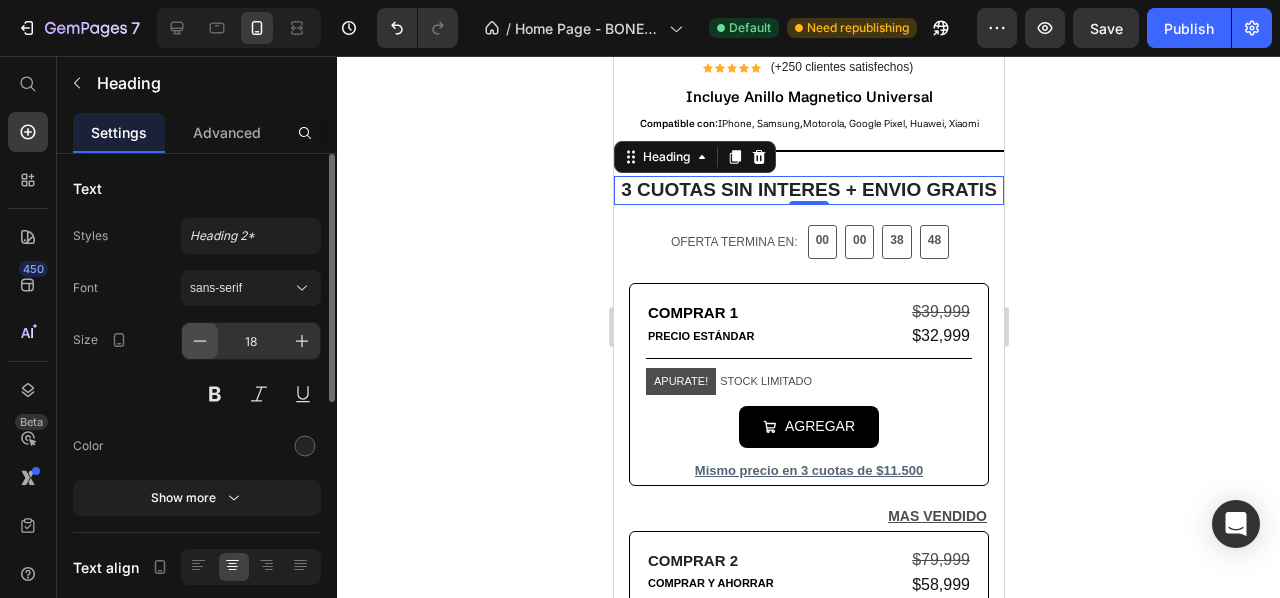click 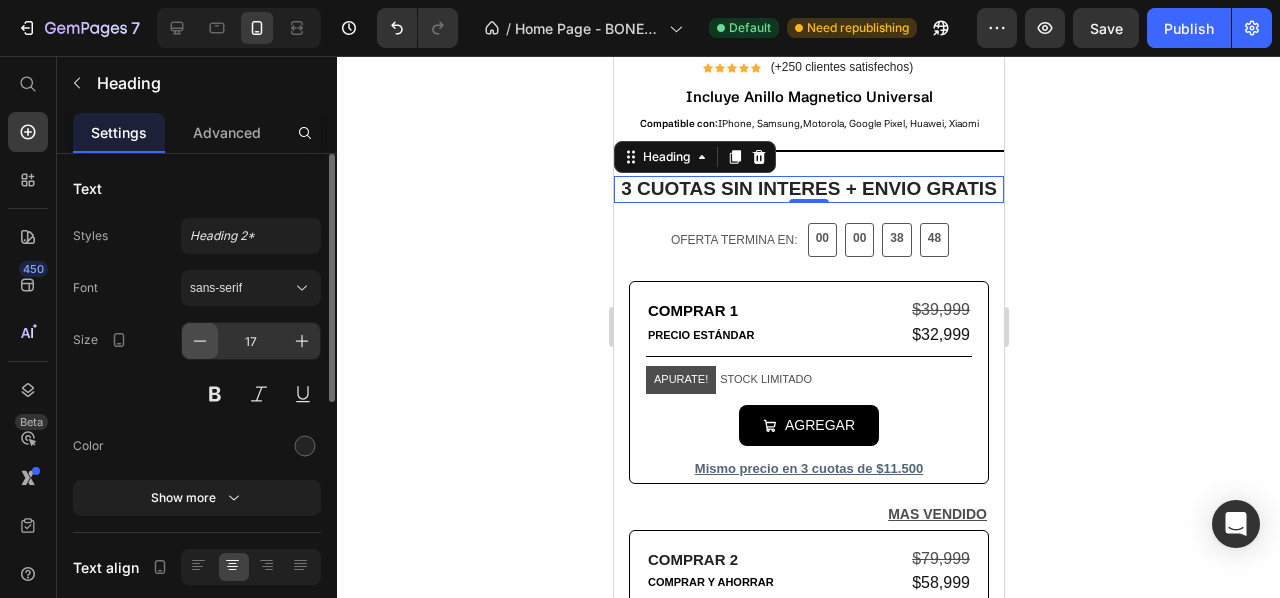 click 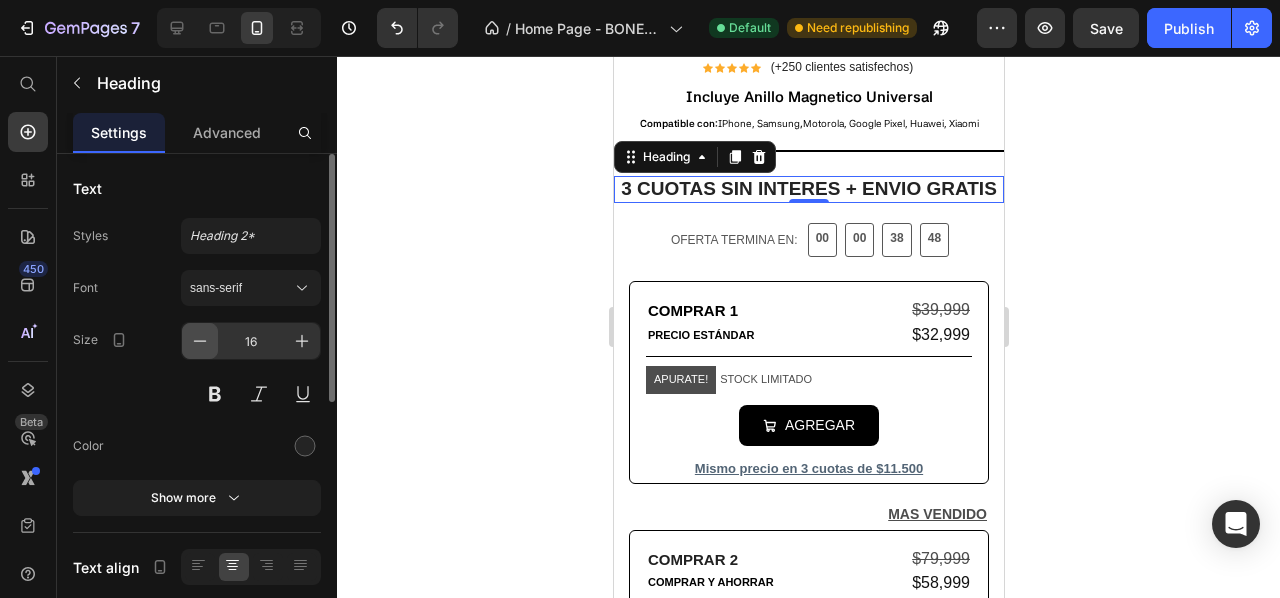 click 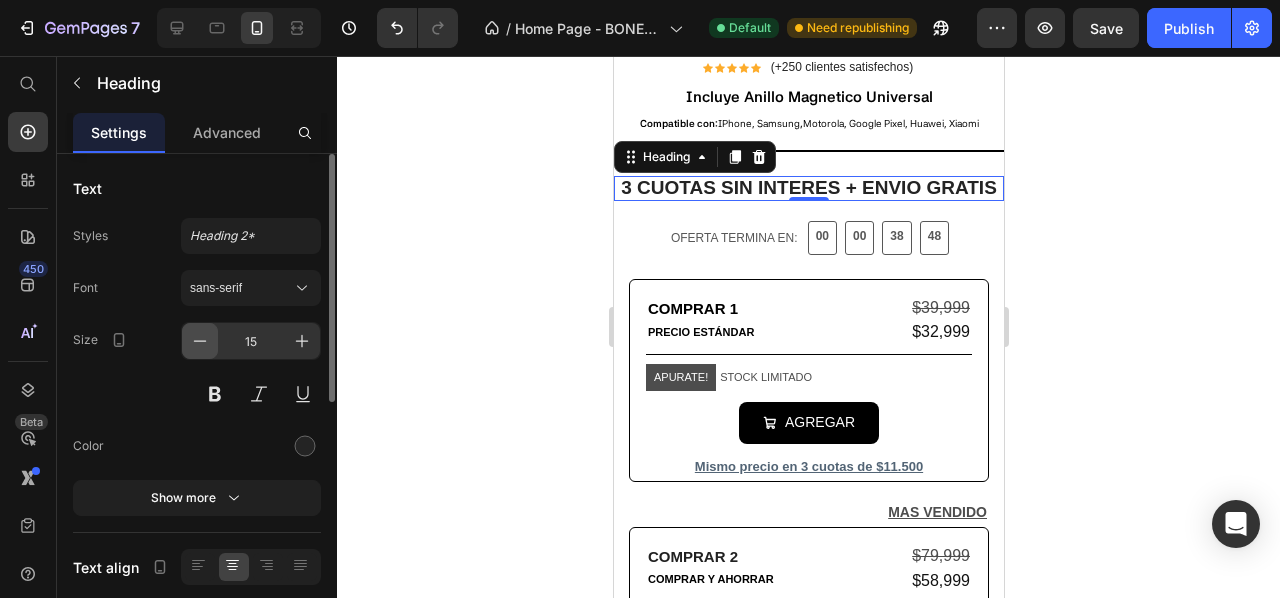 click 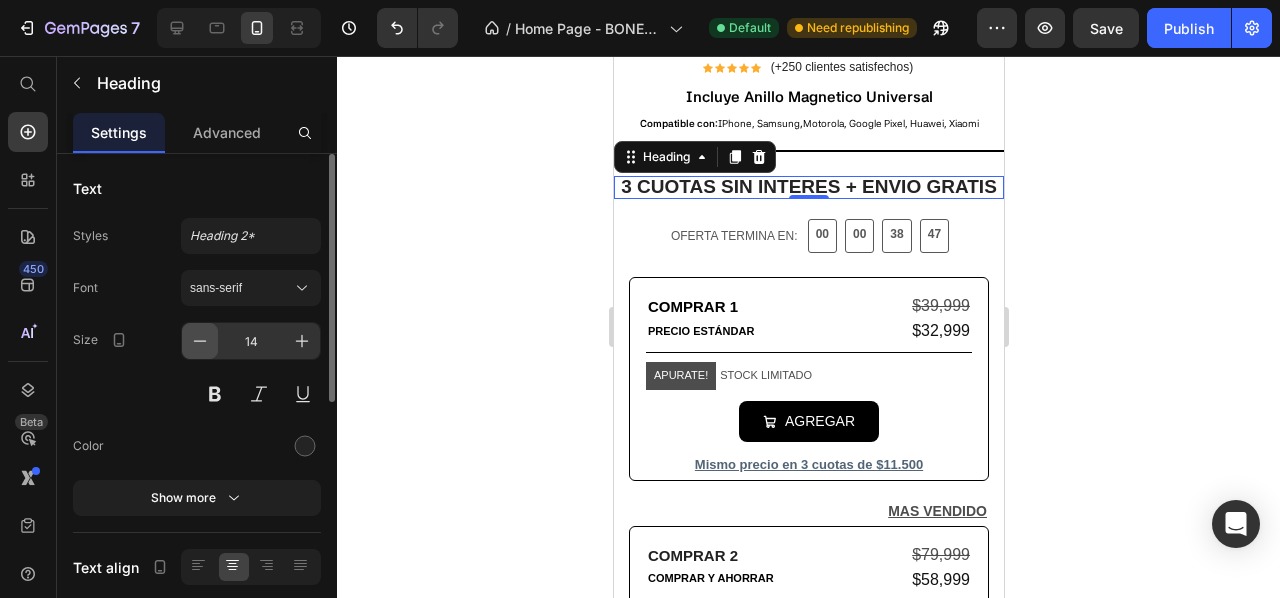 click 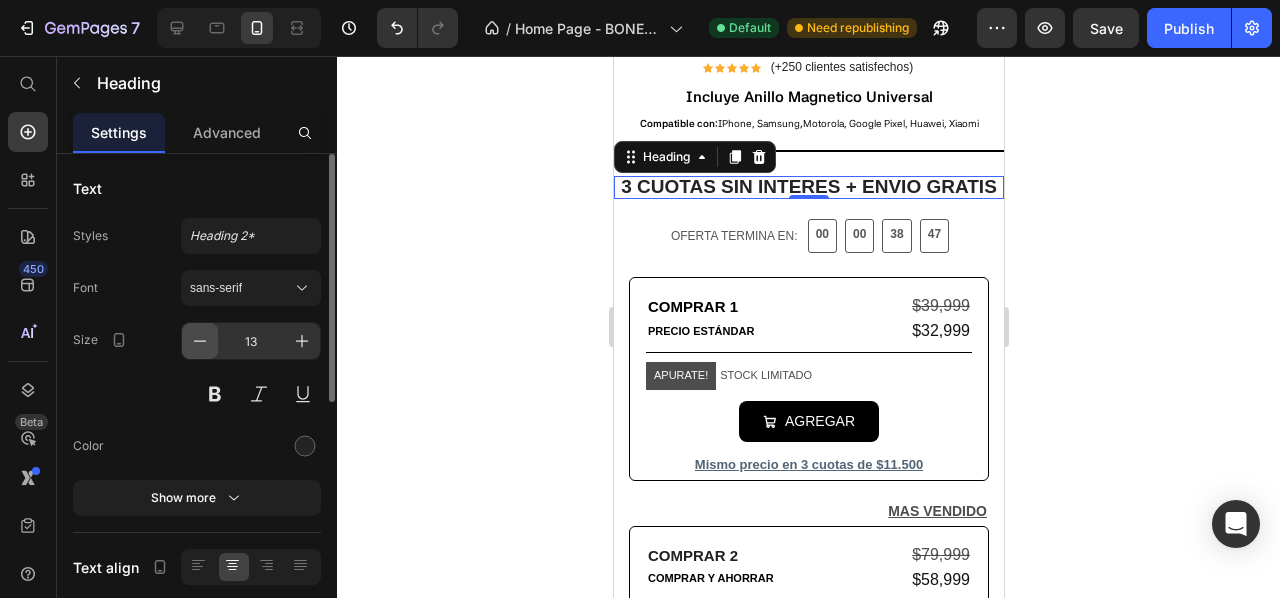 click 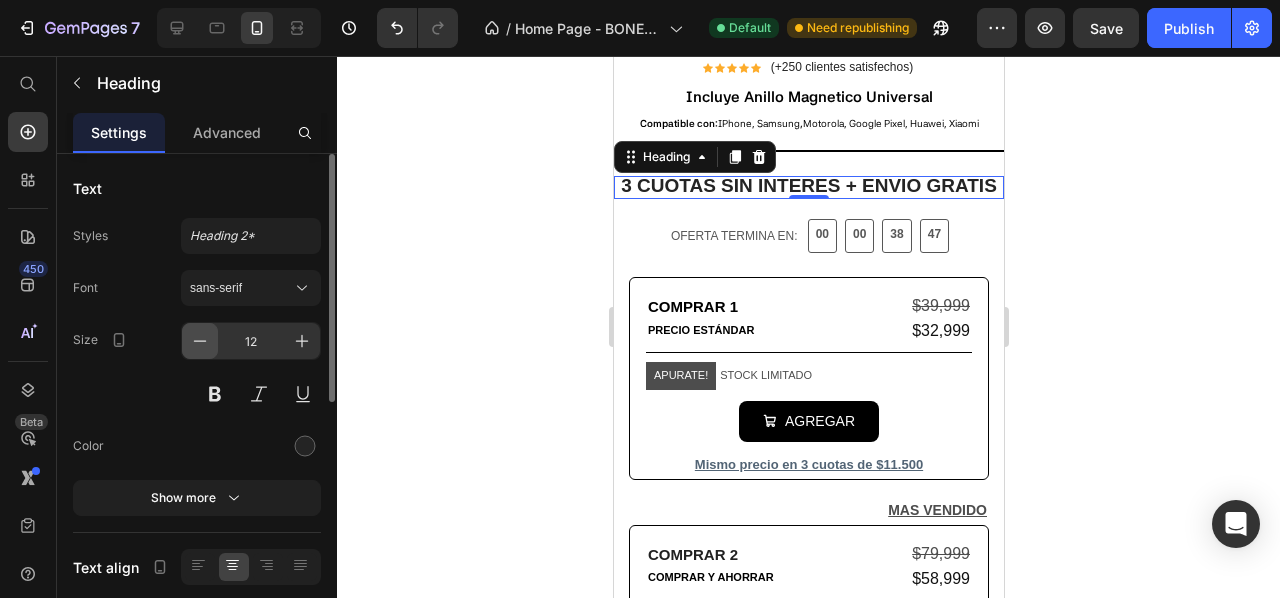 click 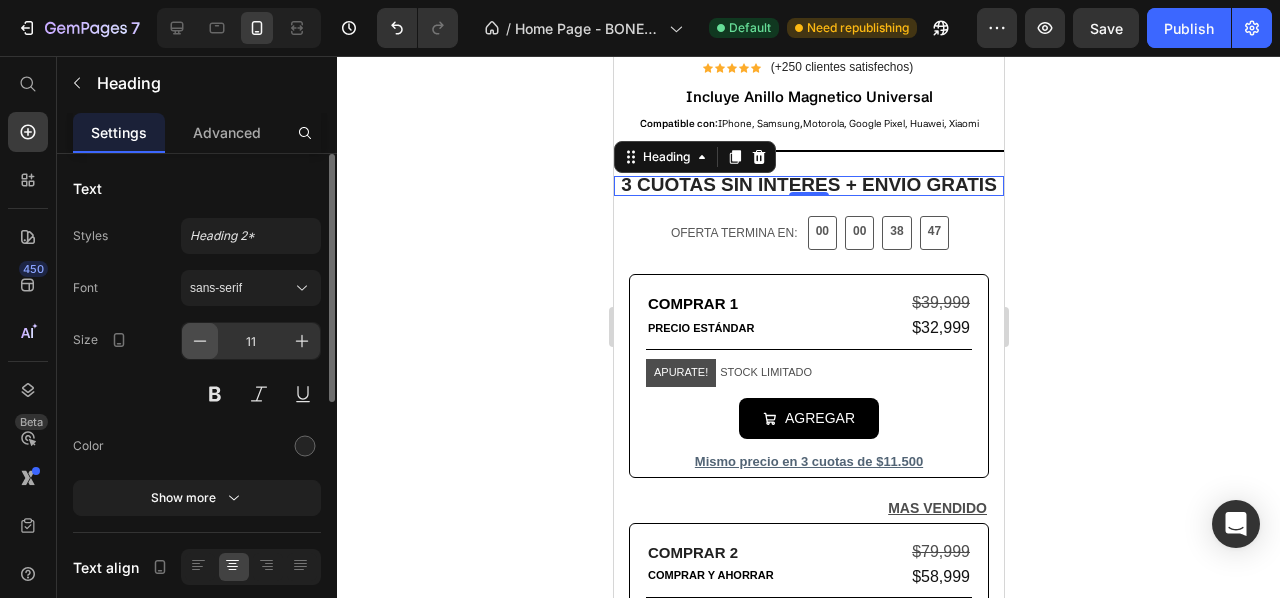 click 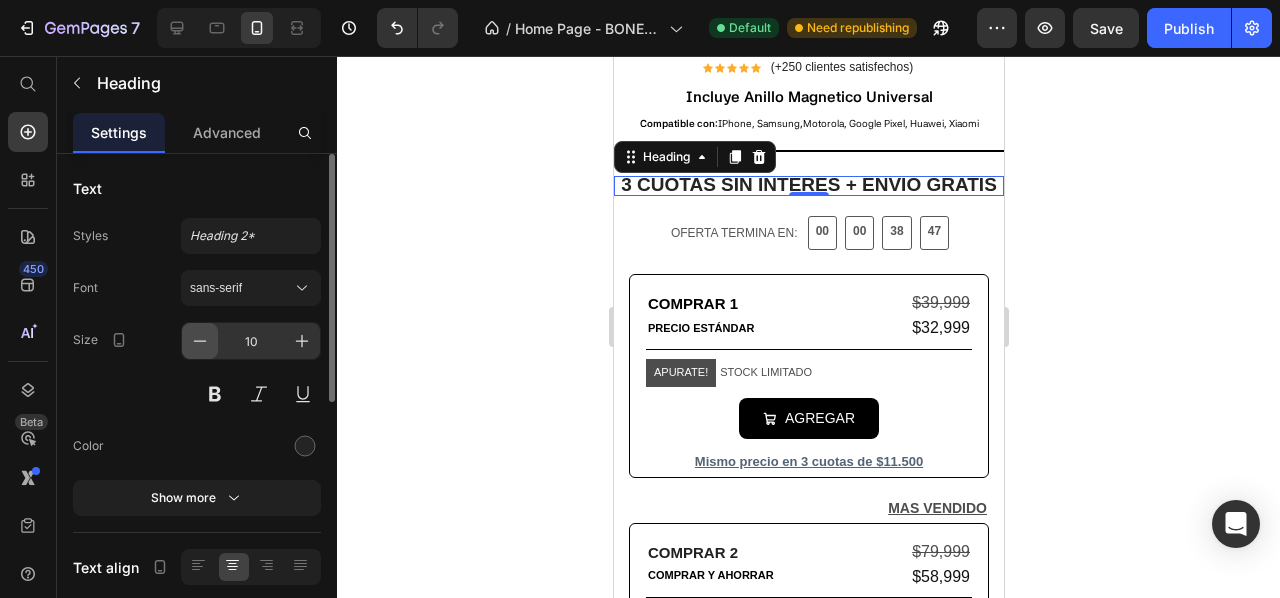 click 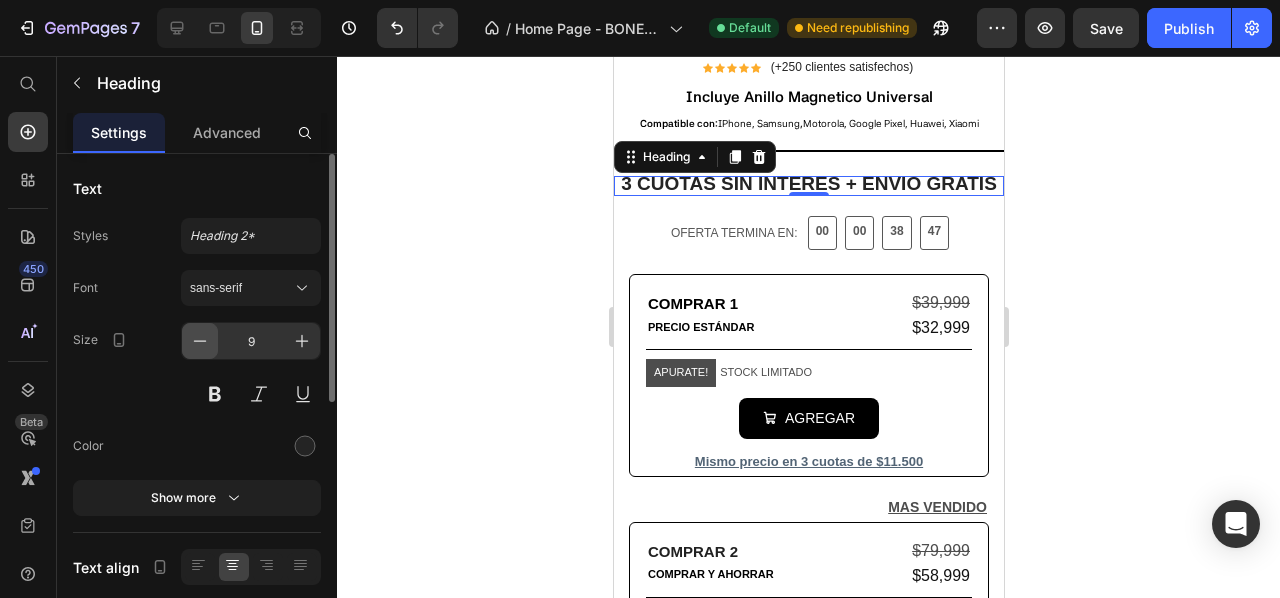 click 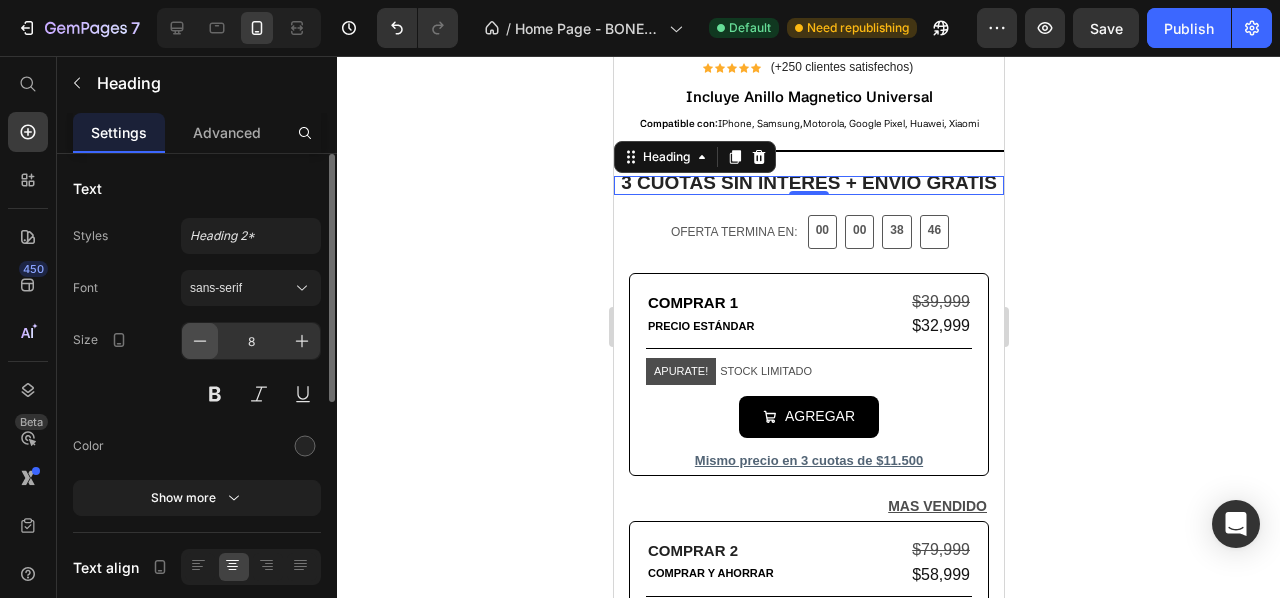 type 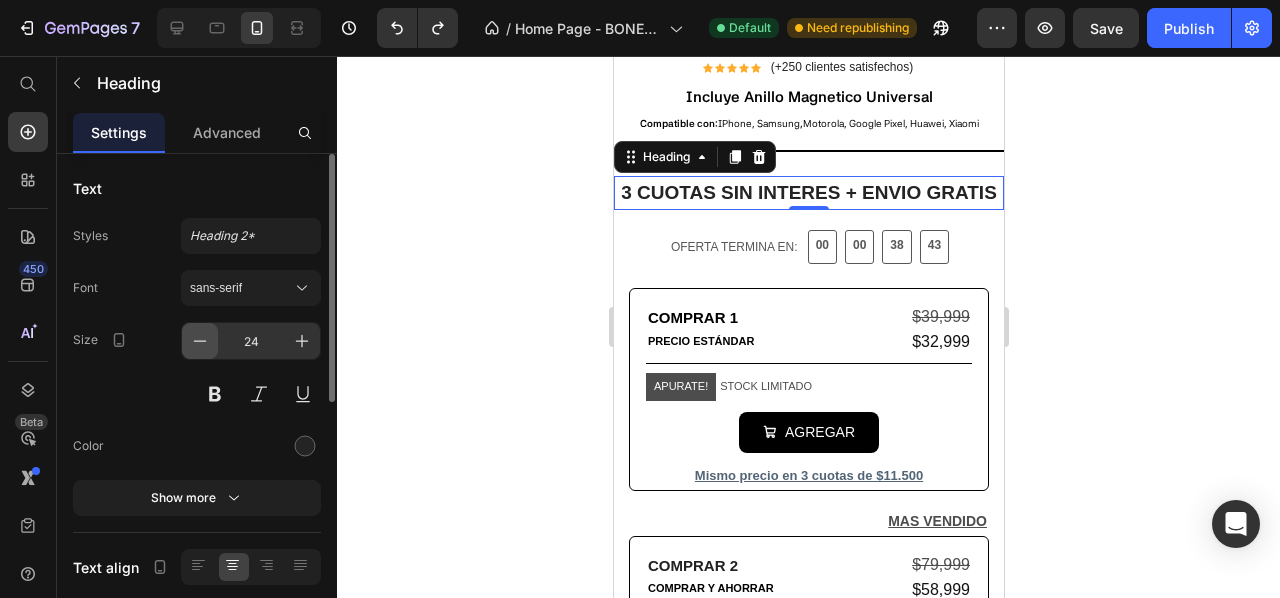 type on "25" 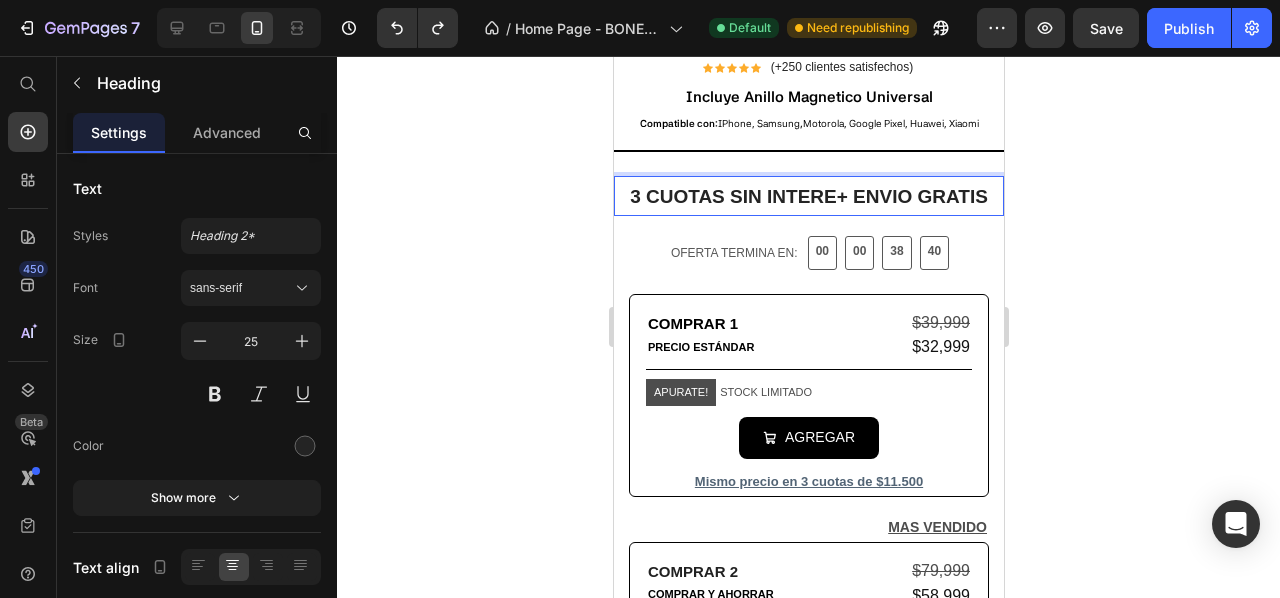 click on "3 CUOTAS SIN INTERE+ ENVIO GRATIS" at bounding box center [808, 196] 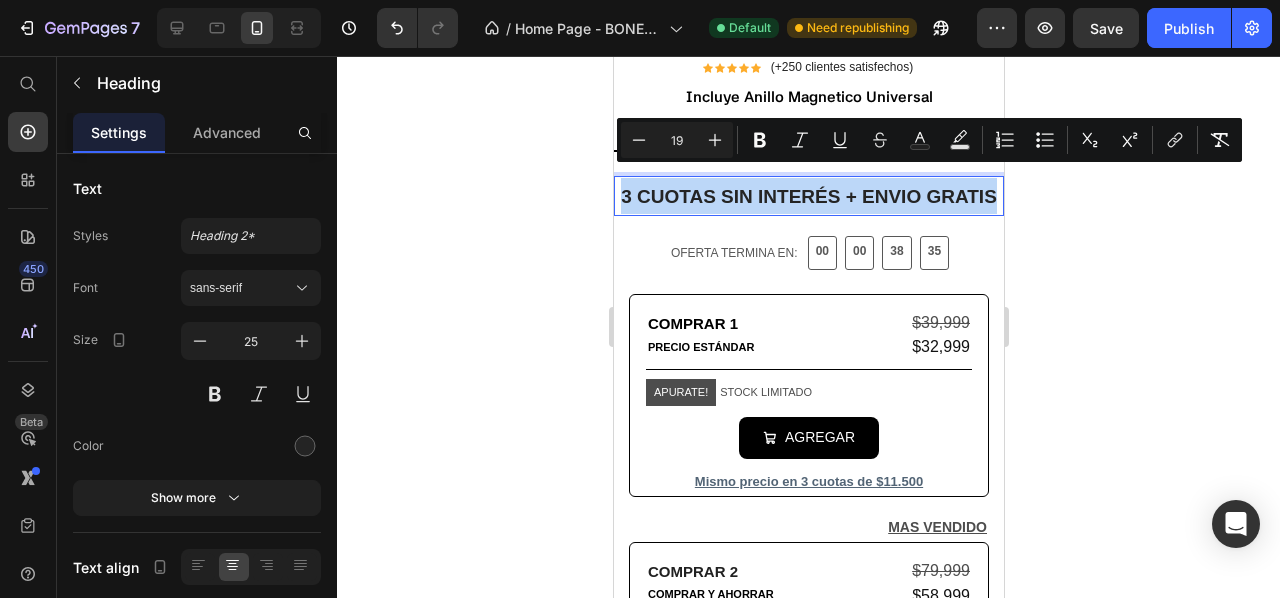 drag, startPoint x: 842, startPoint y: 219, endPoint x: 650, endPoint y: 182, distance: 195.53261 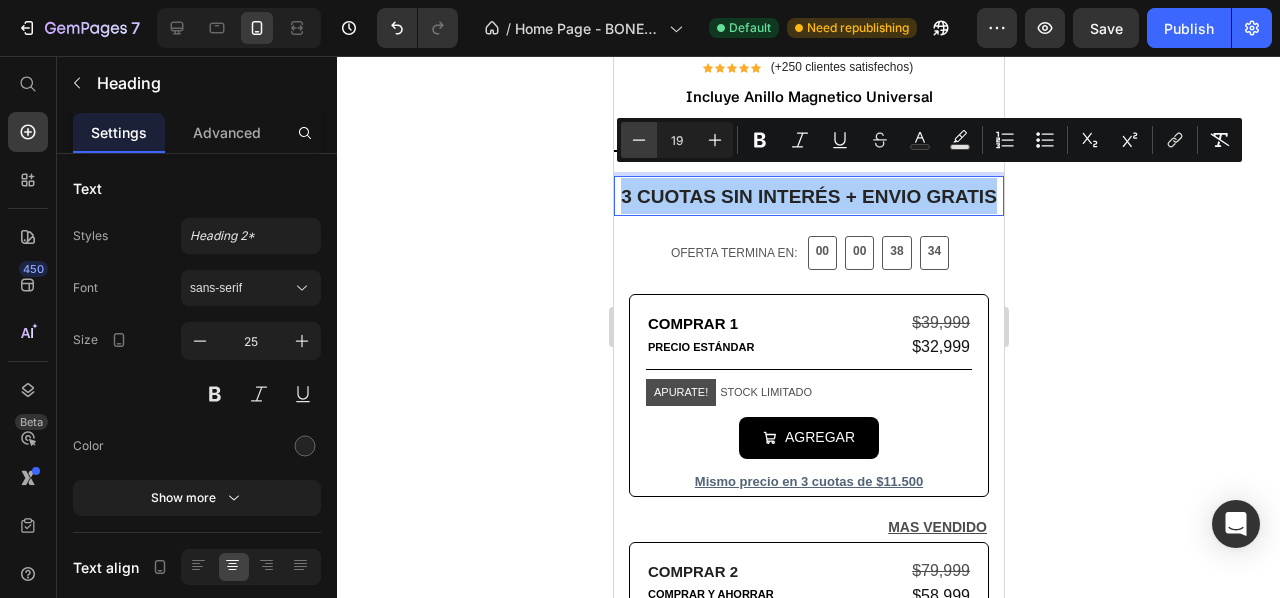 click 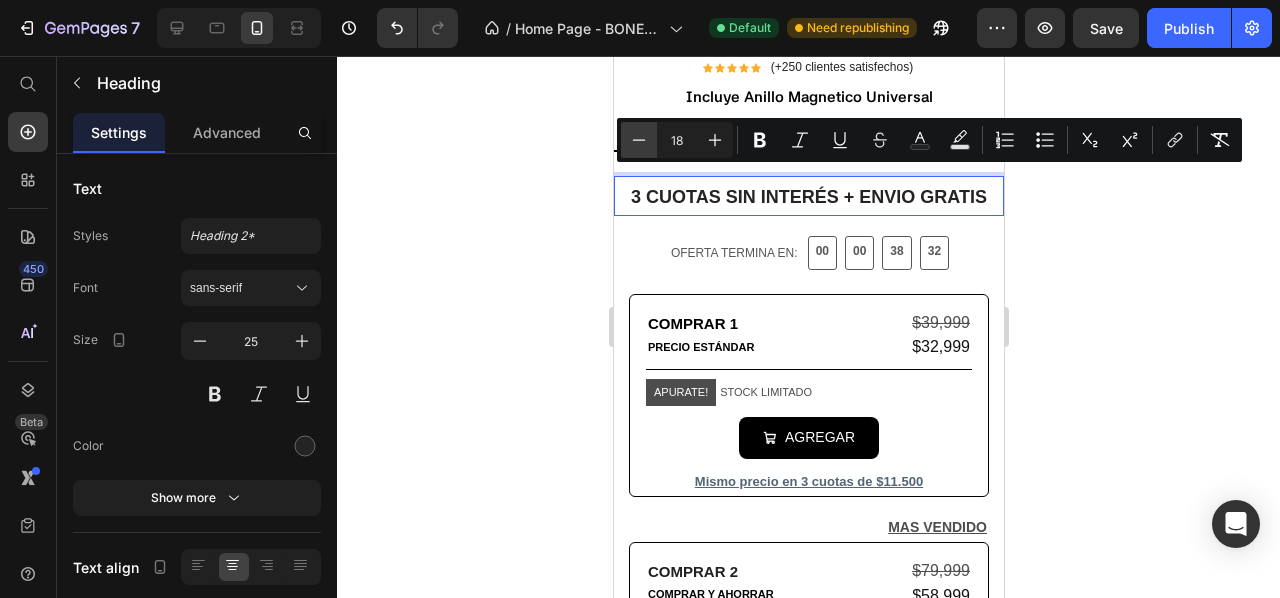click 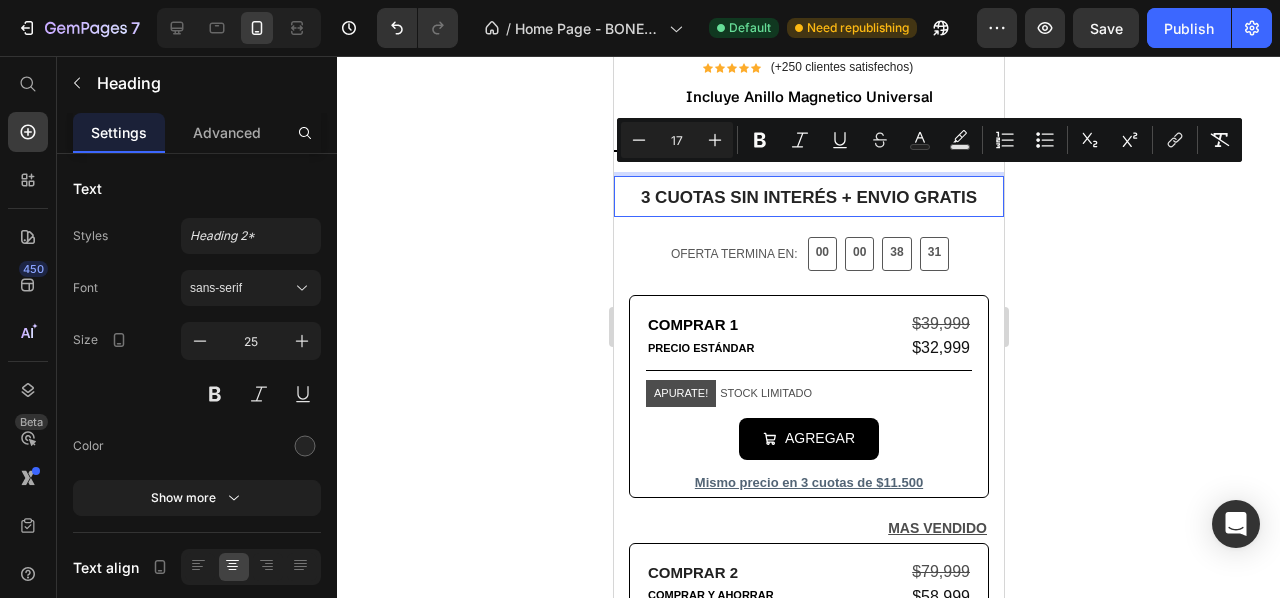 click 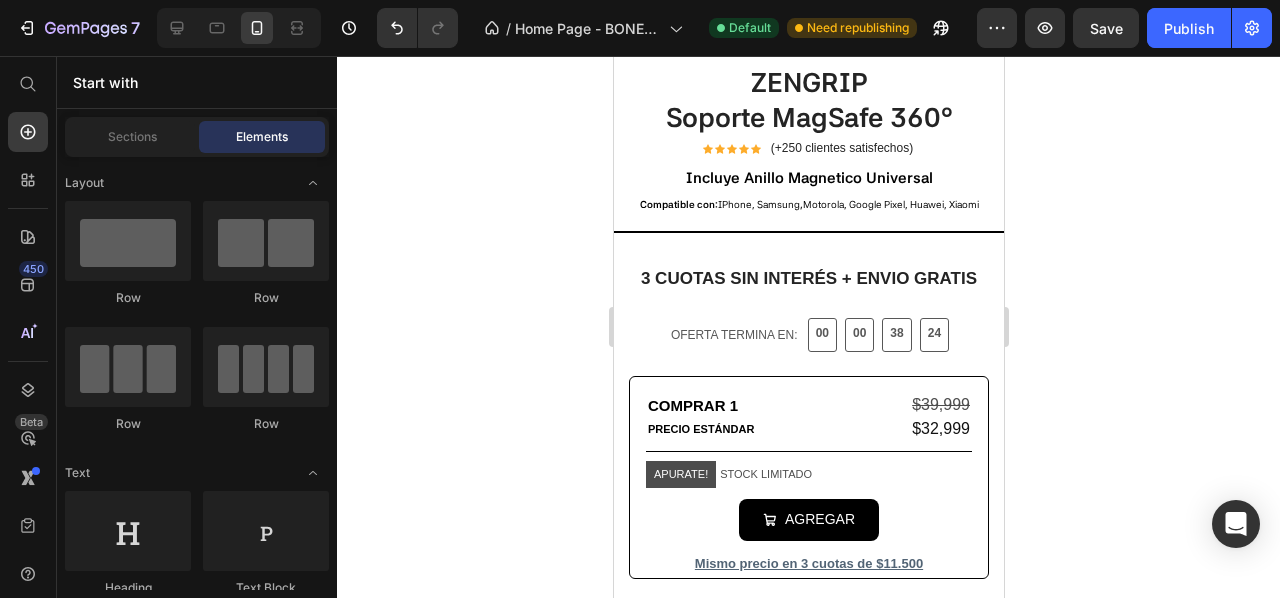 scroll, scrollTop: 540, scrollLeft: 0, axis: vertical 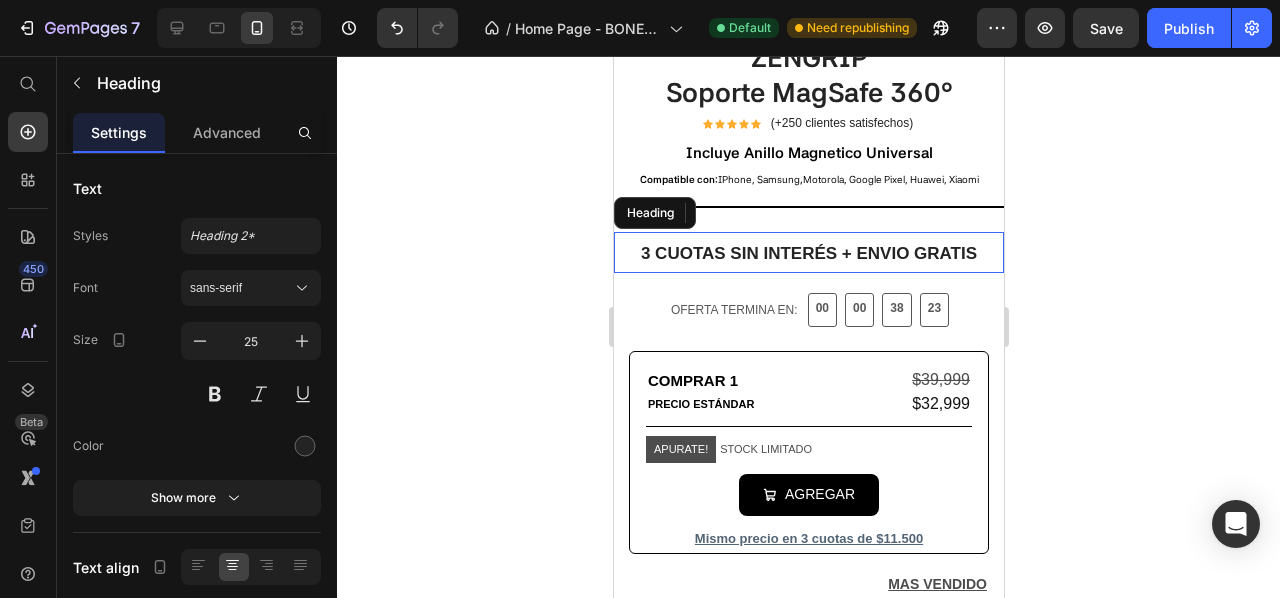 click on "3 CUOTAS SIN INTERÉS + ENVIO GRATIS" at bounding box center [808, 253] 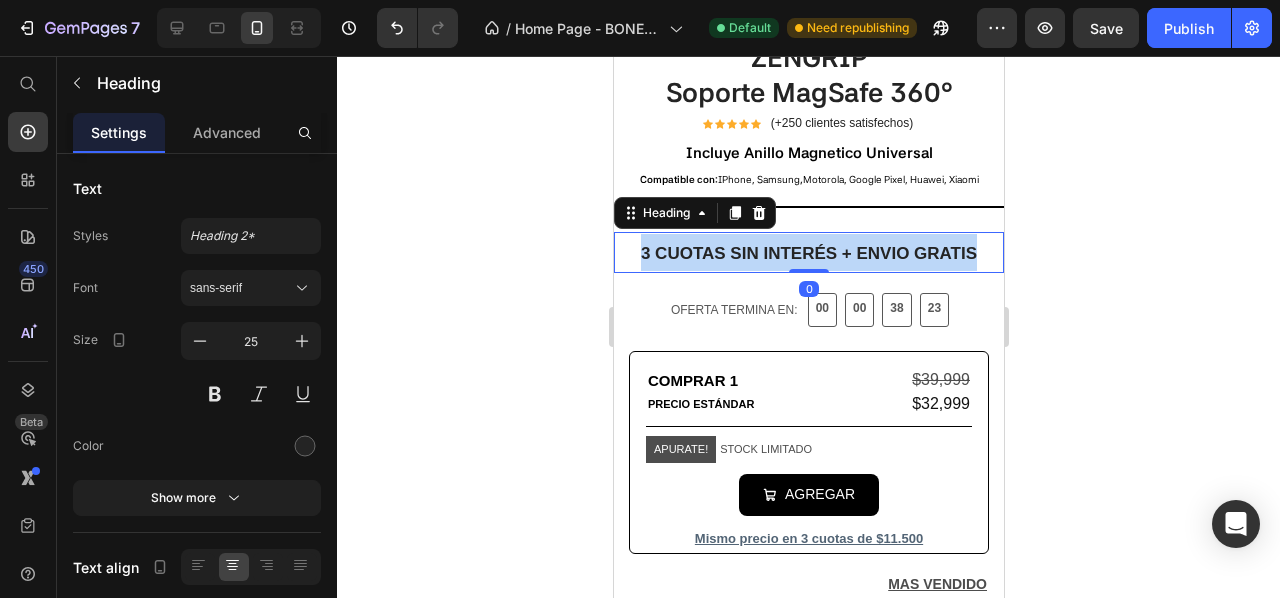 click on "3 CUOTAS SIN INTERÉS + ENVIO GRATIS" at bounding box center [808, 253] 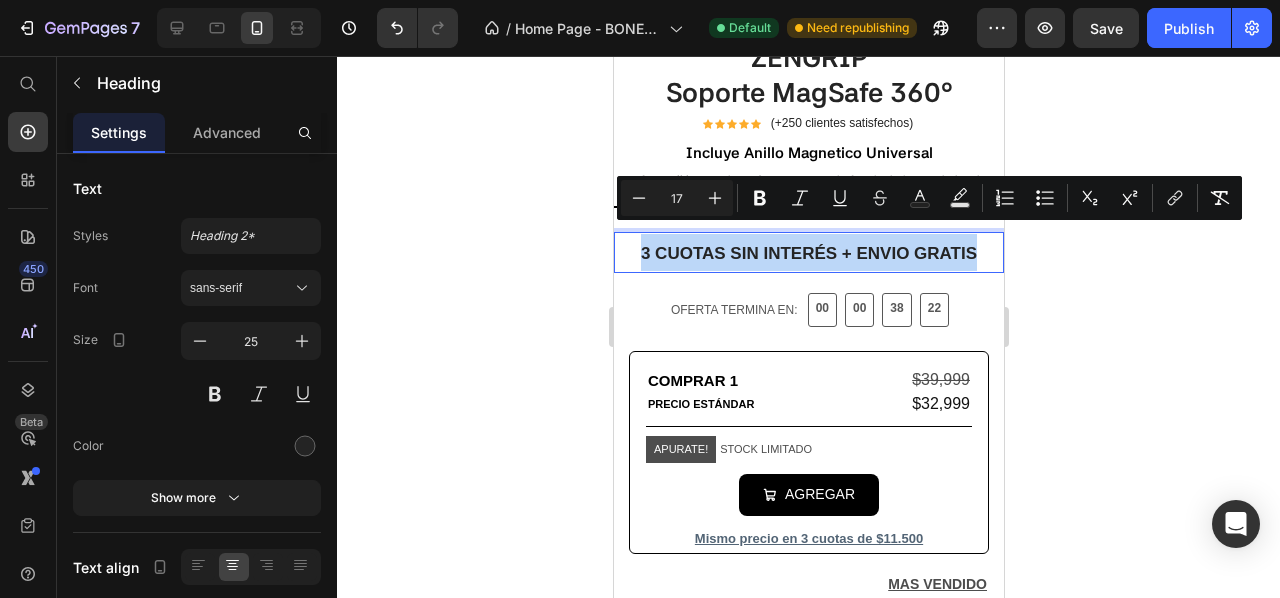 click on "3 CUOTAS SIN INTERÉS + ENVIO GRATIS" at bounding box center [808, 253] 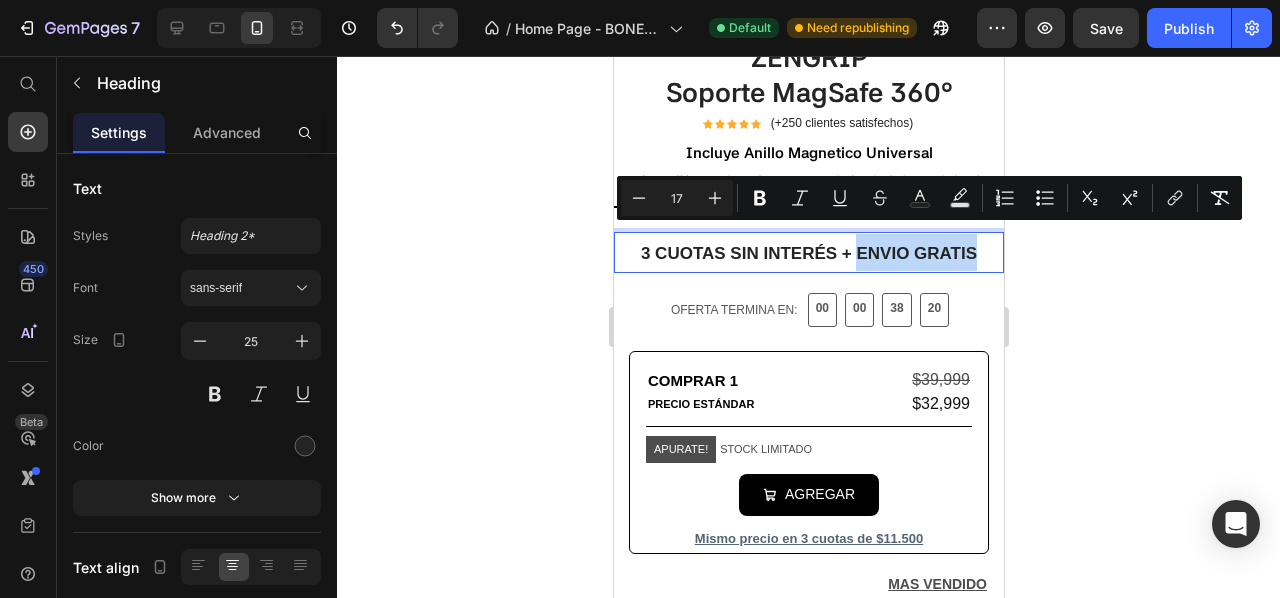 drag, startPoint x: 846, startPoint y: 240, endPoint x: 965, endPoint y: 227, distance: 119.70798 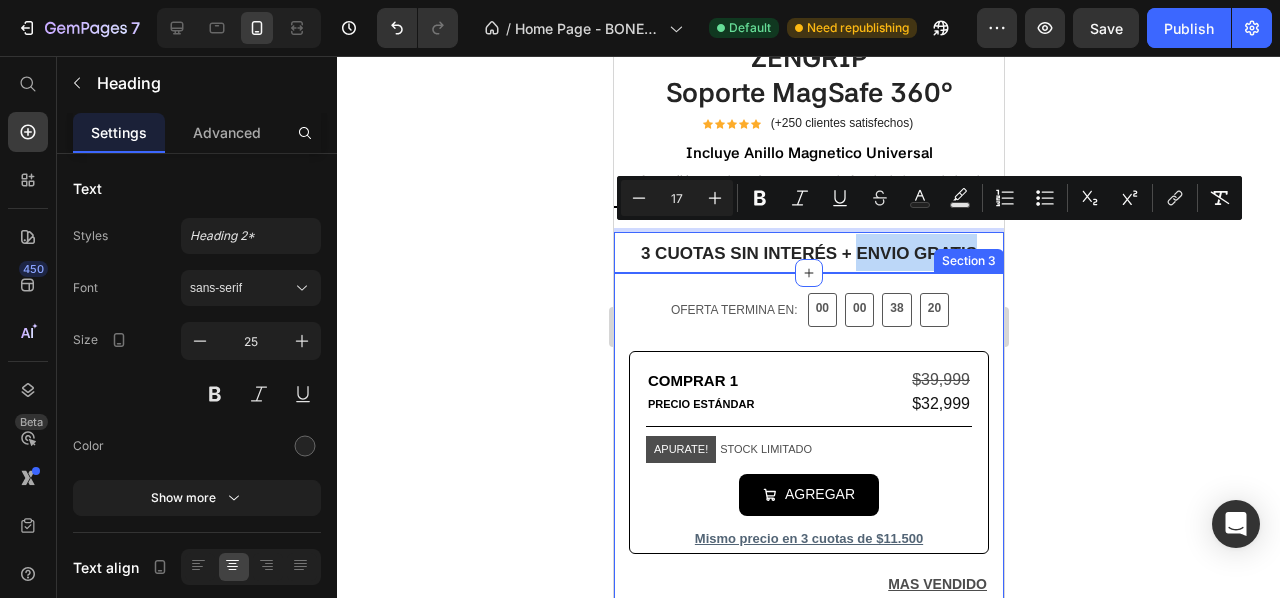 copy on "ENVIO GRATIS" 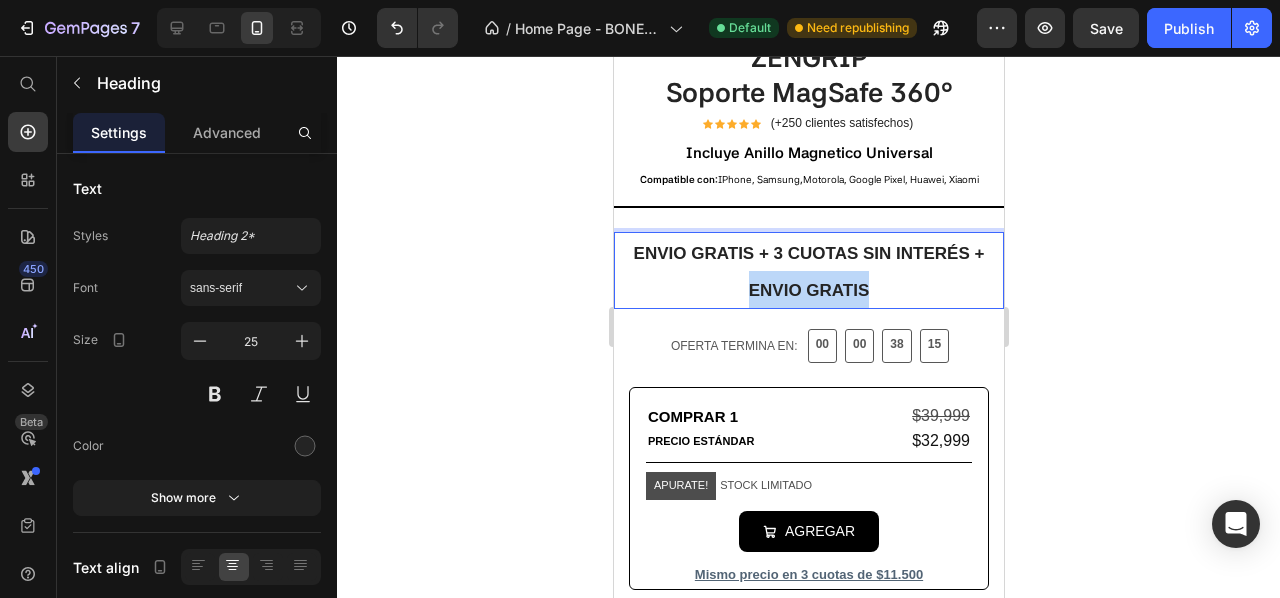 drag, startPoint x: 865, startPoint y: 275, endPoint x: 723, endPoint y: 274, distance: 142.00352 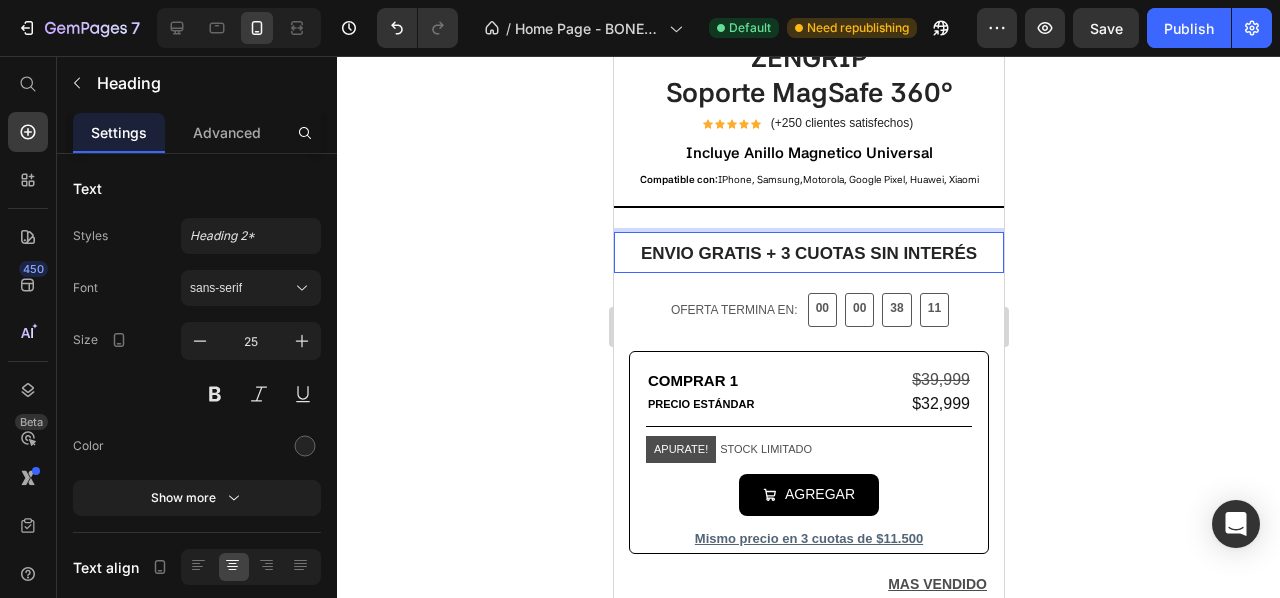 click 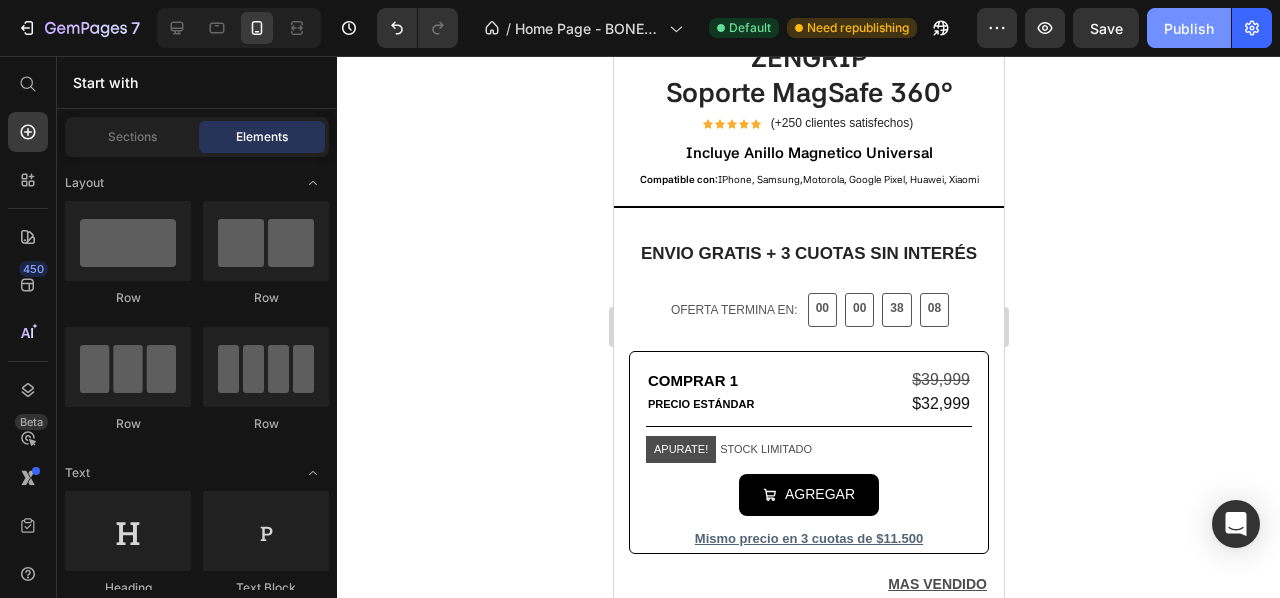click on "Publish" 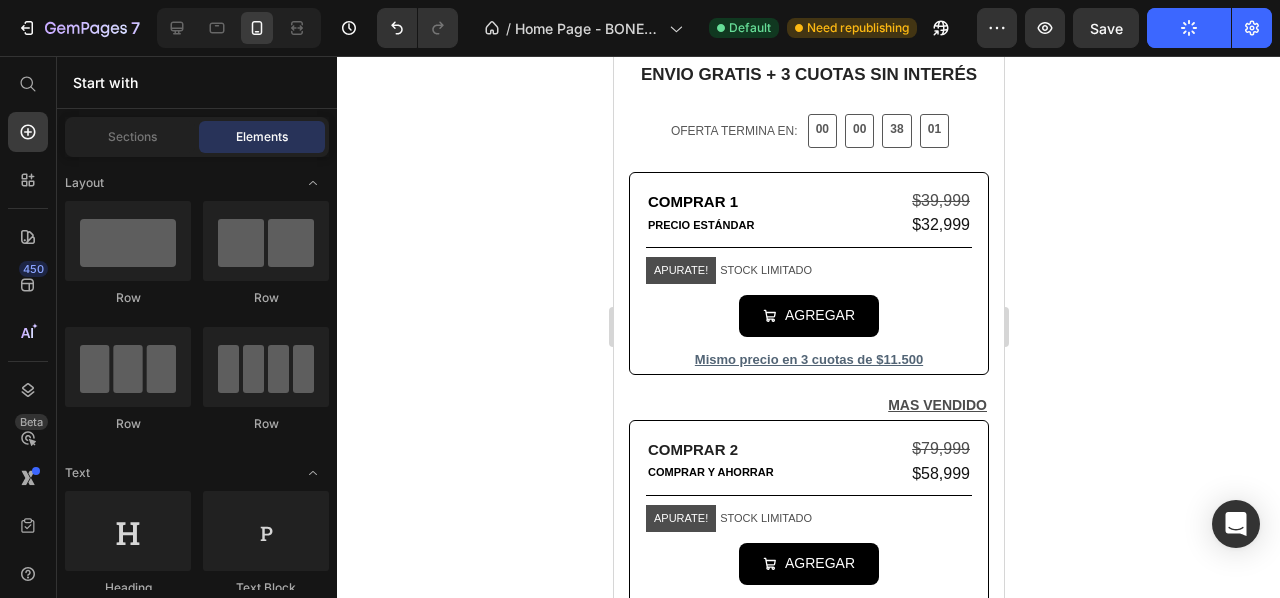 scroll, scrollTop: 728, scrollLeft: 0, axis: vertical 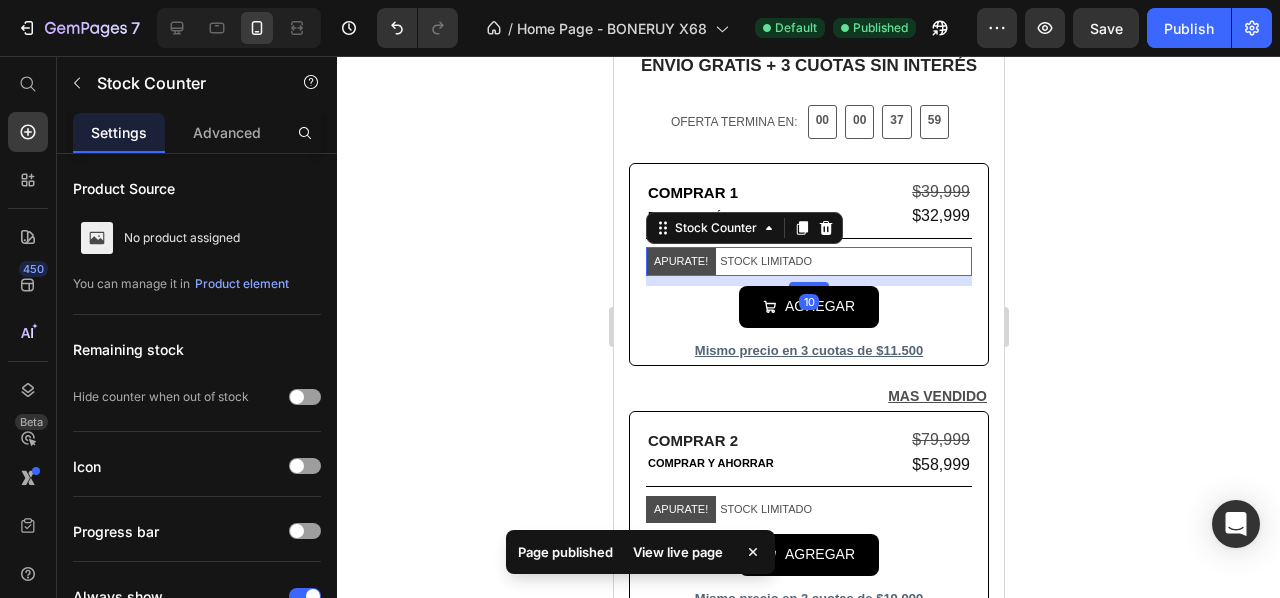 click on "APURATE!  STOCK LIMITADO" at bounding box center (808, 262) 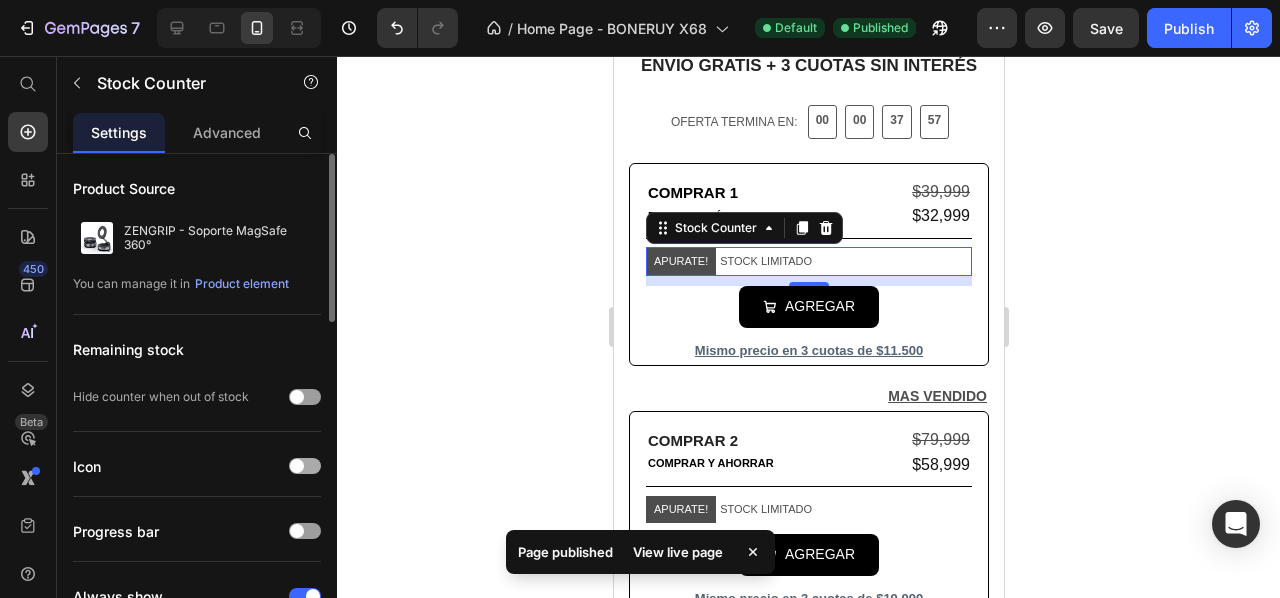 click at bounding box center (297, 466) 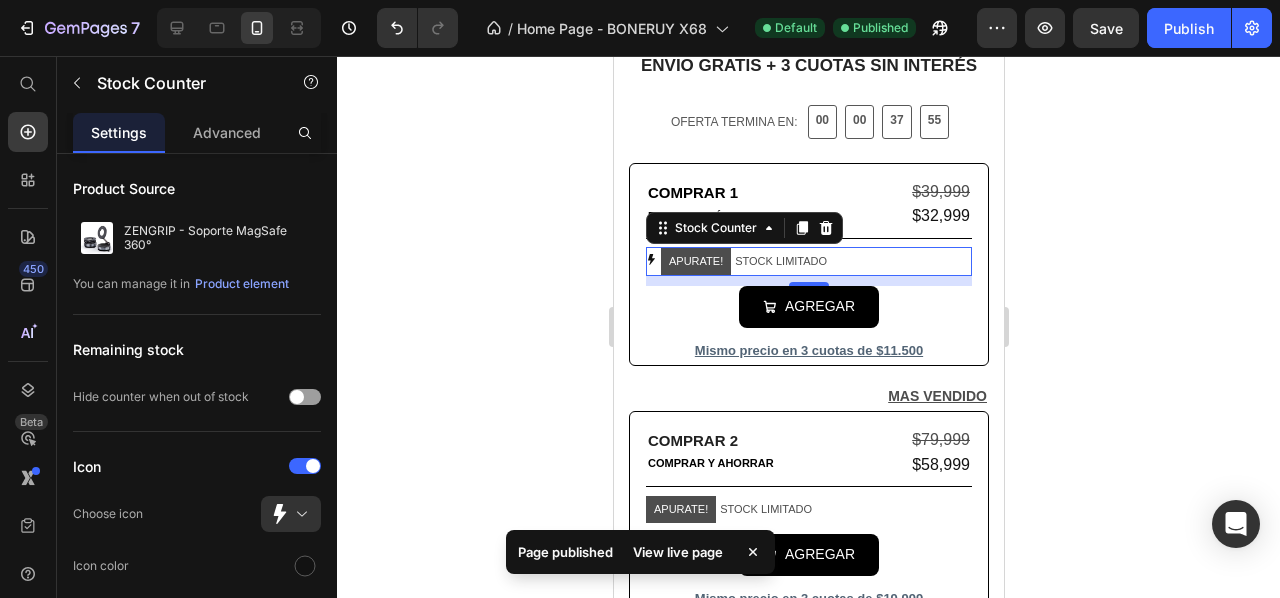 click 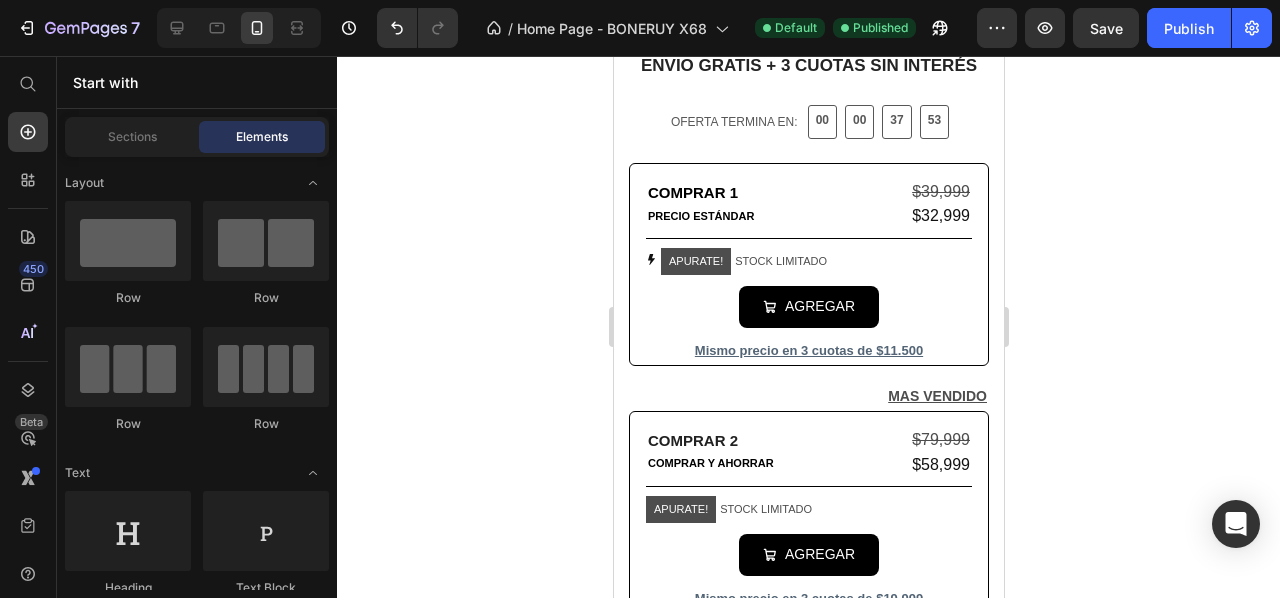 scroll, scrollTop: 785, scrollLeft: 0, axis: vertical 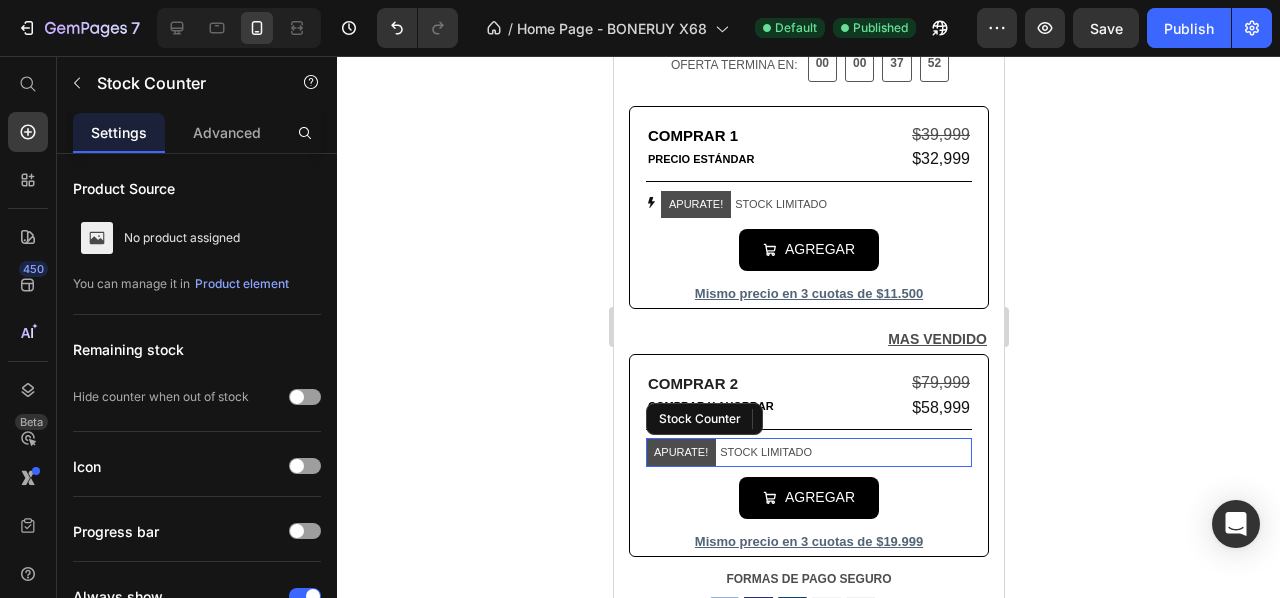 click on "APURATE!  STOCK LIMITADO" at bounding box center (808, 453) 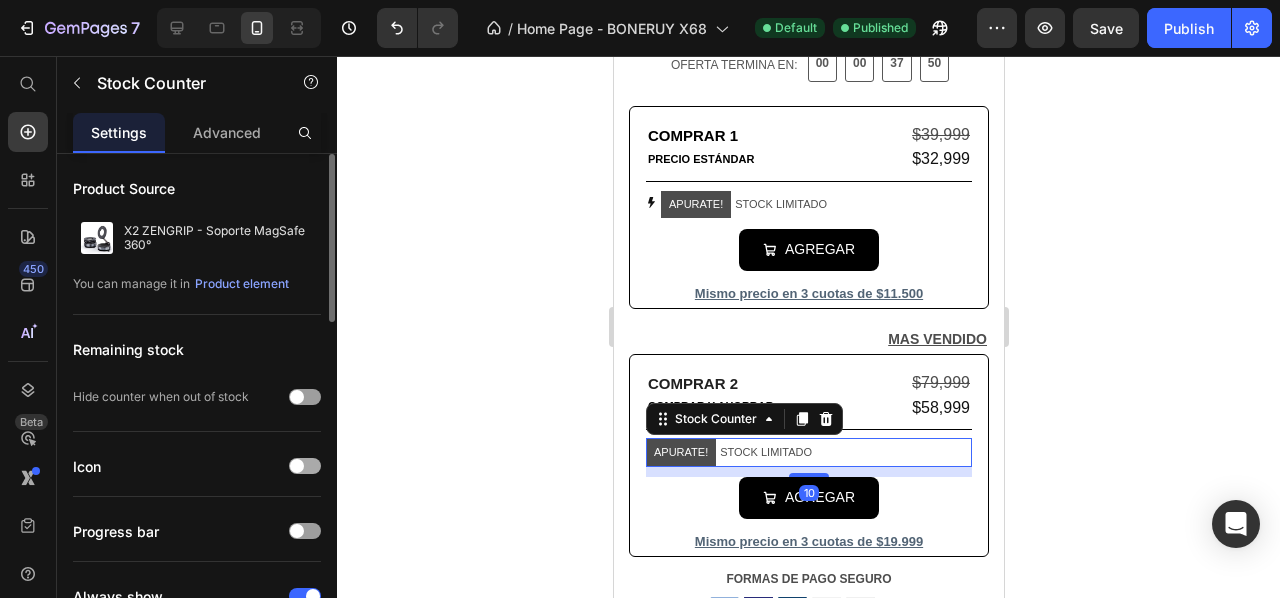 click at bounding box center [305, 466] 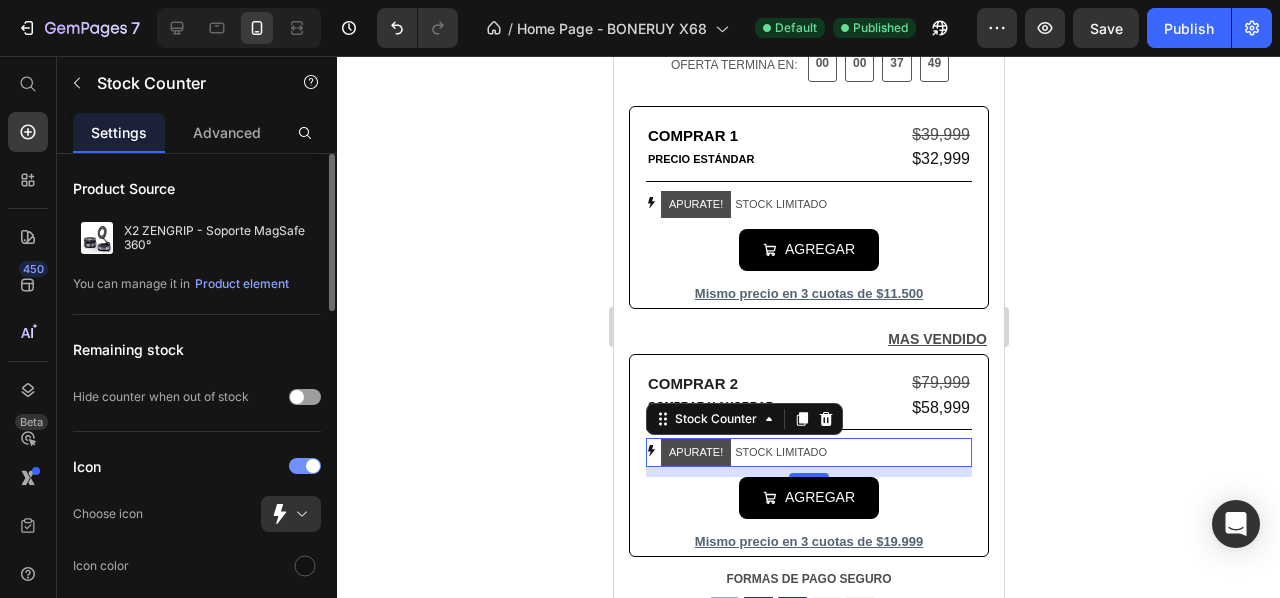click at bounding box center [305, 466] 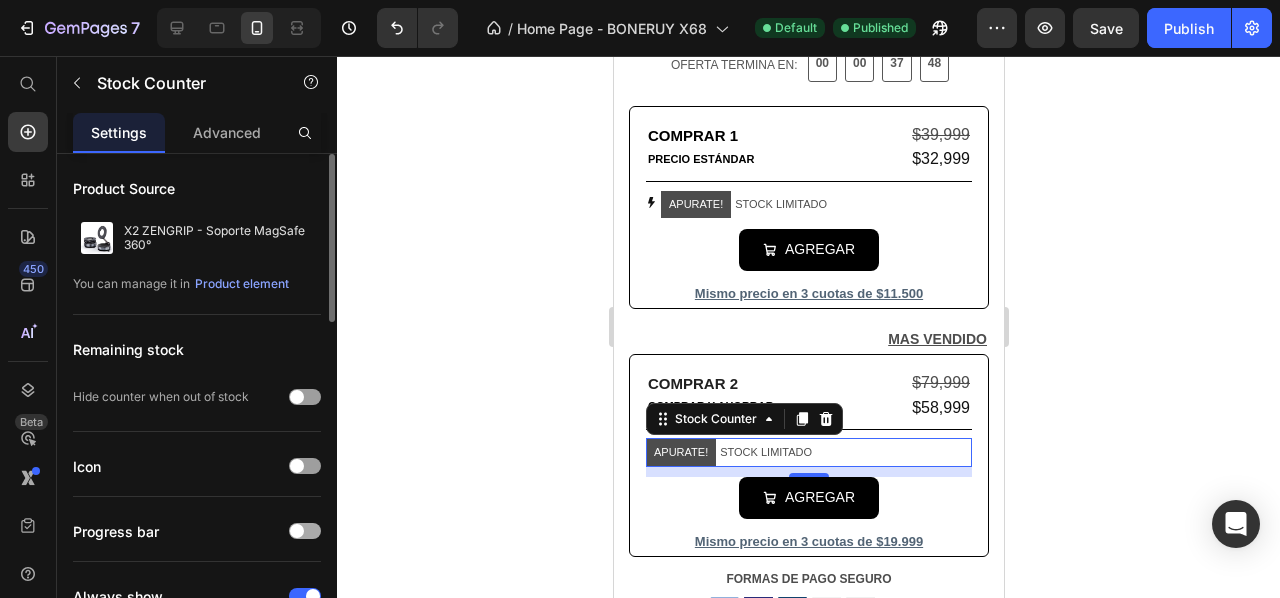 click at bounding box center [305, 531] 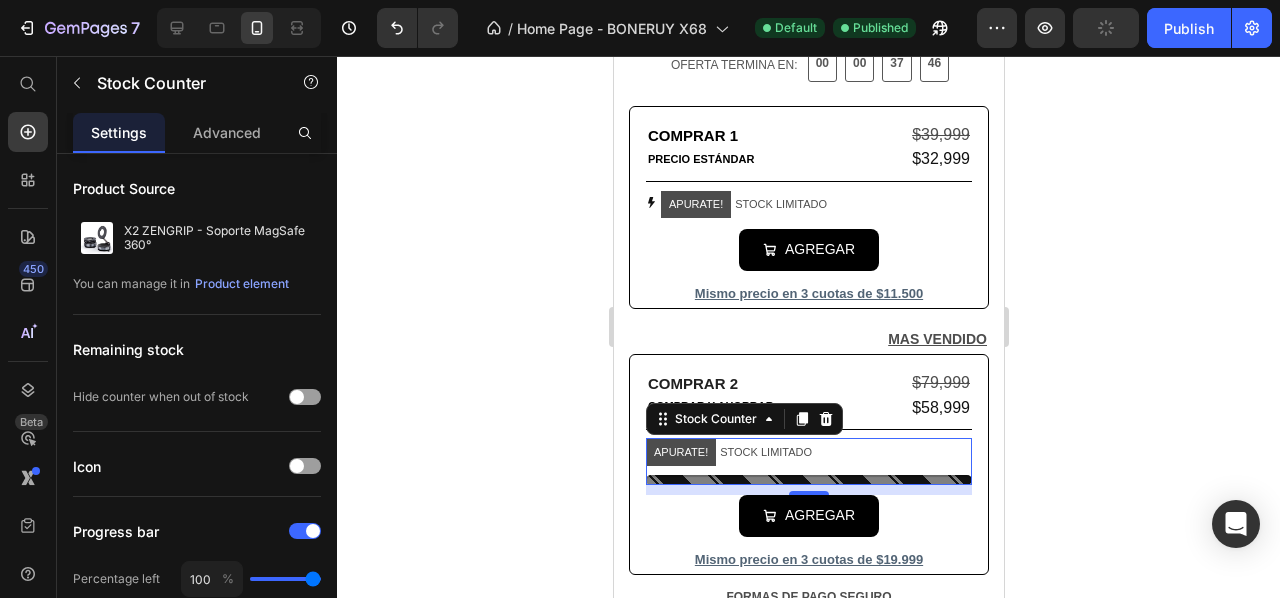 click 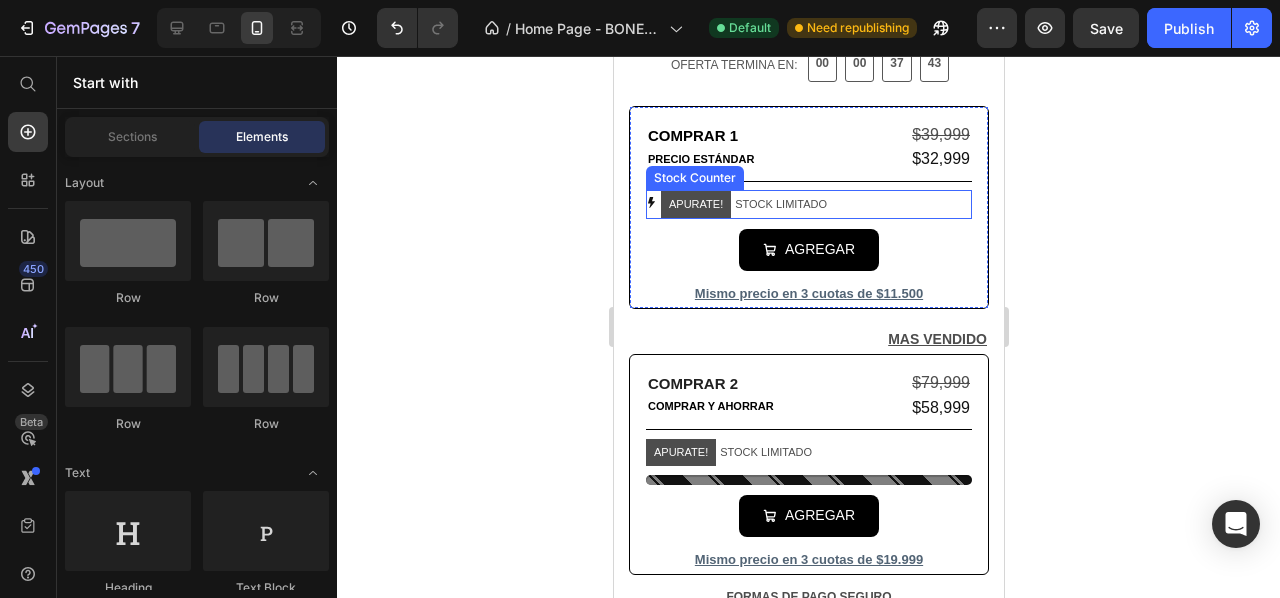 click on "APURATE!  STOCK LIMITADO" at bounding box center [808, 205] 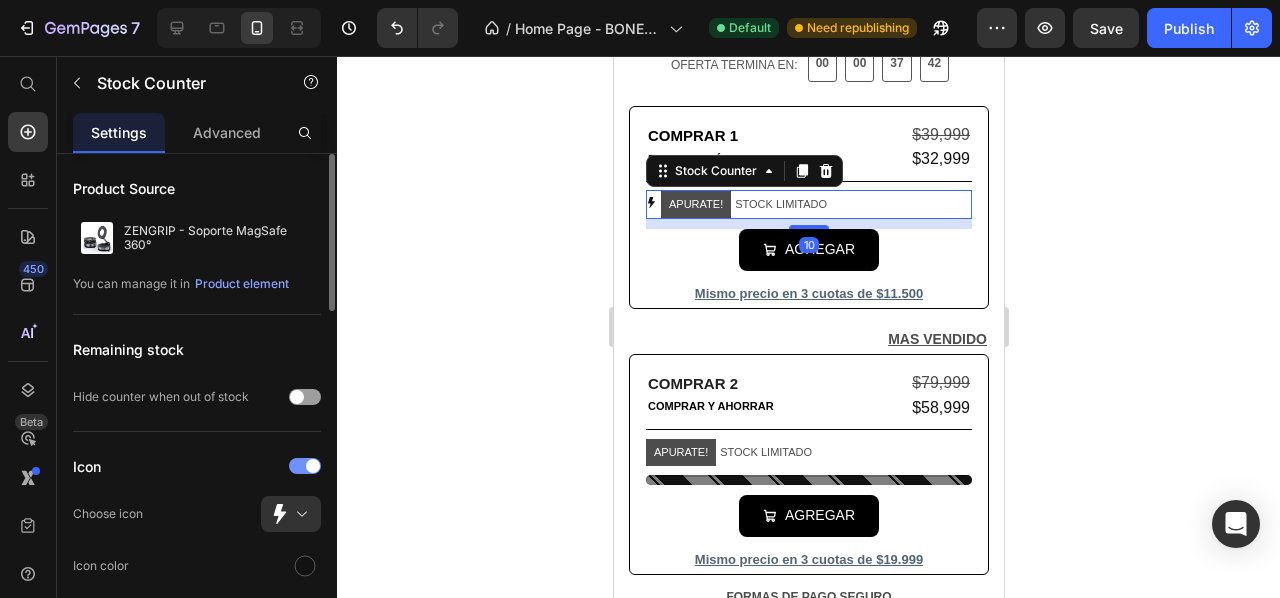 click at bounding box center (305, 466) 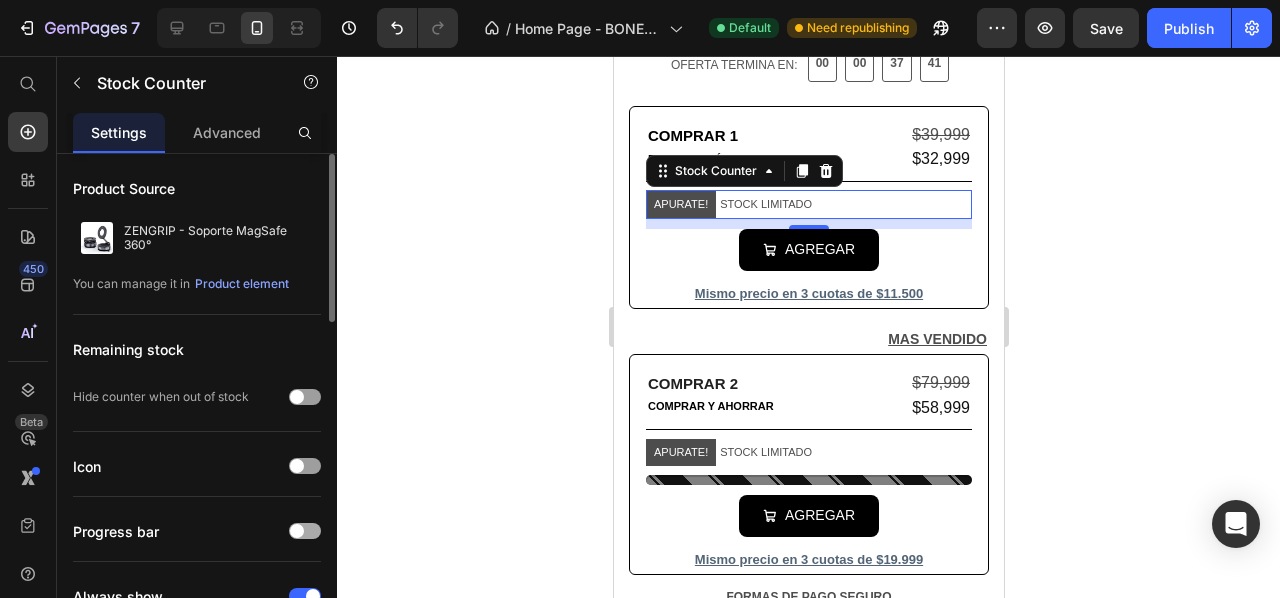 click at bounding box center [305, 531] 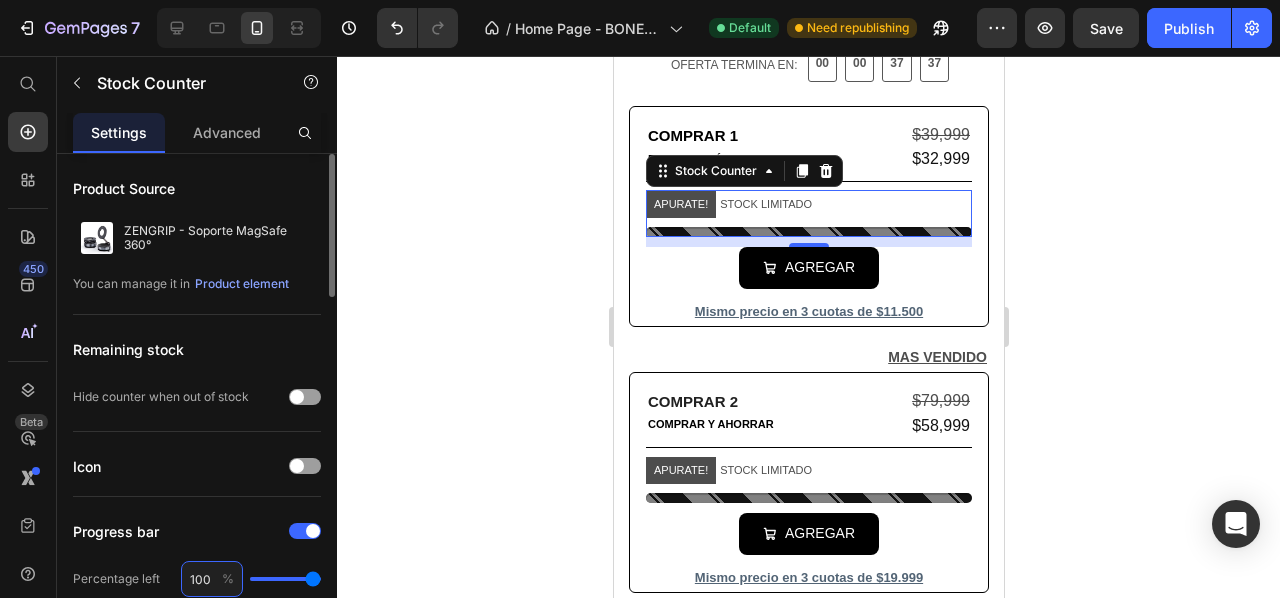 click on "100" at bounding box center (212, 579) 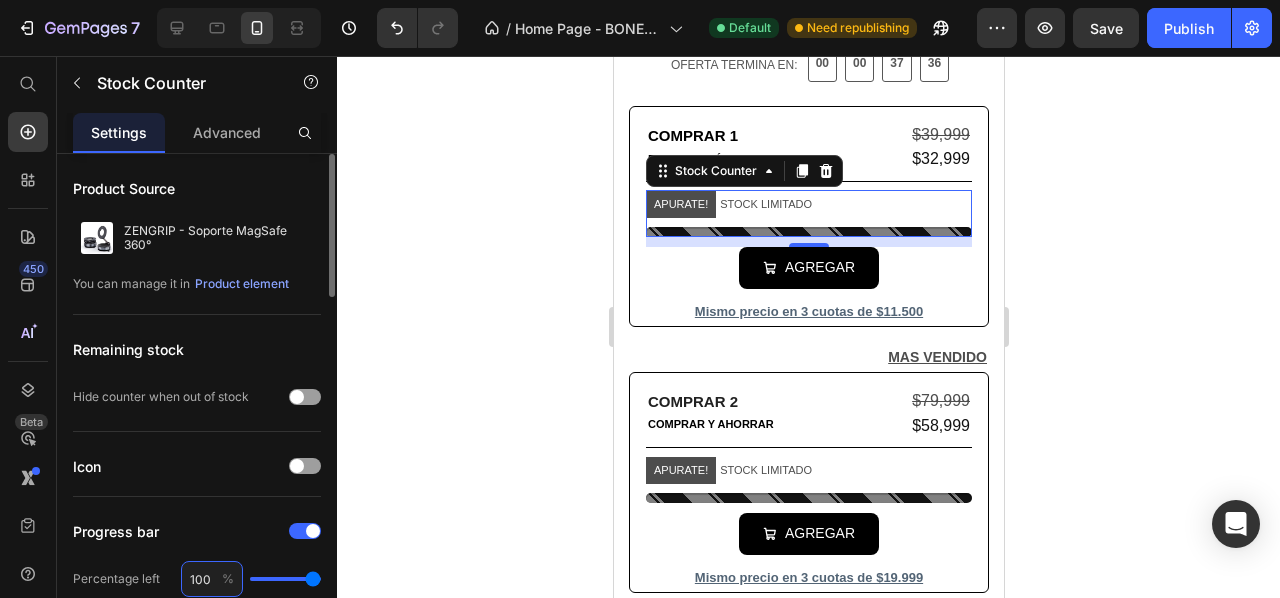 type on "1" 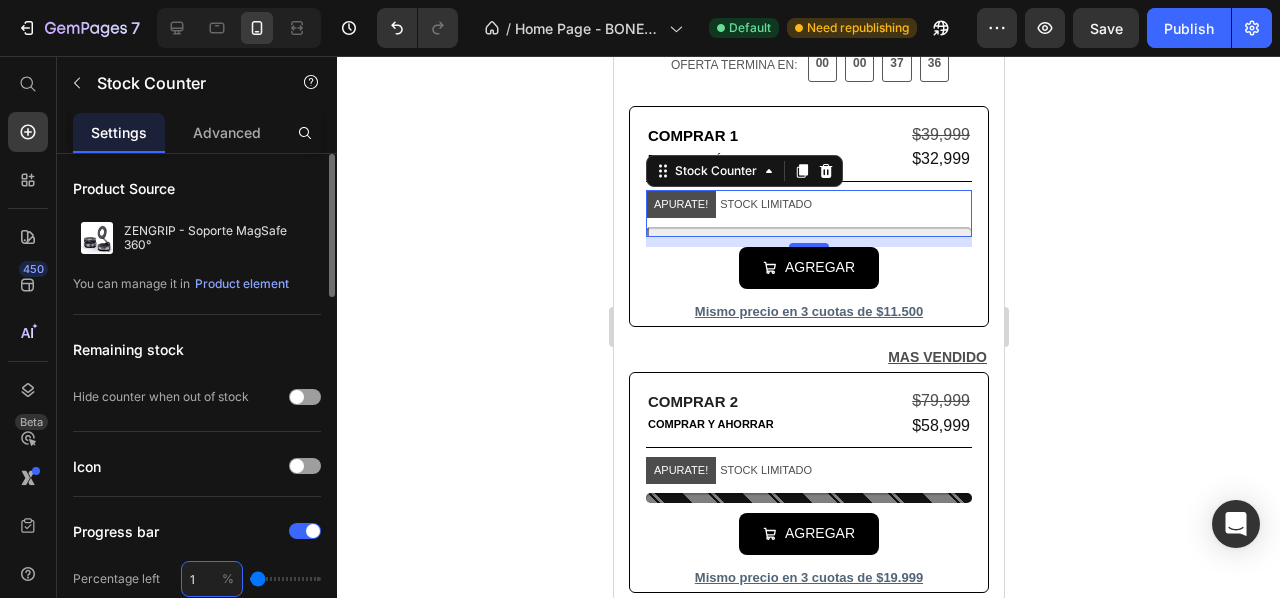 type on "18" 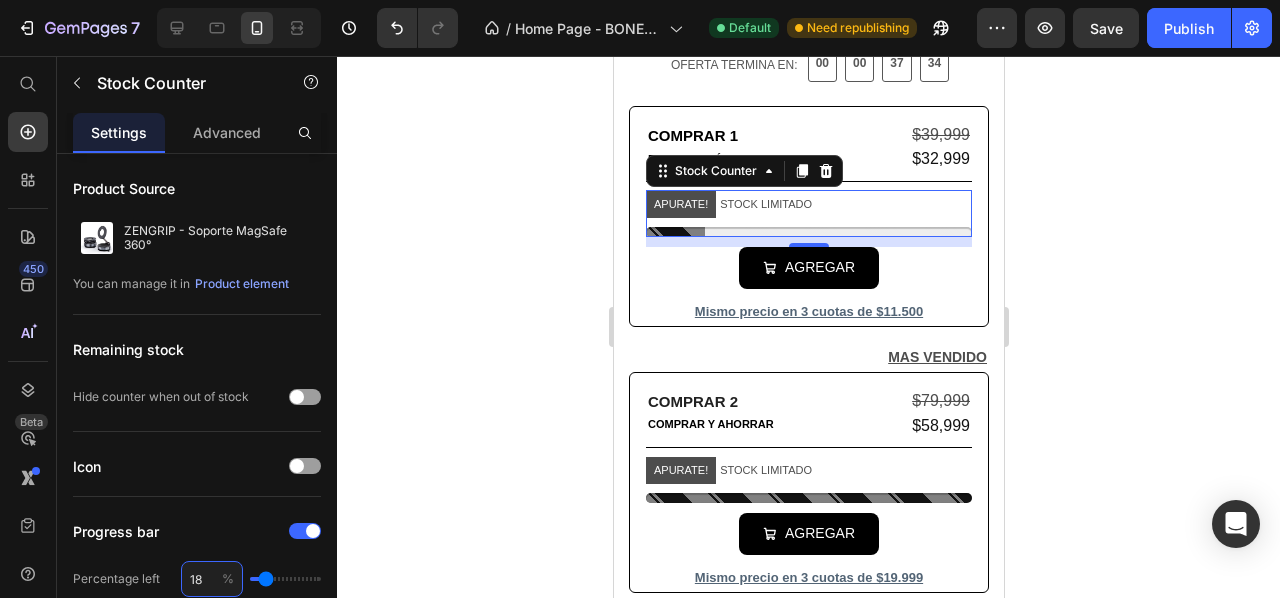 type on "18" 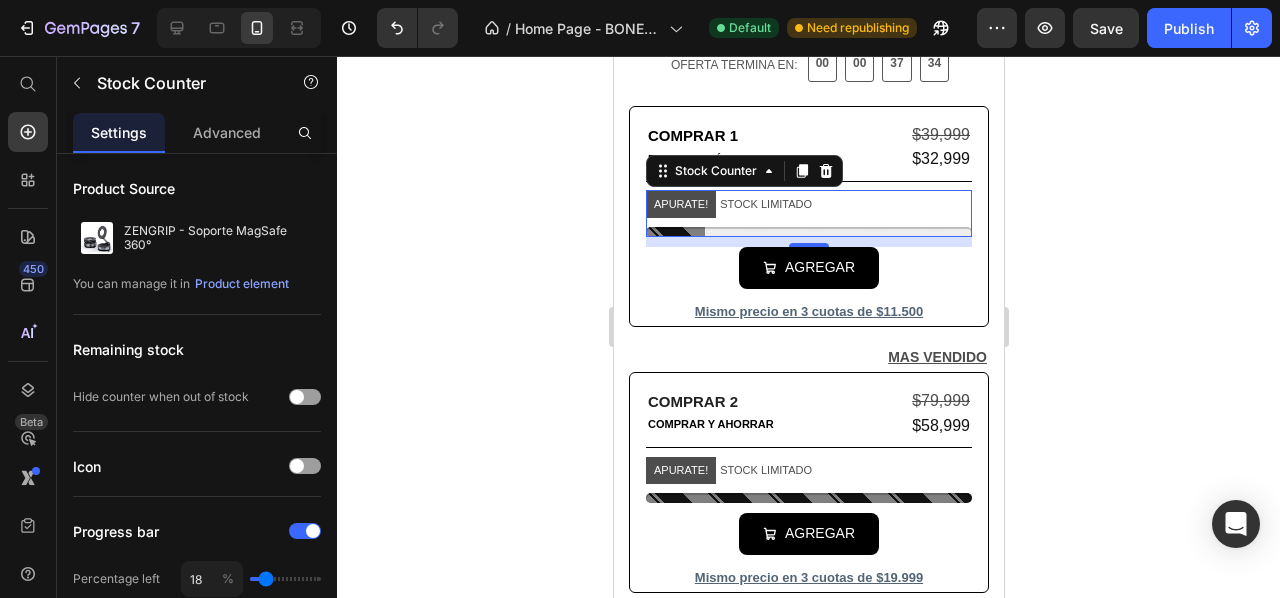 click 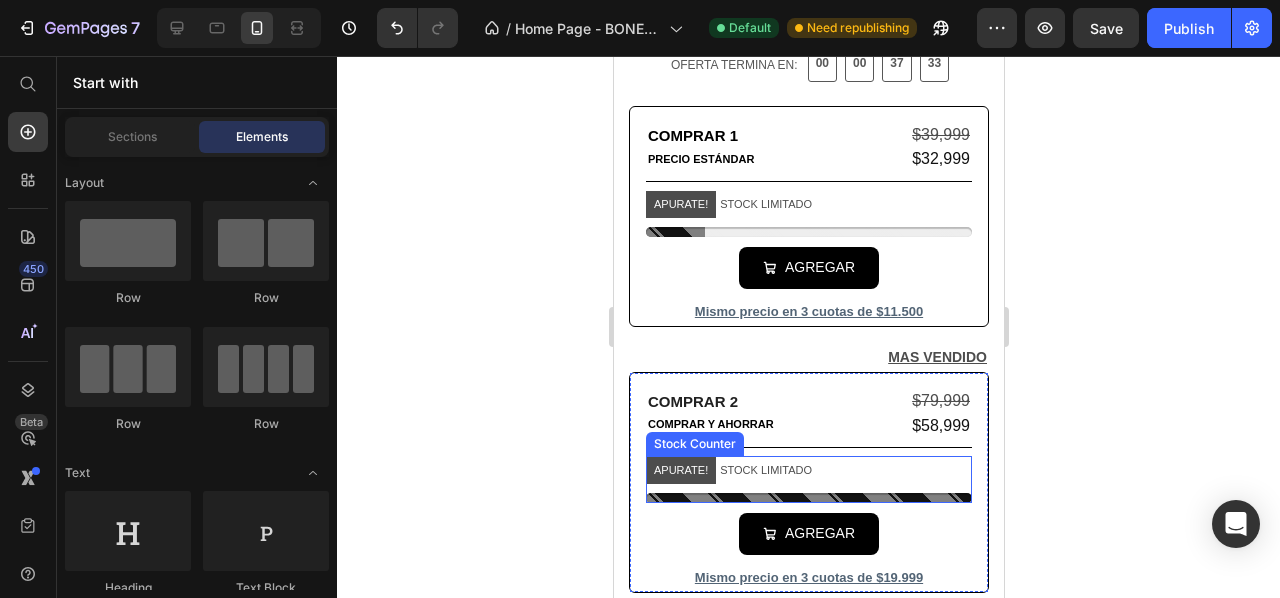 click at bounding box center (808, 498) 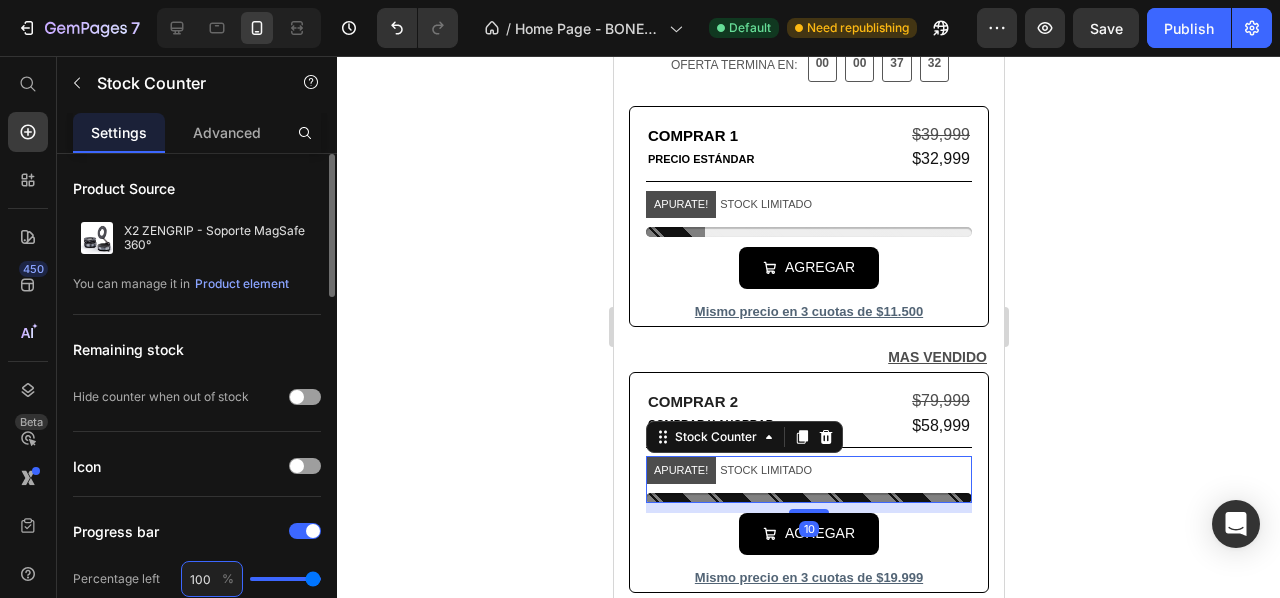 click on "100" at bounding box center (212, 579) 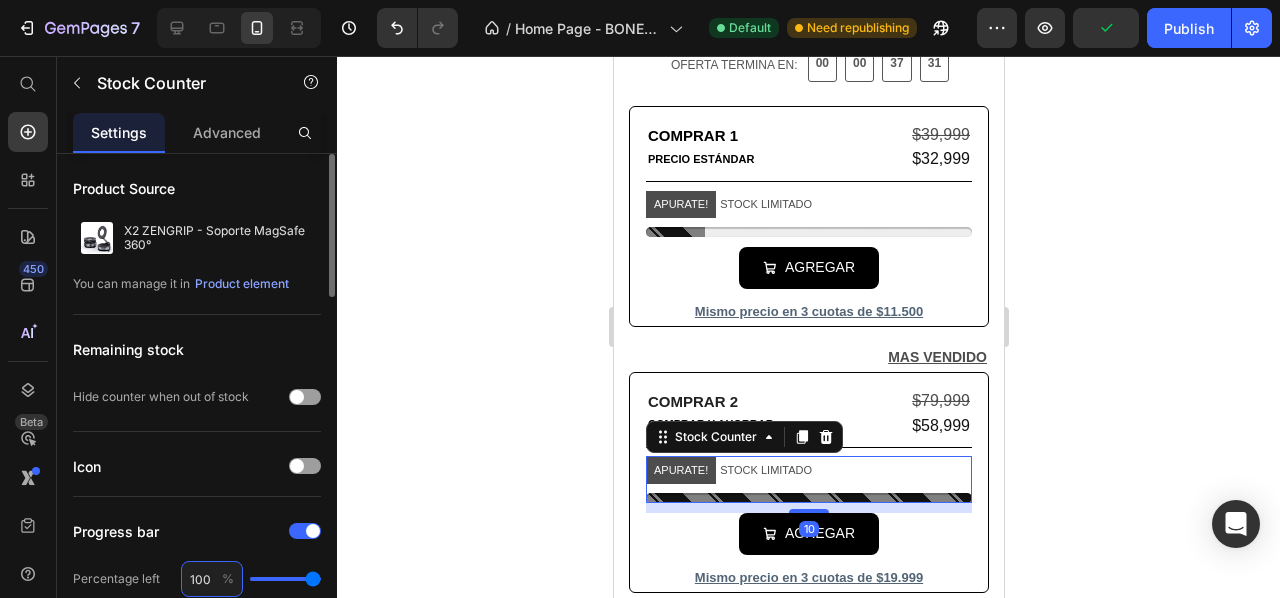 type on "9" 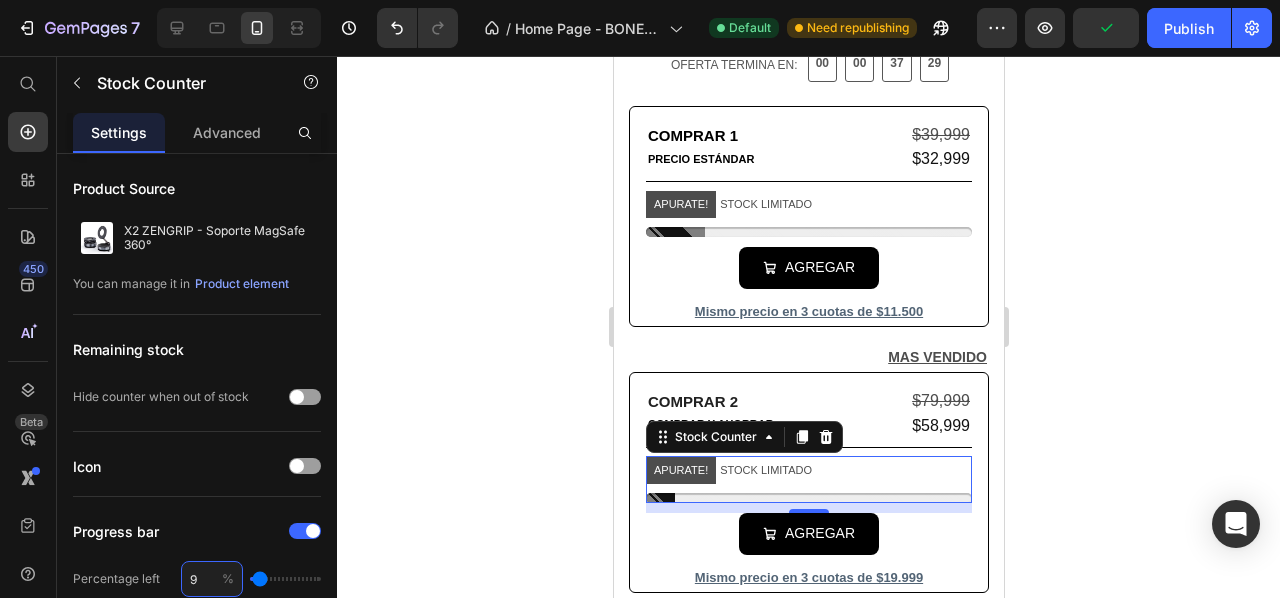 type on "9" 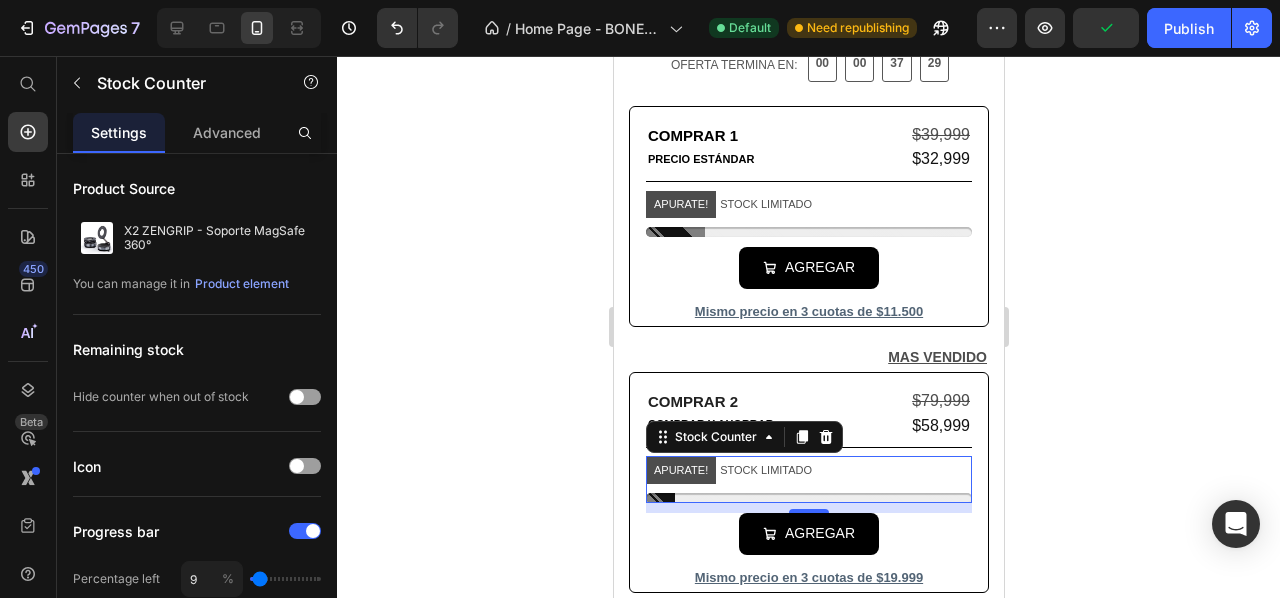click 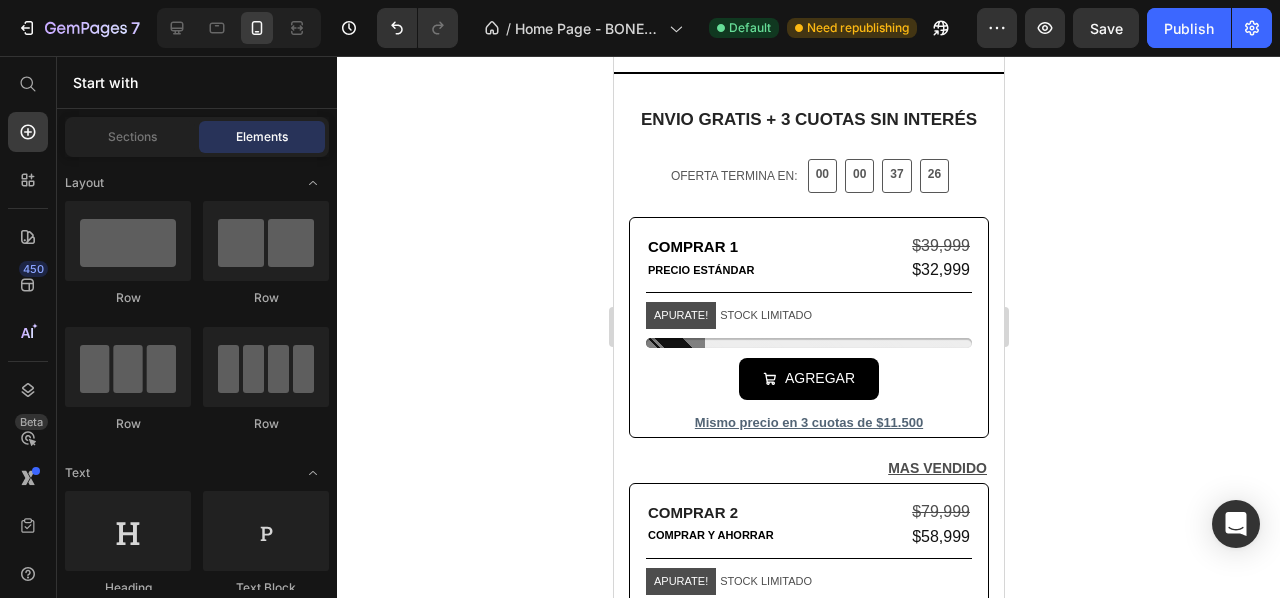 scroll, scrollTop: 629, scrollLeft: 0, axis: vertical 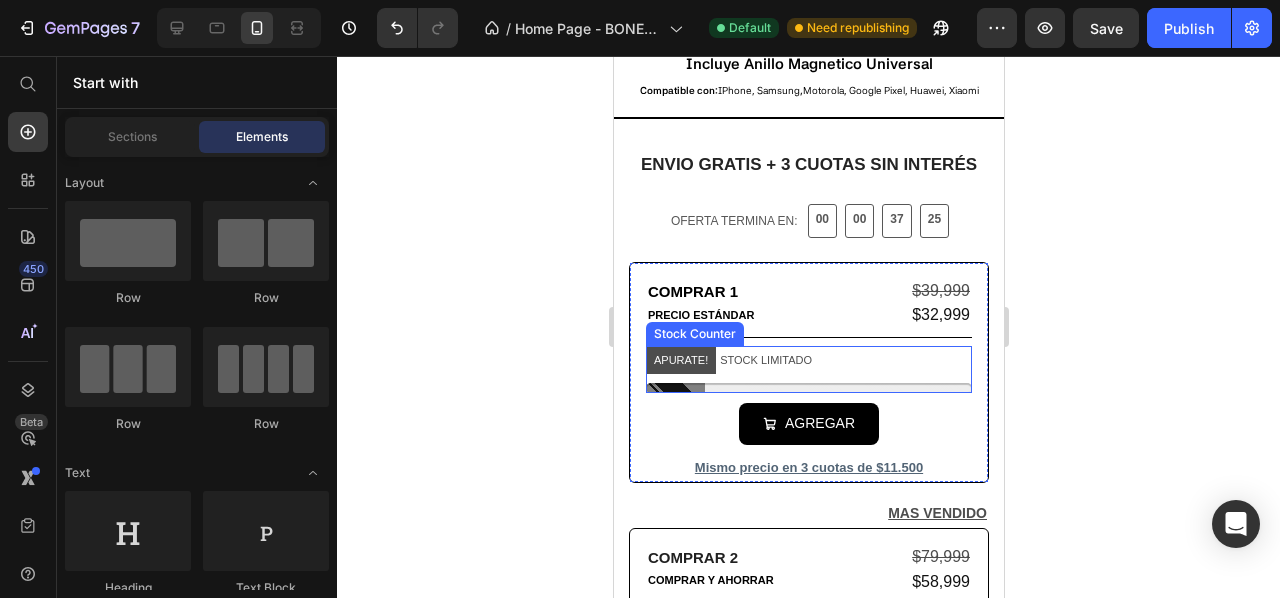 click on "APURATE!  STOCK LIMITADO" at bounding box center (728, 361) 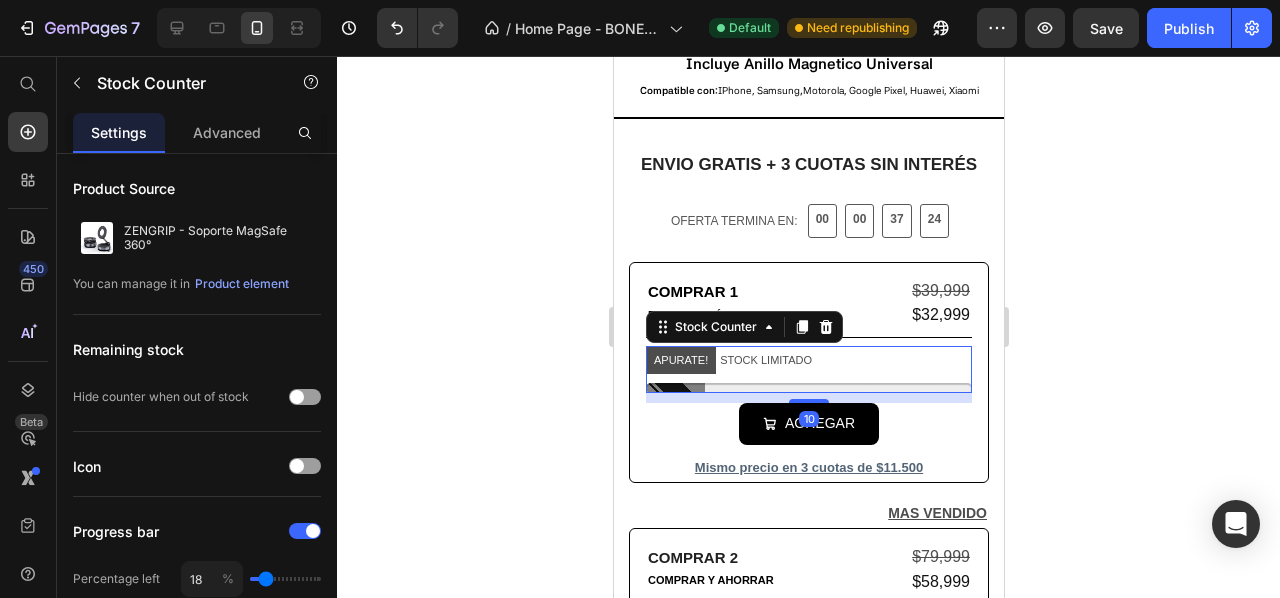 click on "APURATE!  STOCK LIMITADO" at bounding box center (728, 361) 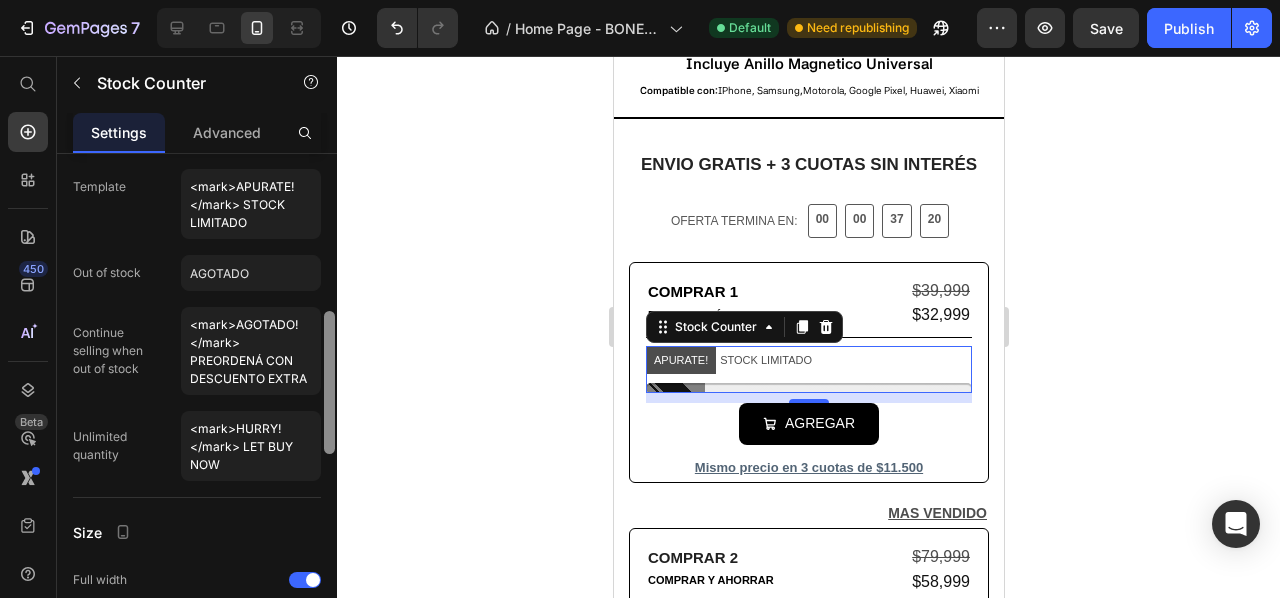 drag, startPoint x: 330, startPoint y: 225, endPoint x: 372, endPoint y: 441, distance: 220.04546 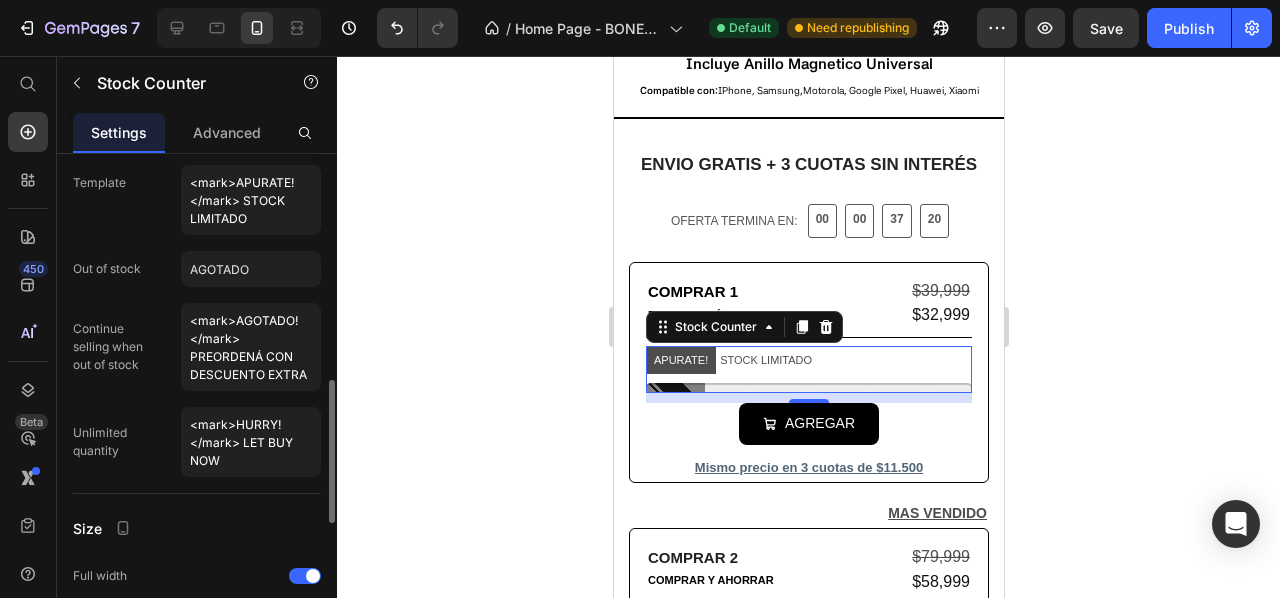 click 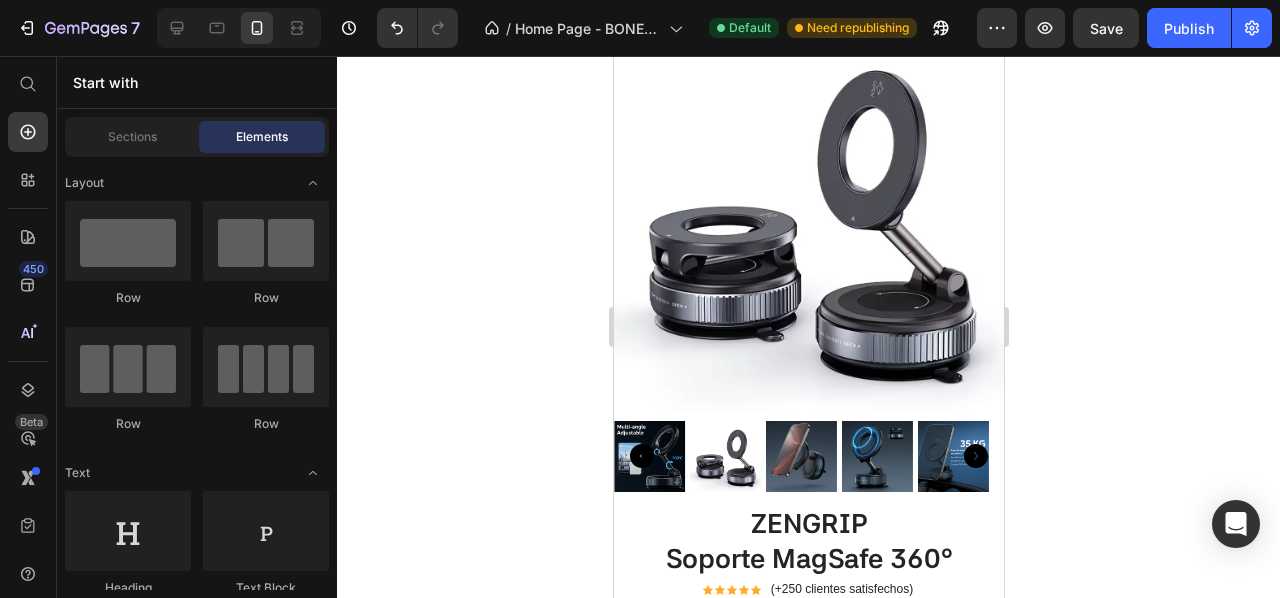 scroll, scrollTop: 0, scrollLeft: 0, axis: both 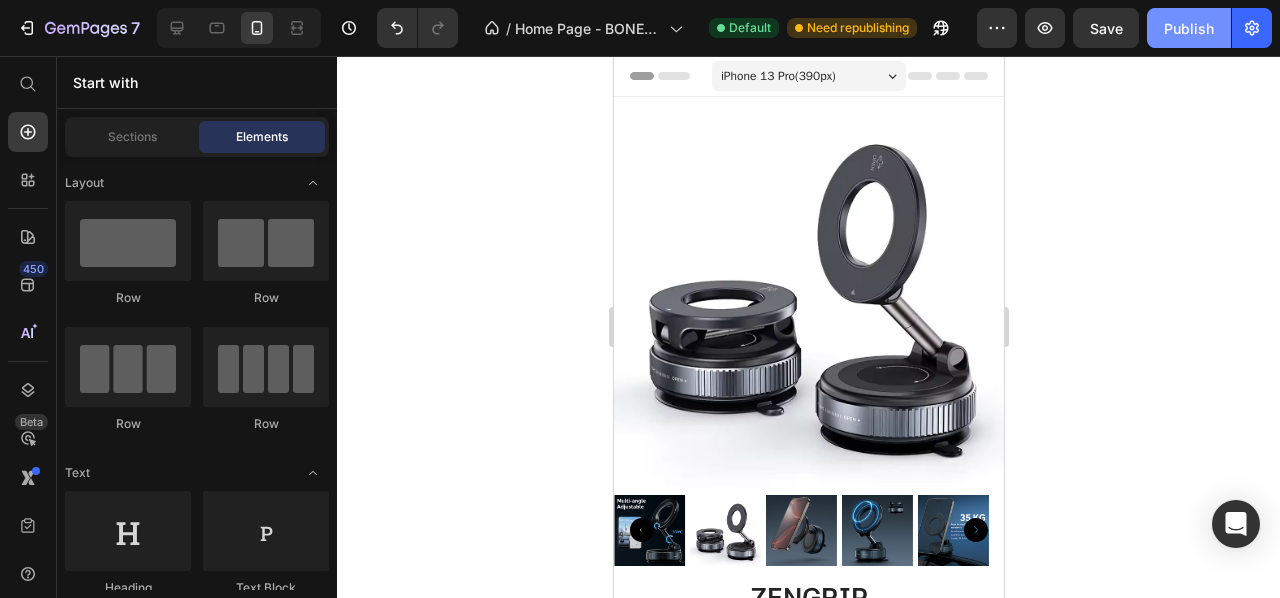 click on "Publish" at bounding box center [1189, 28] 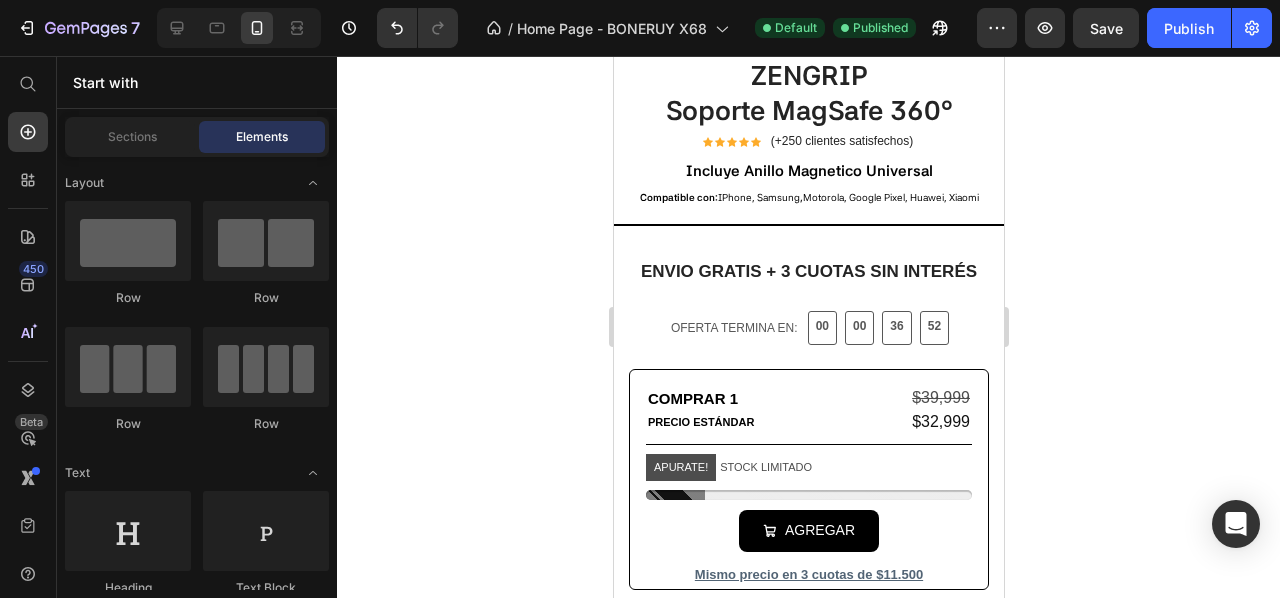 scroll, scrollTop: 532, scrollLeft: 0, axis: vertical 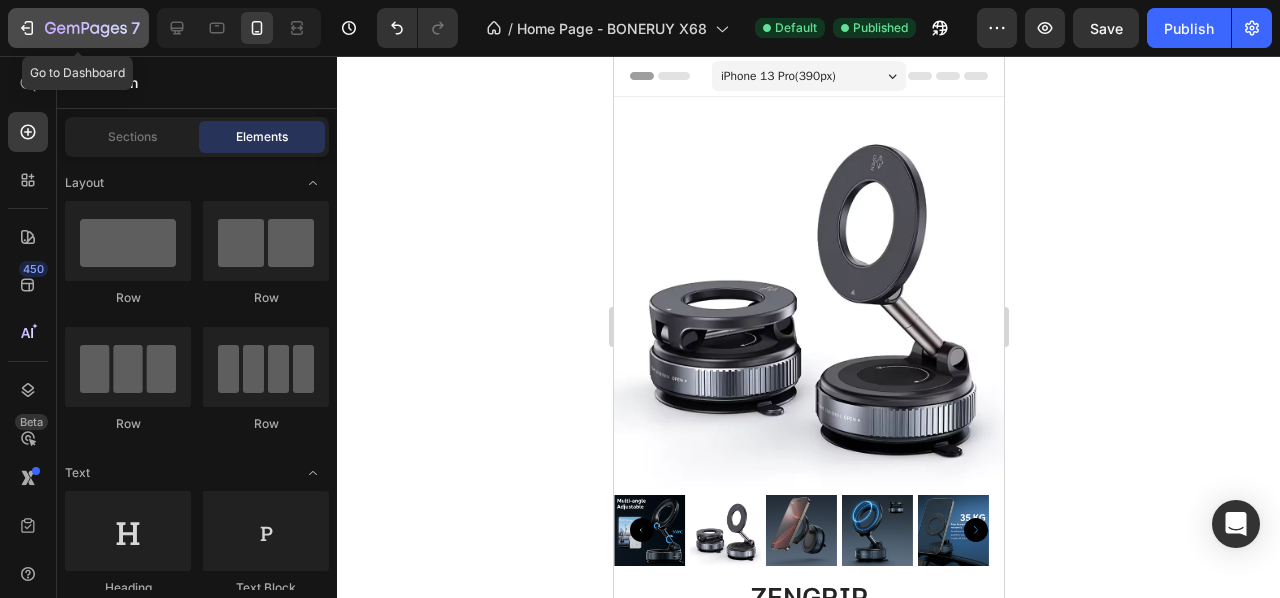 click 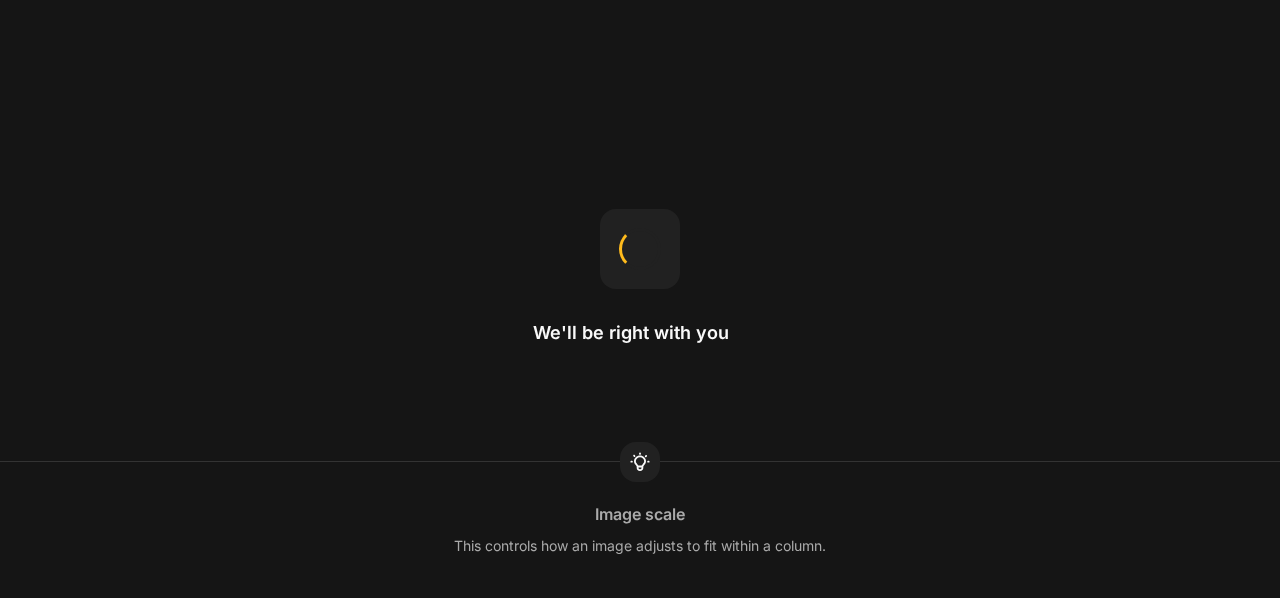 scroll, scrollTop: 0, scrollLeft: 0, axis: both 